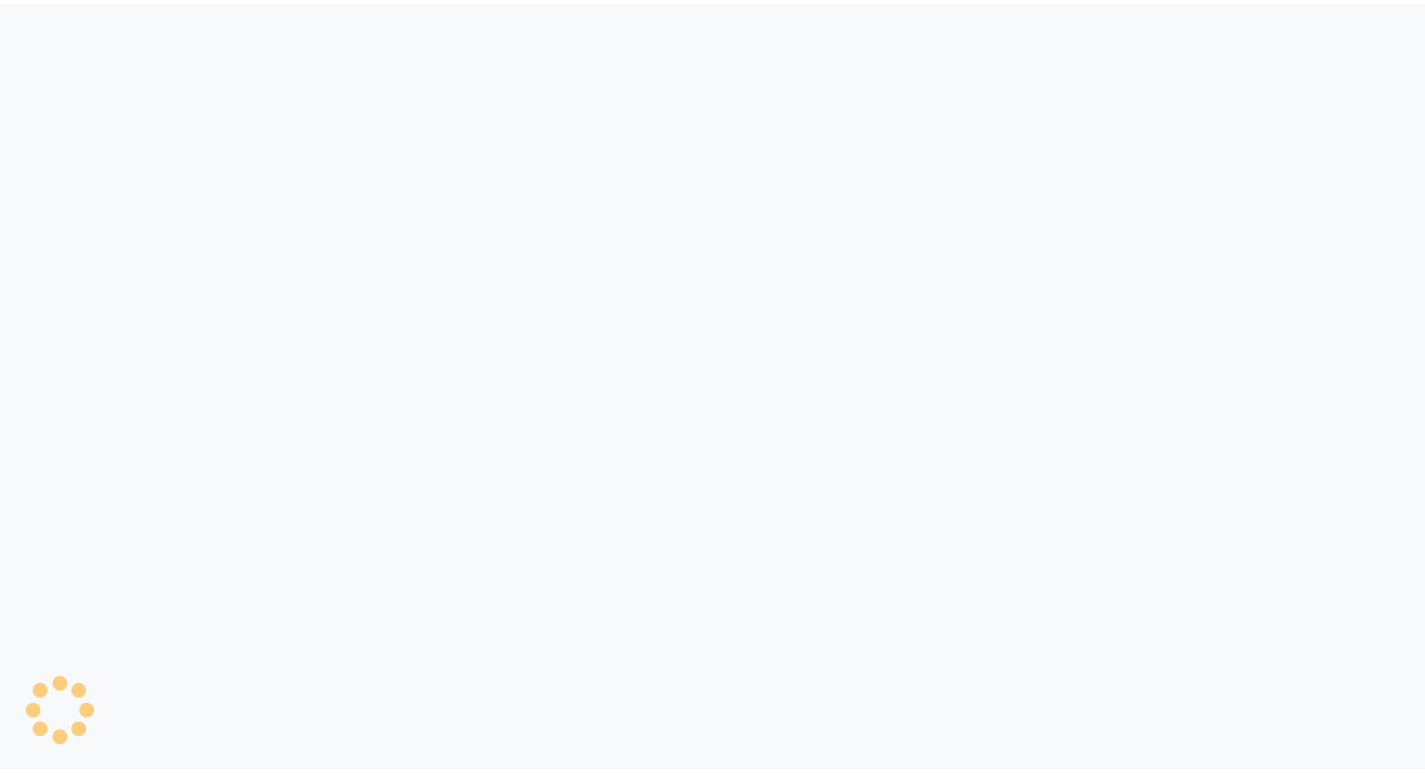 scroll, scrollTop: 0, scrollLeft: 0, axis: both 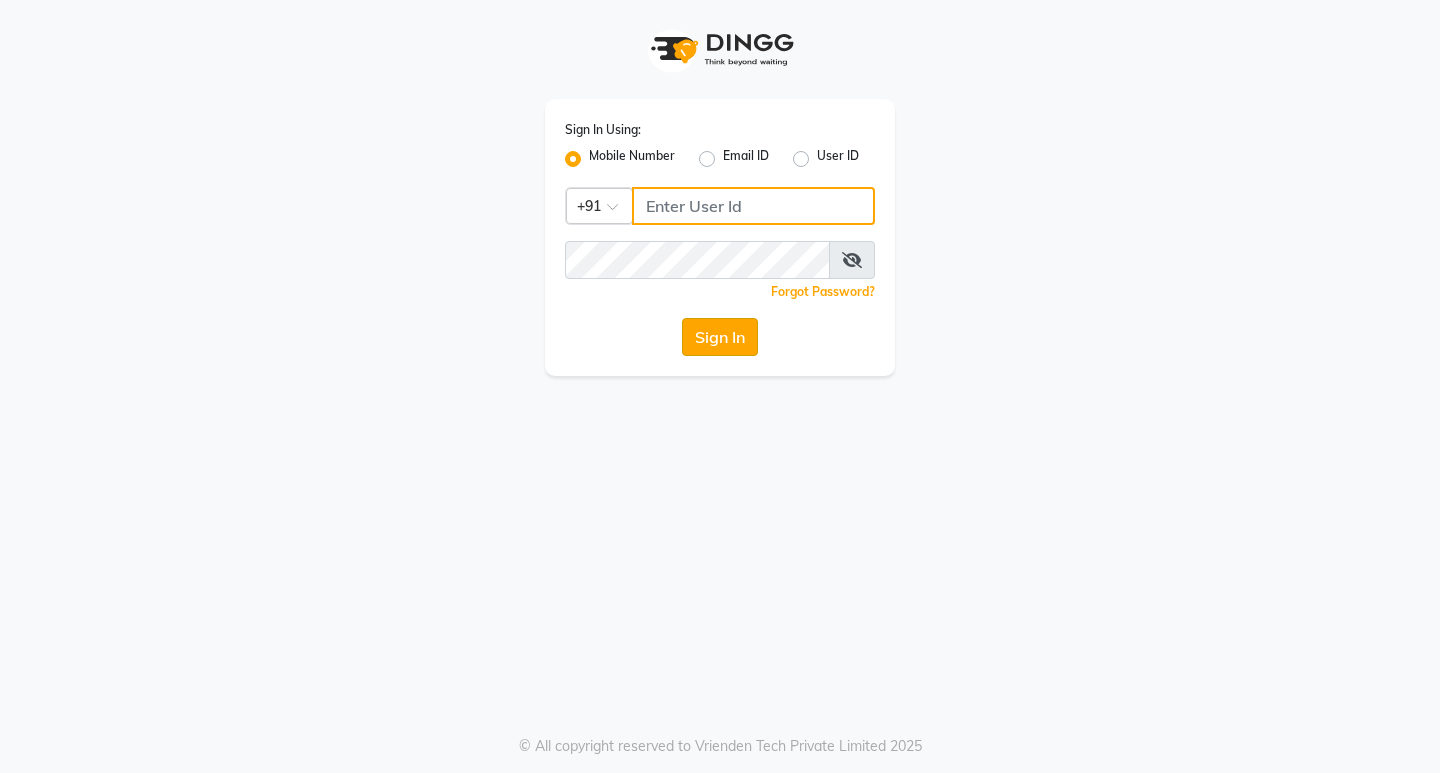 type on "8169197438" 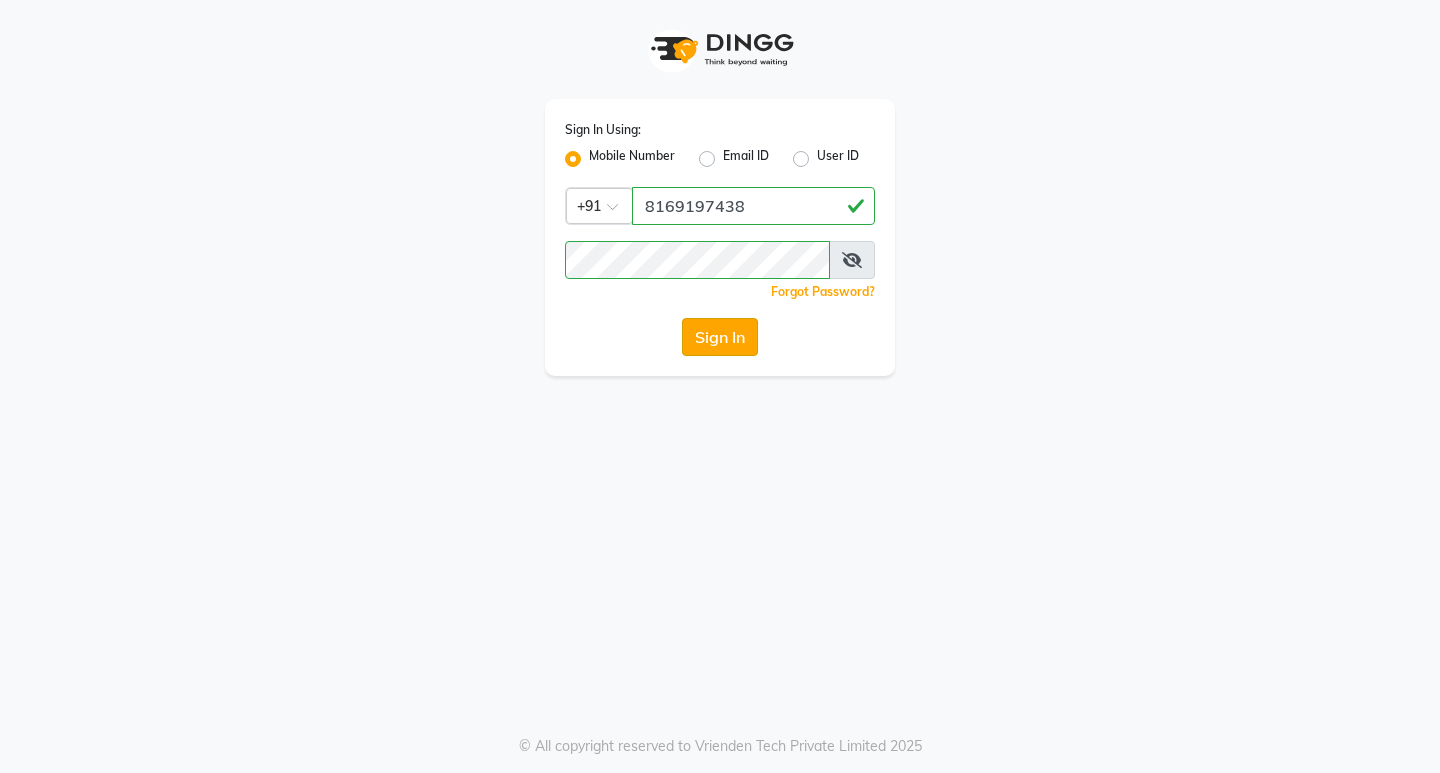 click on "Sign In" 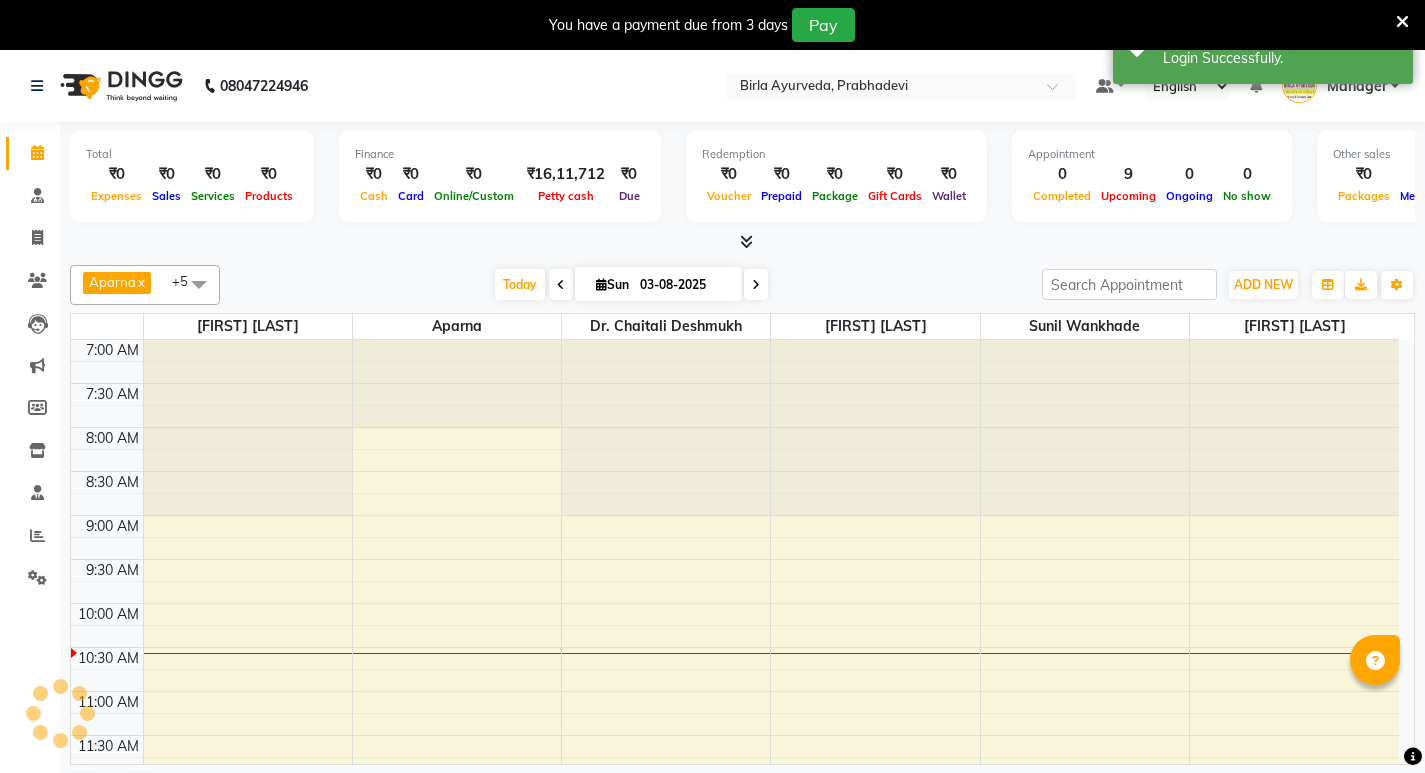 scroll, scrollTop: 0, scrollLeft: 0, axis: both 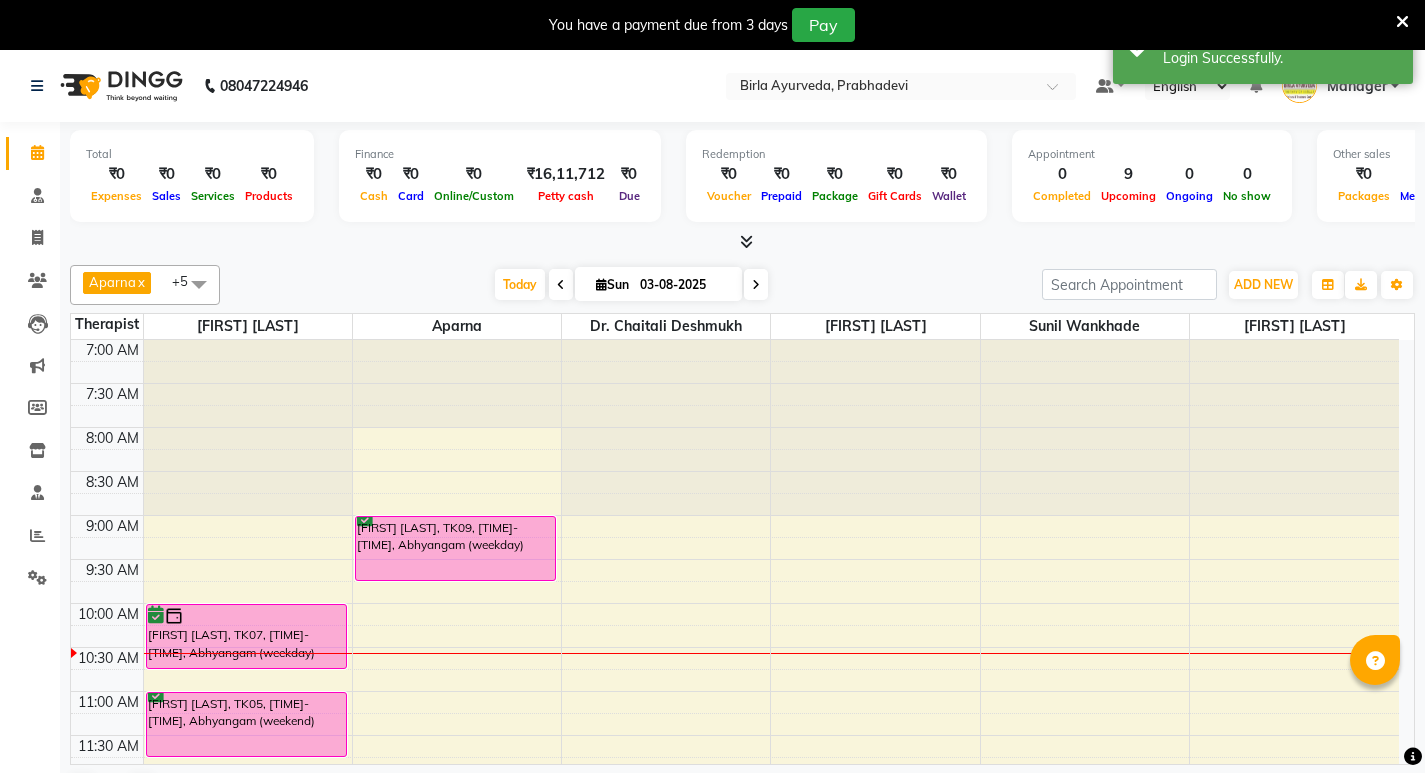 click at bounding box center (1402, 22) 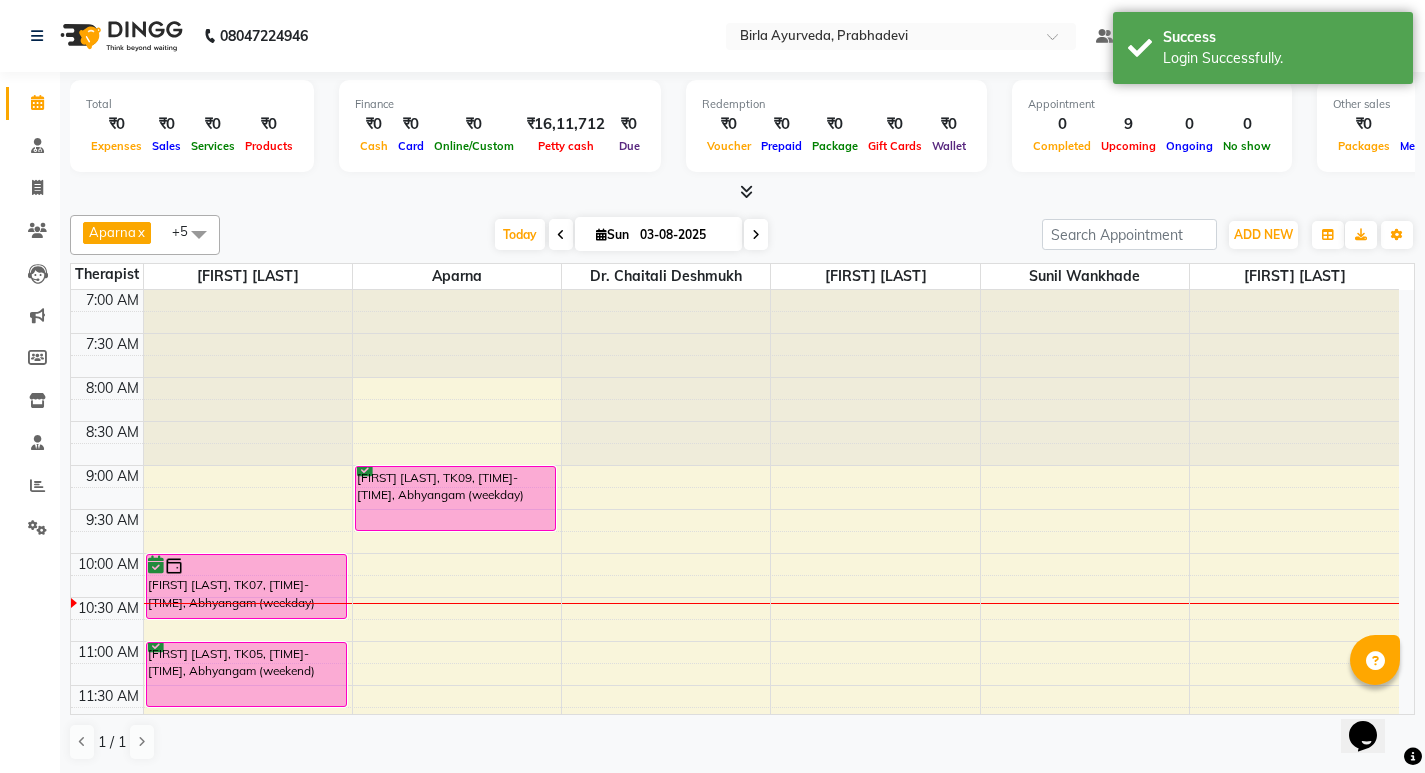 scroll, scrollTop: 0, scrollLeft: 0, axis: both 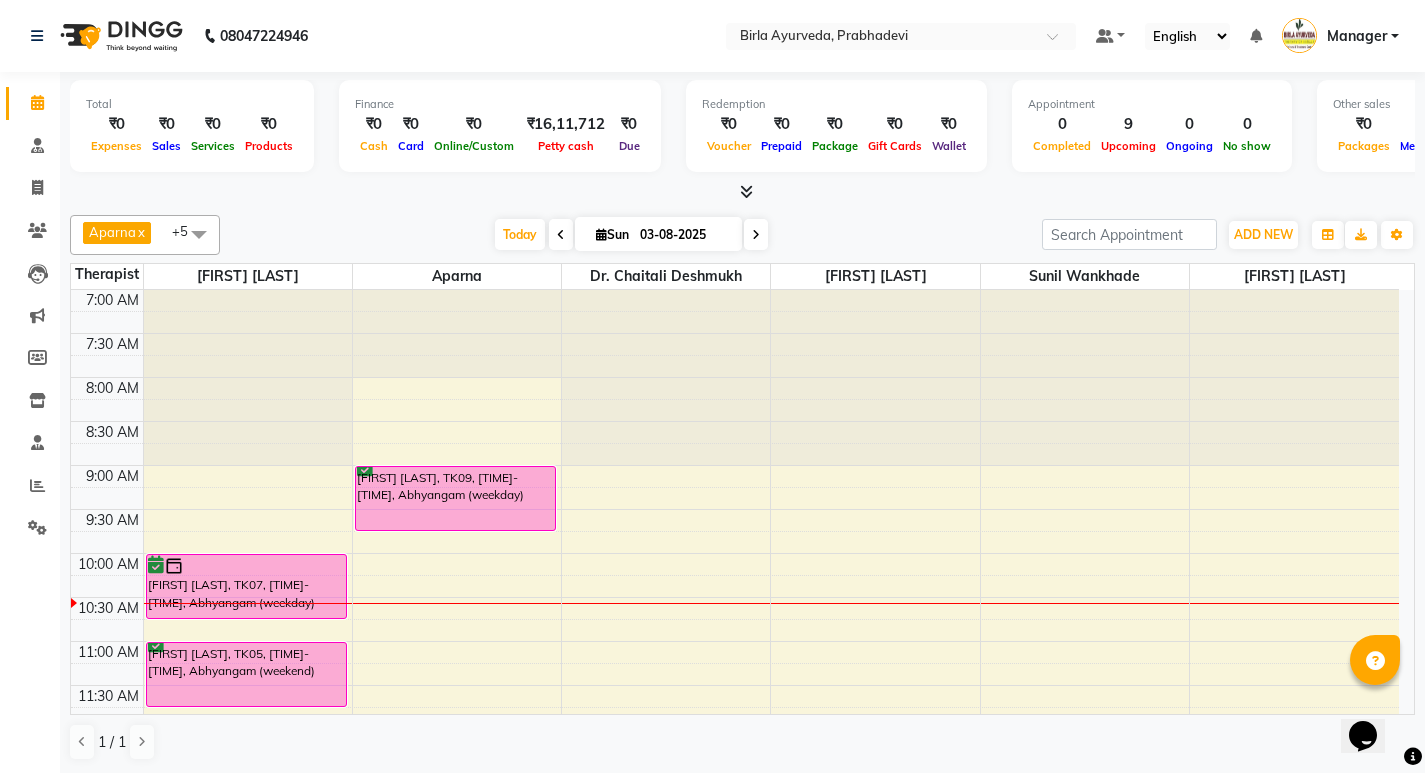 click on "[FIRST] [LAST], TK07, [TIME]-[TIME], Abhyangam  (weekday)     [FIRST] [LAST], TK05, [TIME]-[TIME], Abhyangam (weekend)     [FIRST] [LAST], TK02, [TIME]-[TIME], Kizhi / Navara Kizhi (weekend)     [FIRST] [LAST], TK03, [TIME]-[TIME], Abhyangam  (weekday)     [FIRST] [LAST], TK04, [TIME]-[TIME], Abhyangam (weekend)     [FIRST] [LAST], TK06, [TIME]-[TIME], Abhyangam  (weekday)     [FIRST] [LAST], TK01, [TIME]-[TIME], Abhyangam  (weekday)     [FIRST] [LAST], TK09, [TIME]-[TIME], Abhyangam  (weekday)     [FIRST] [LAST], TK08, [TIME]-[TIME], Abhyangam  (weekday)" at bounding box center [735, 861] 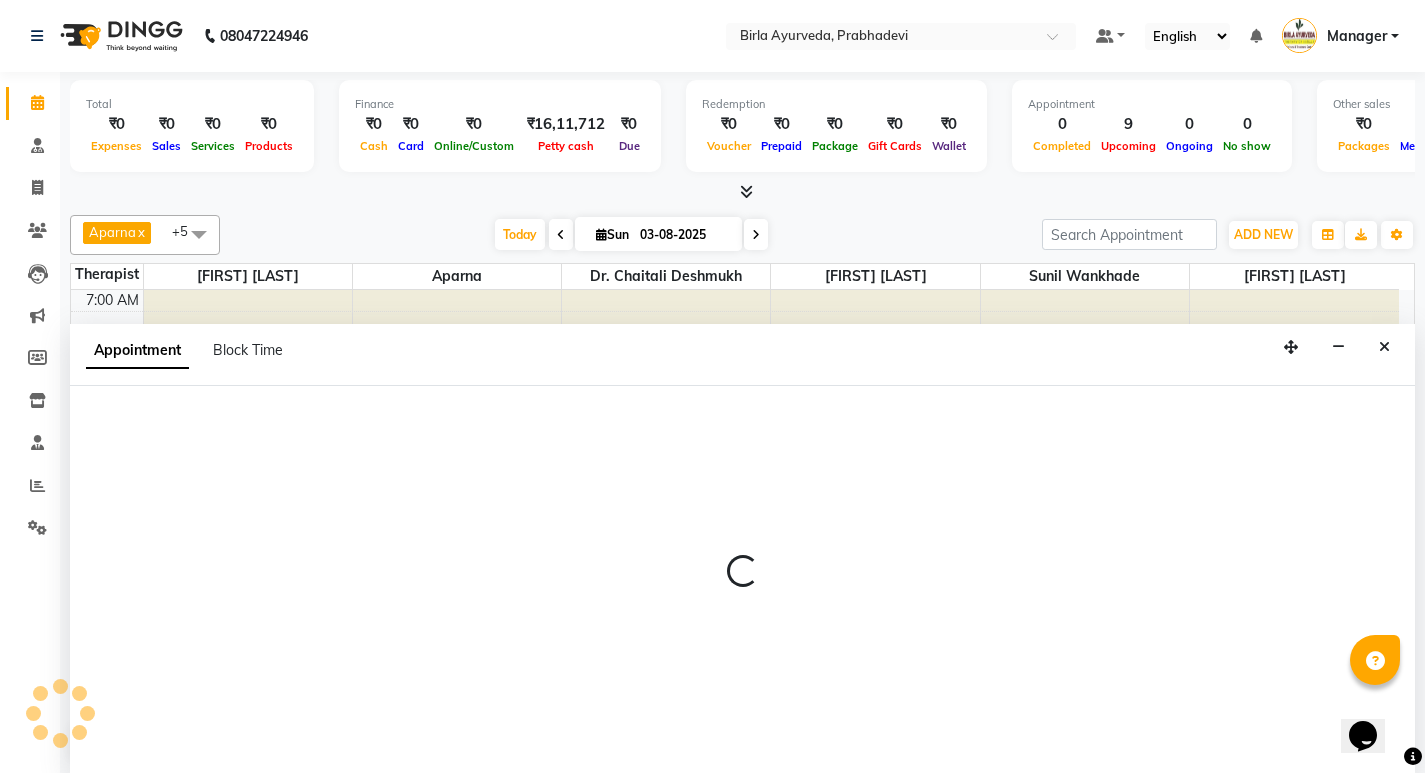 scroll, scrollTop: 1, scrollLeft: 0, axis: vertical 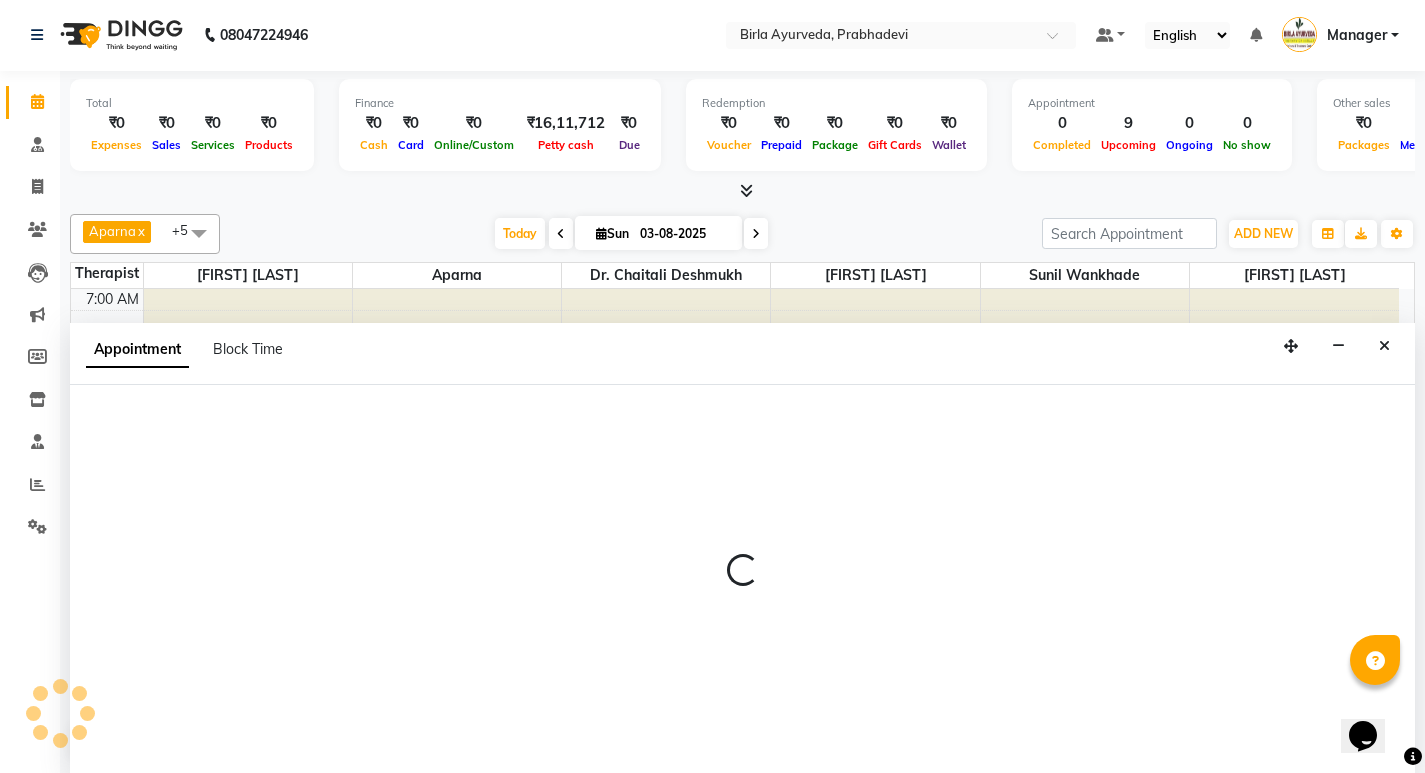 select on "53451" 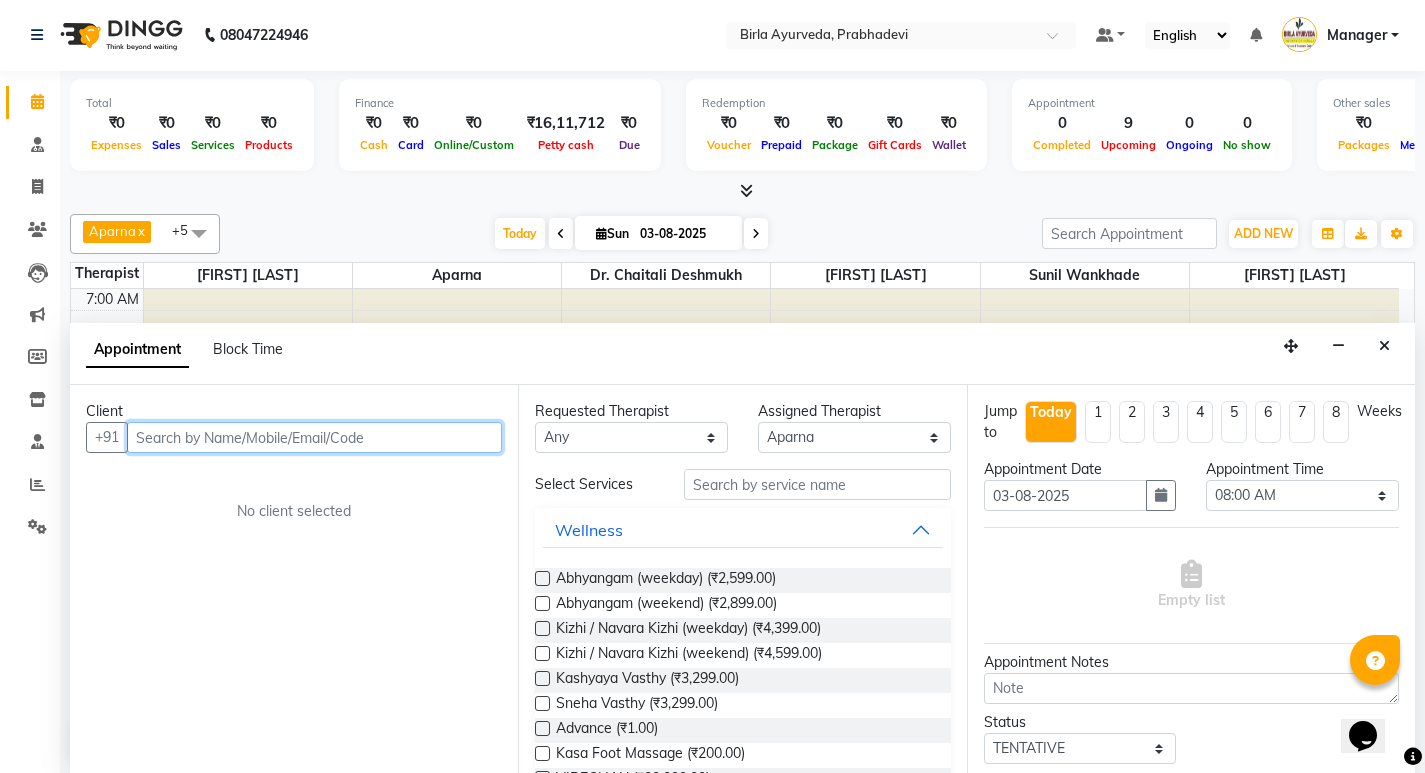 click at bounding box center (314, 437) 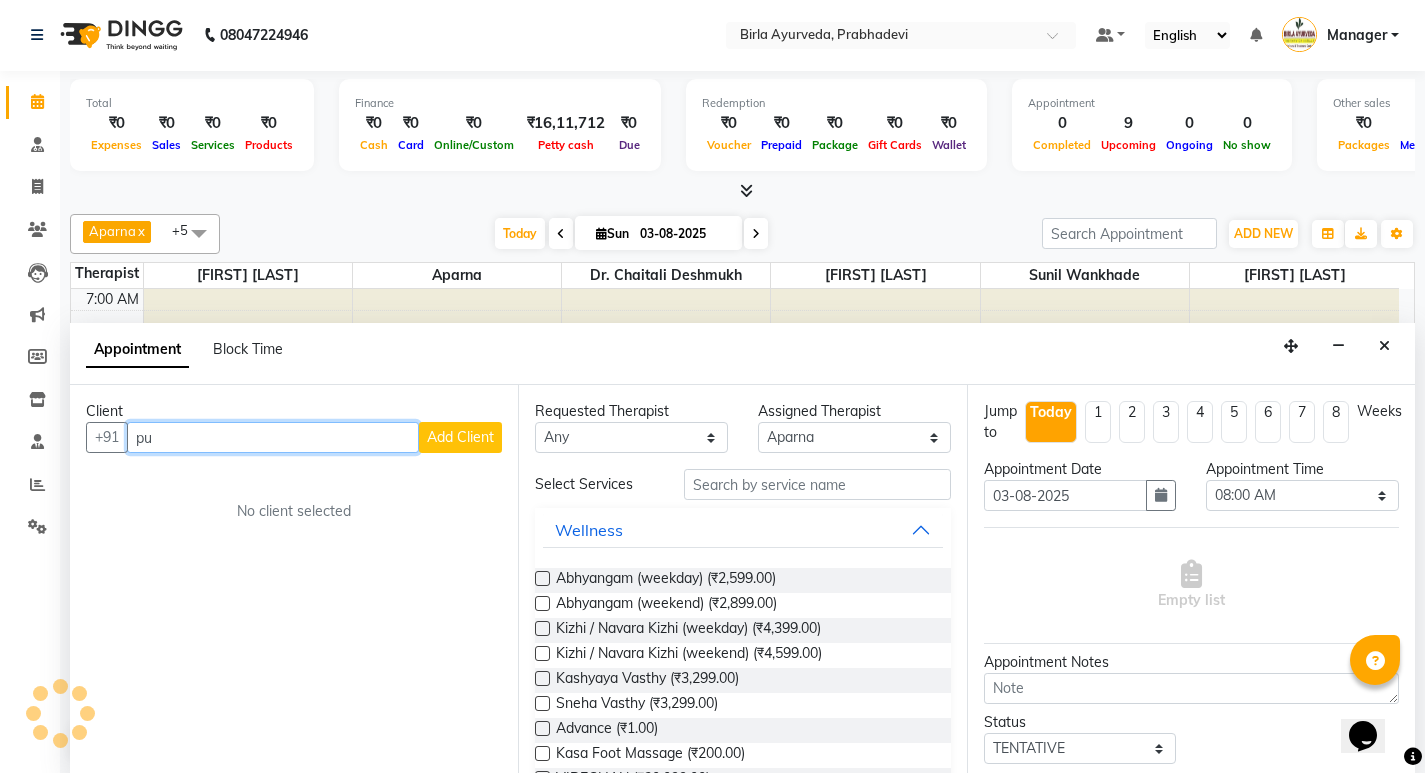 type on "p" 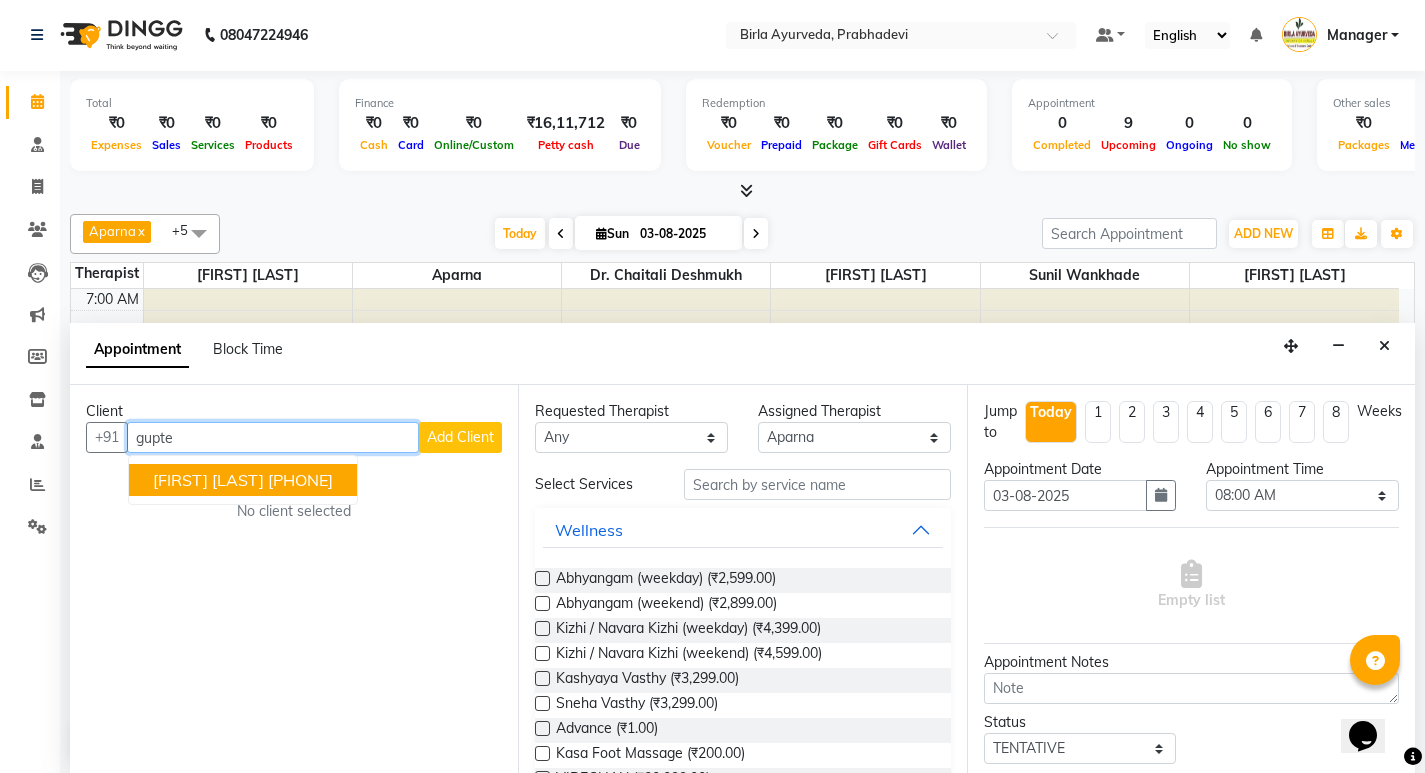 click on "[FIRST] [LAST]" at bounding box center [208, 480] 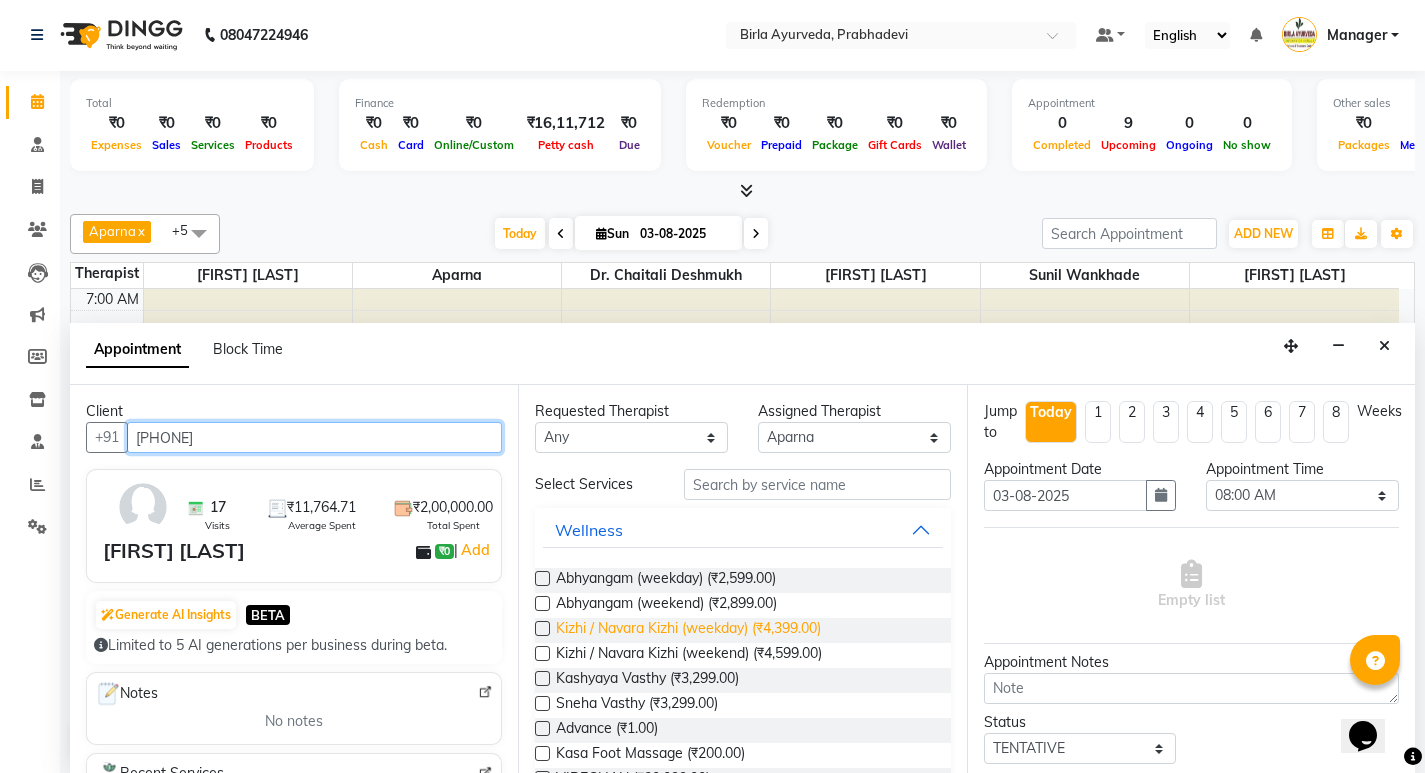 type on "[PHONE]" 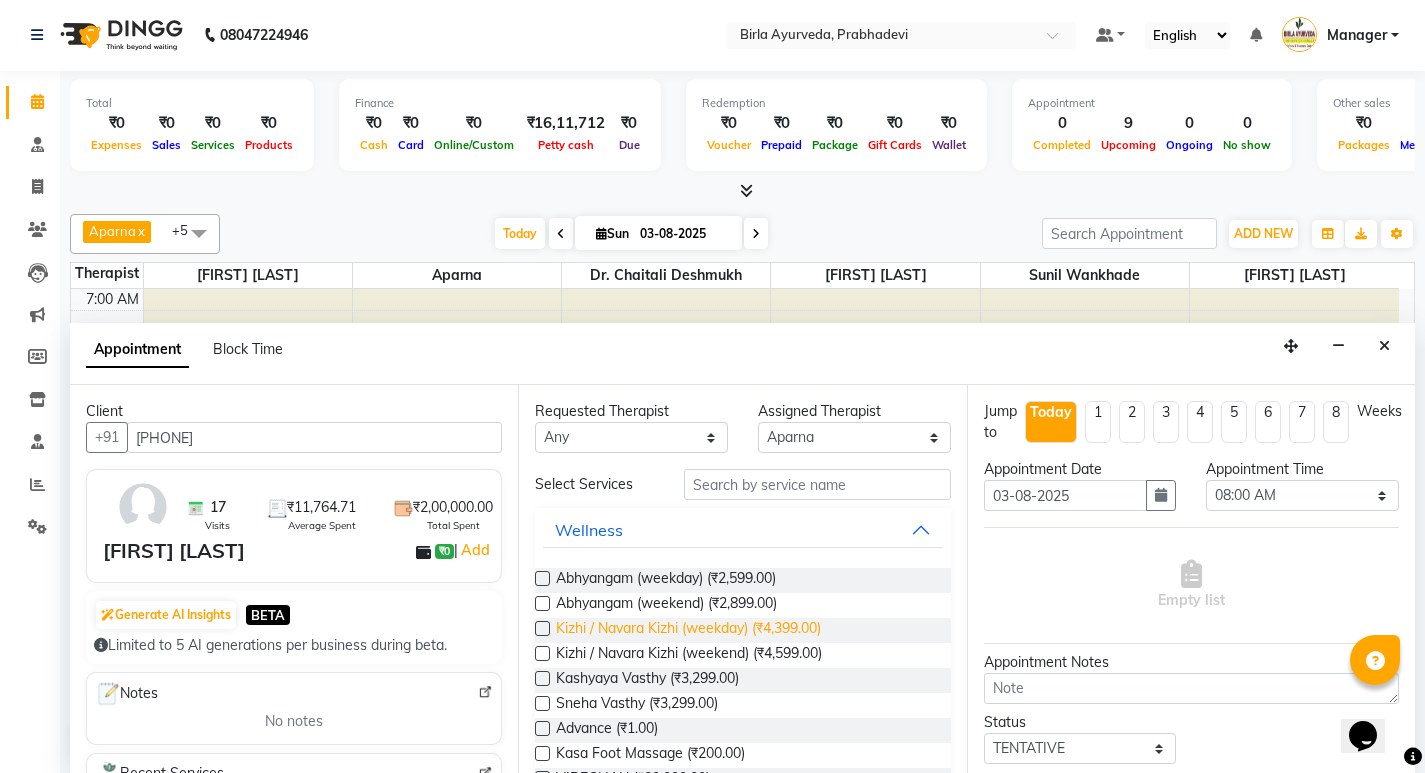click on "Kizhi / Navara Kizhi (weekday) (₹4,399.00)" at bounding box center (688, 630) 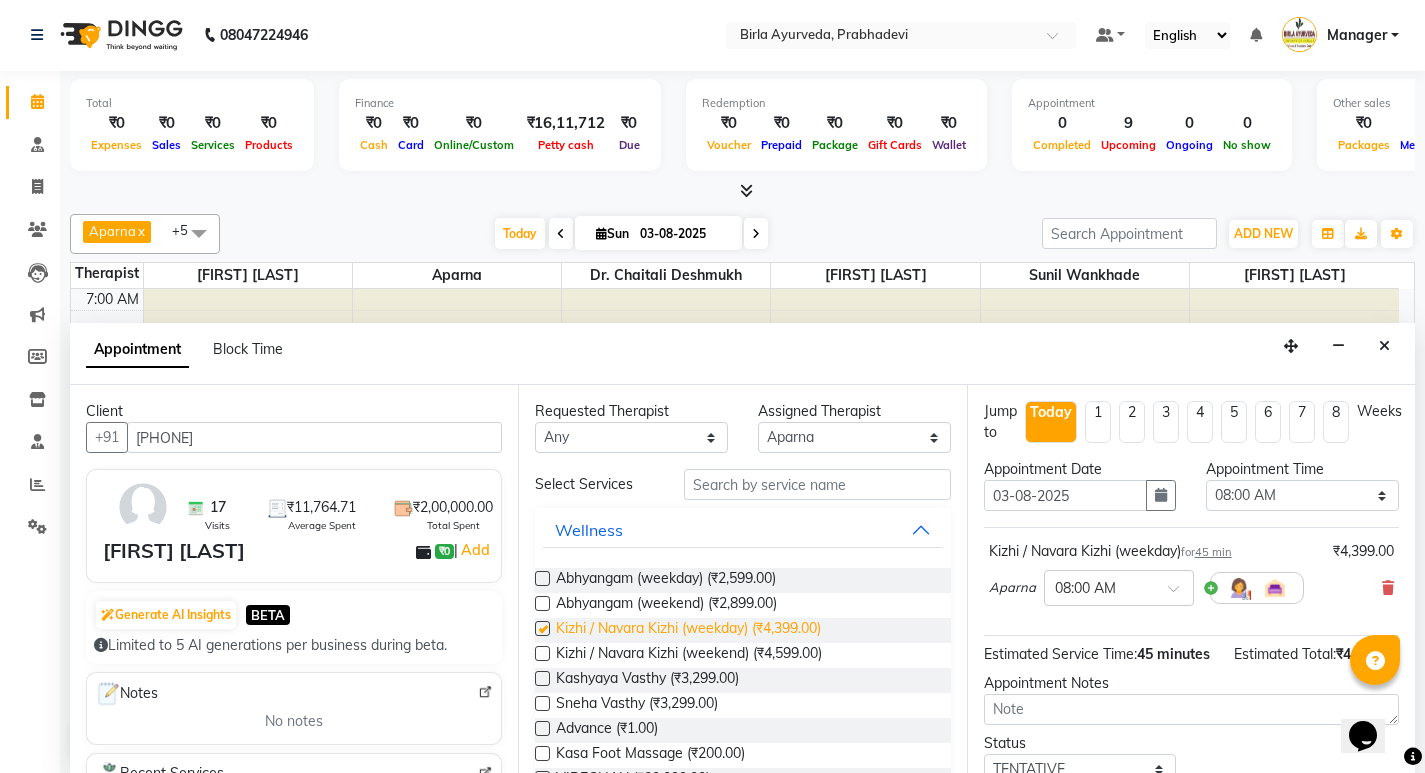 checkbox on "false" 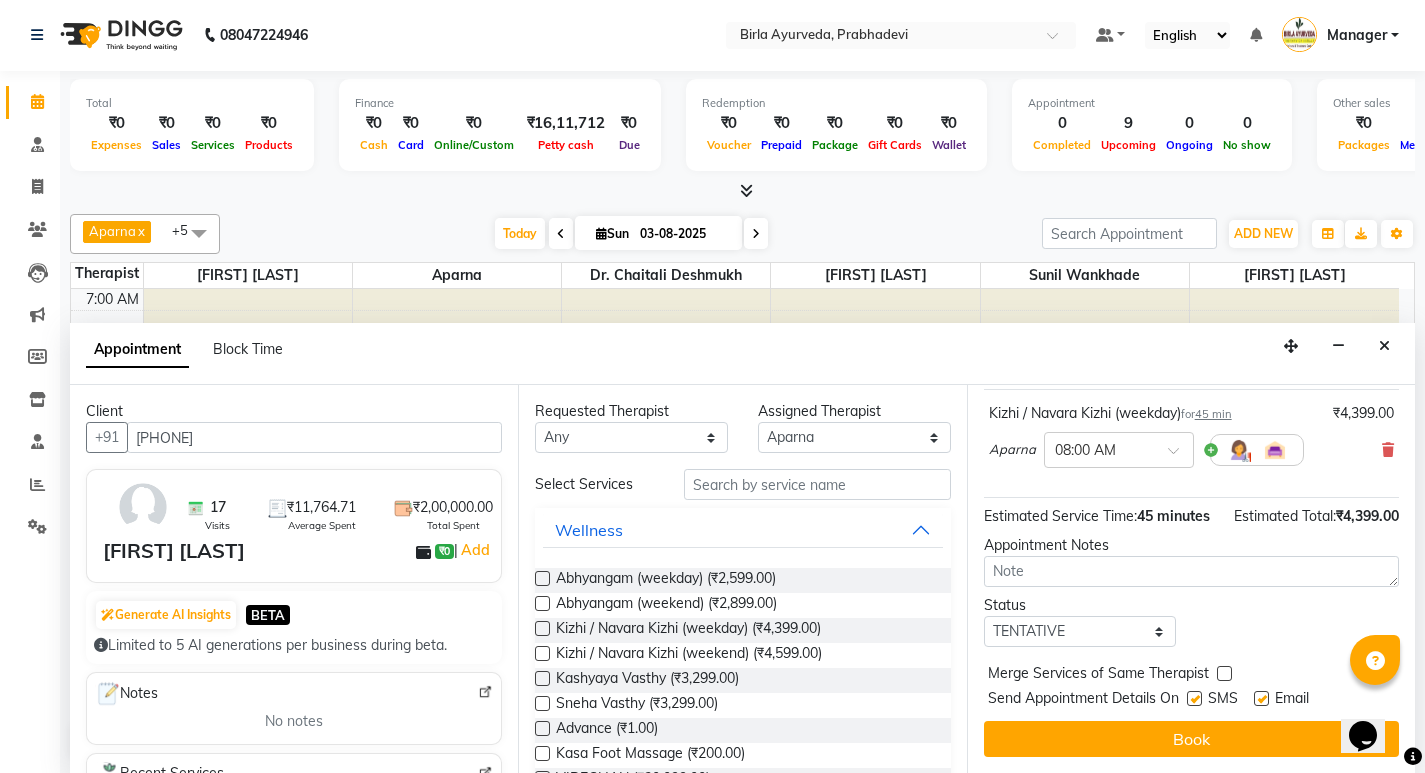 scroll, scrollTop: 159, scrollLeft: 0, axis: vertical 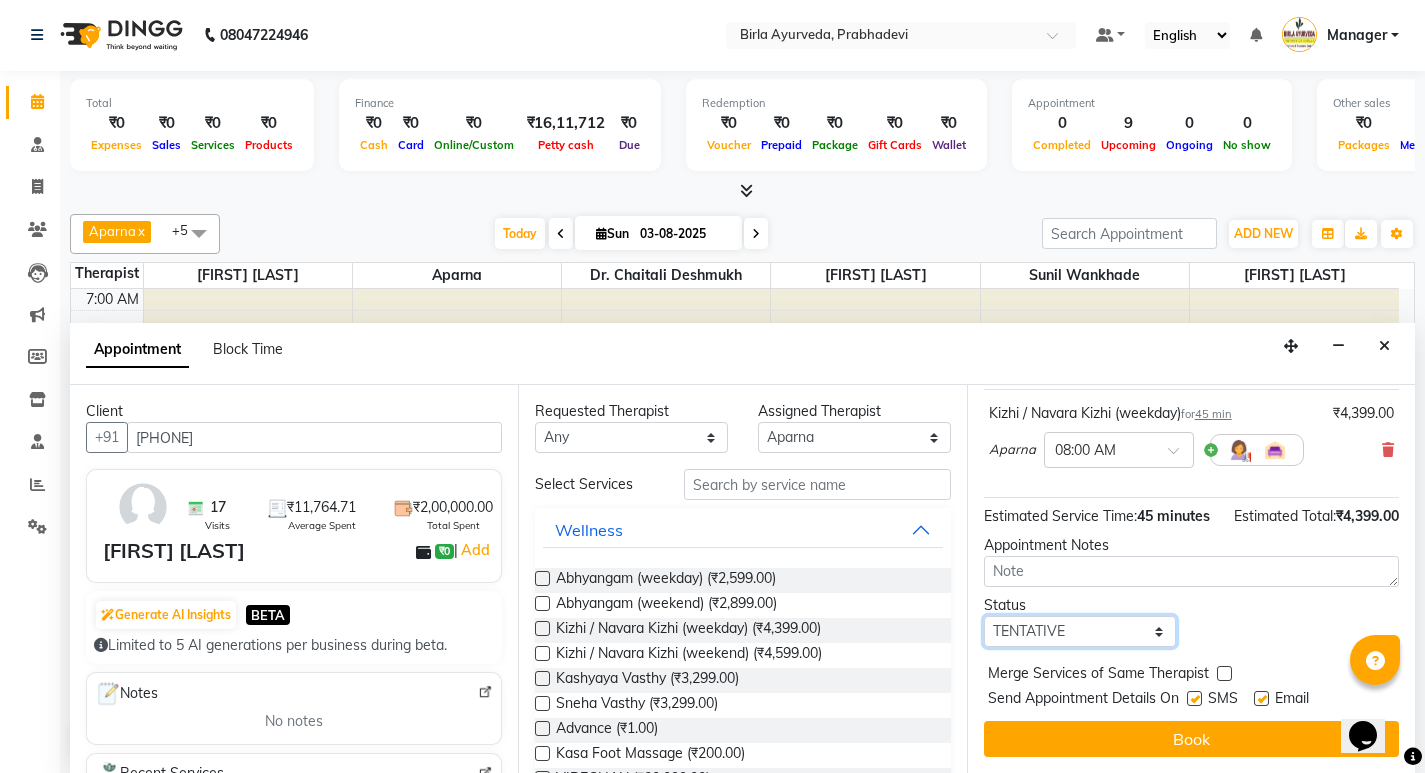 click on "Select TENTATIVE CONFIRM CHECK-IN UPCOMING" at bounding box center [1080, 631] 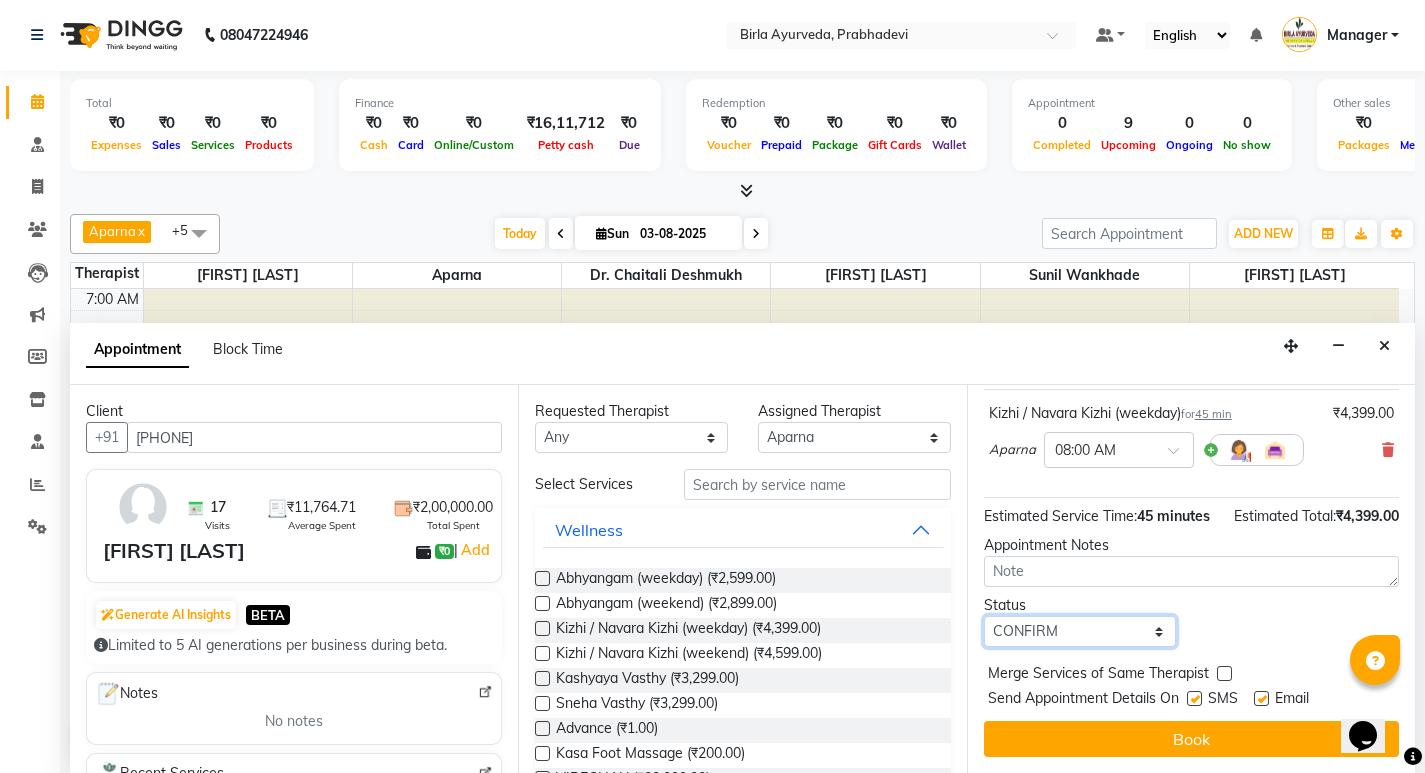 click on "Select TENTATIVE CONFIRM CHECK-IN UPCOMING" at bounding box center [1080, 631] 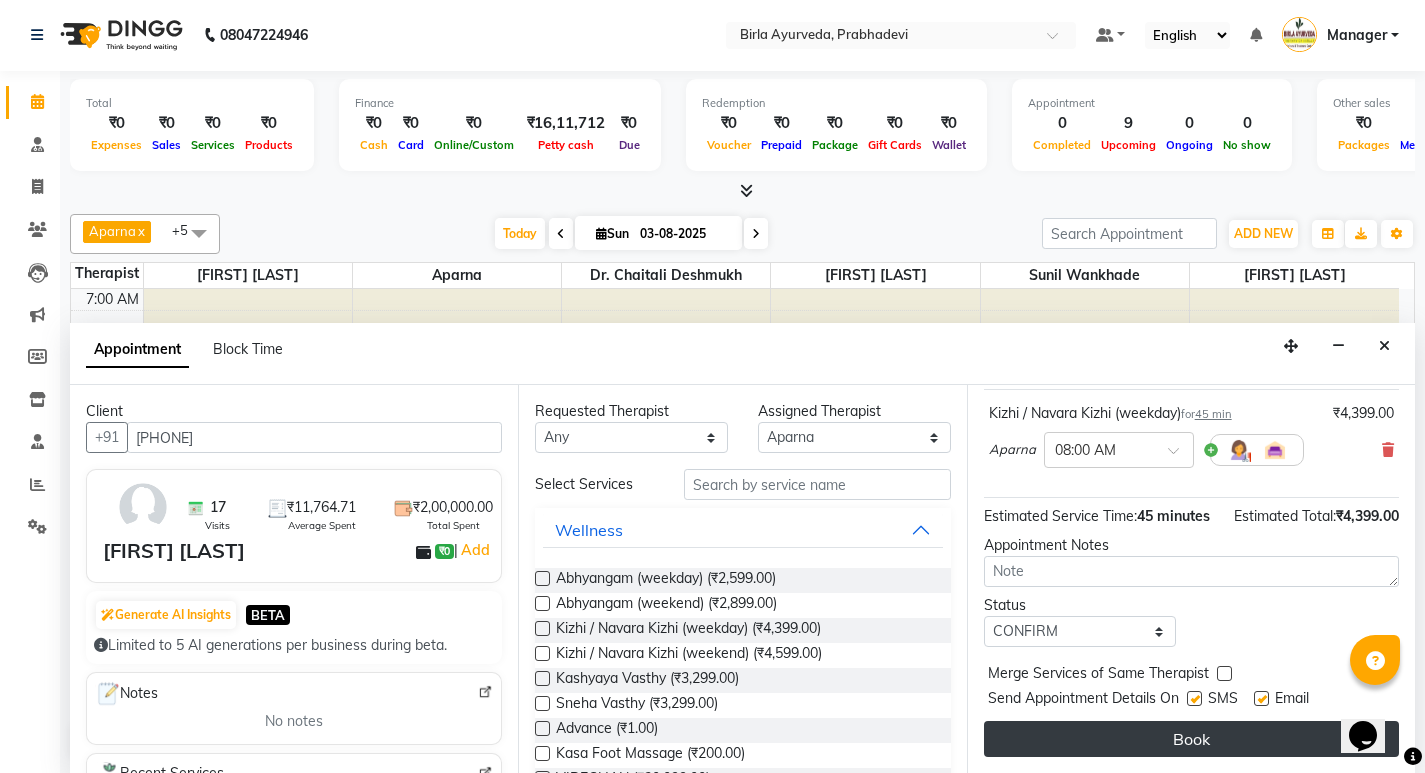 click on "Book" at bounding box center (1191, 739) 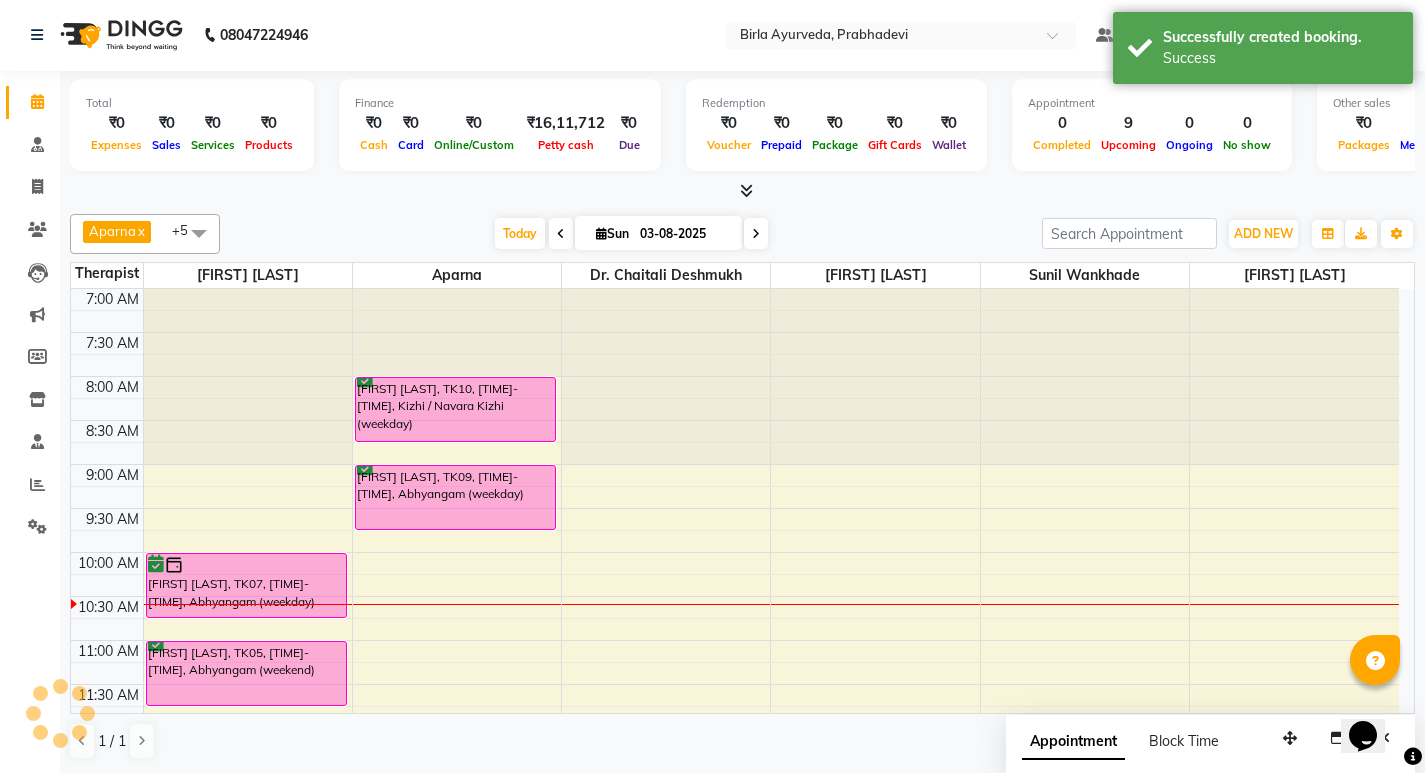 scroll, scrollTop: 0, scrollLeft: 0, axis: both 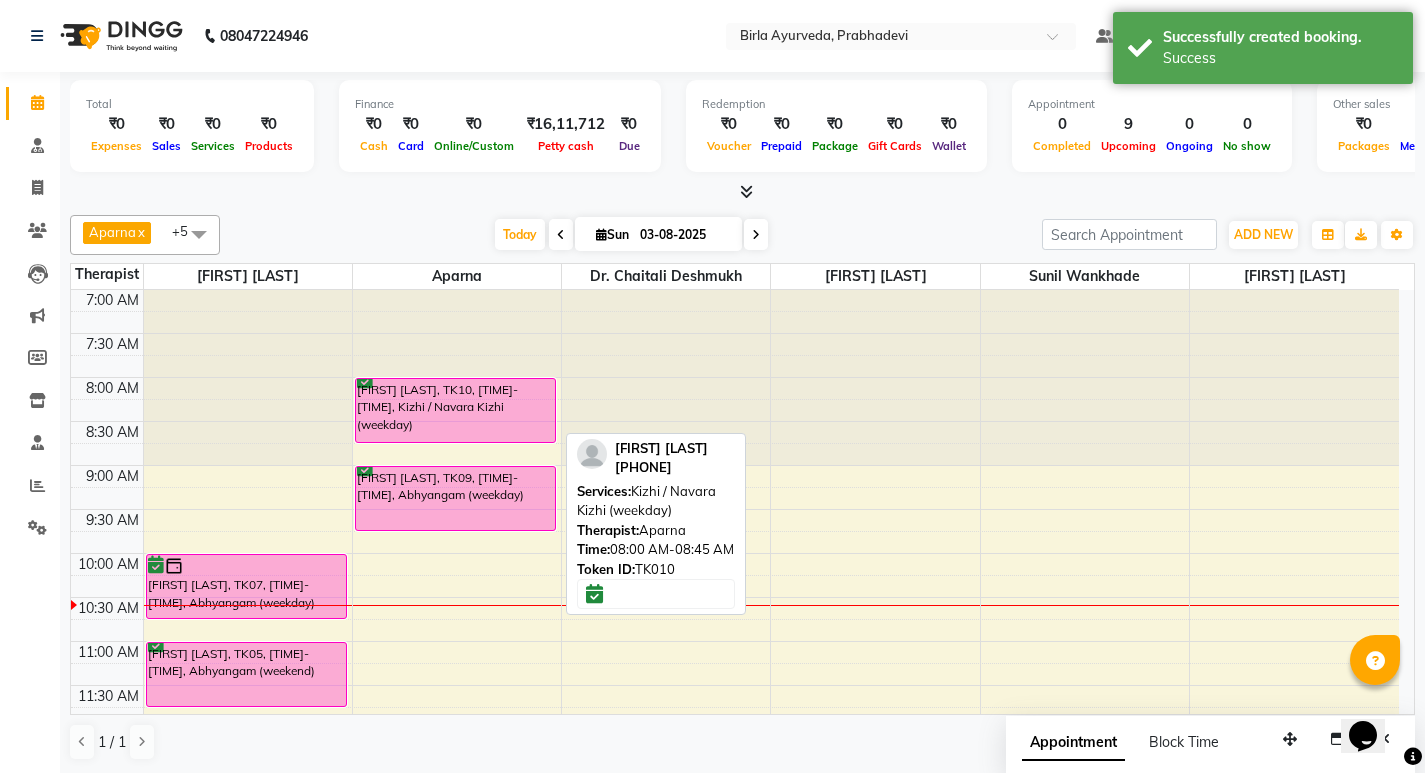 click on "[FIRST] [LAST], TK10, [TIME]-[TIME], Kizhi / Navara Kizhi (weekday)" at bounding box center (455, 410) 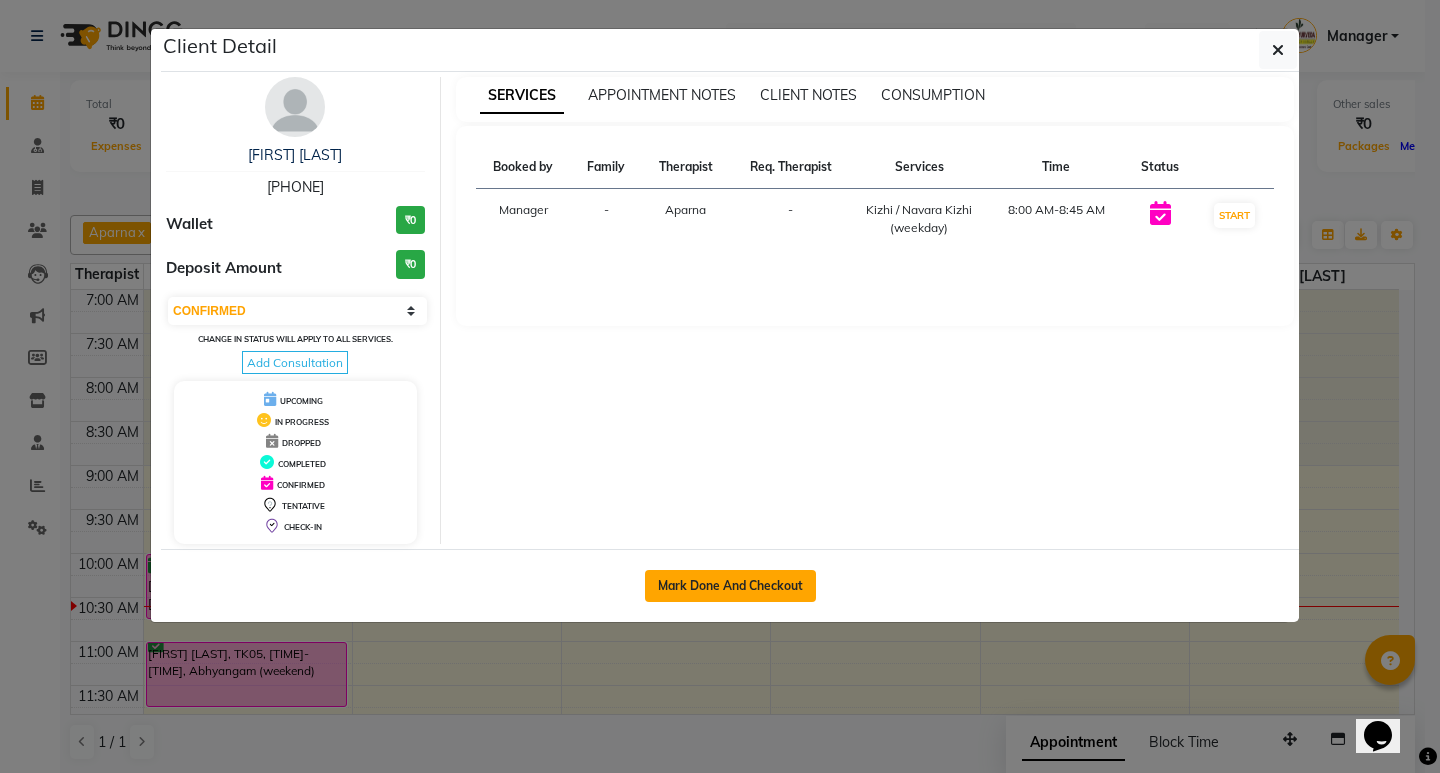 click on "Mark Done And Checkout" 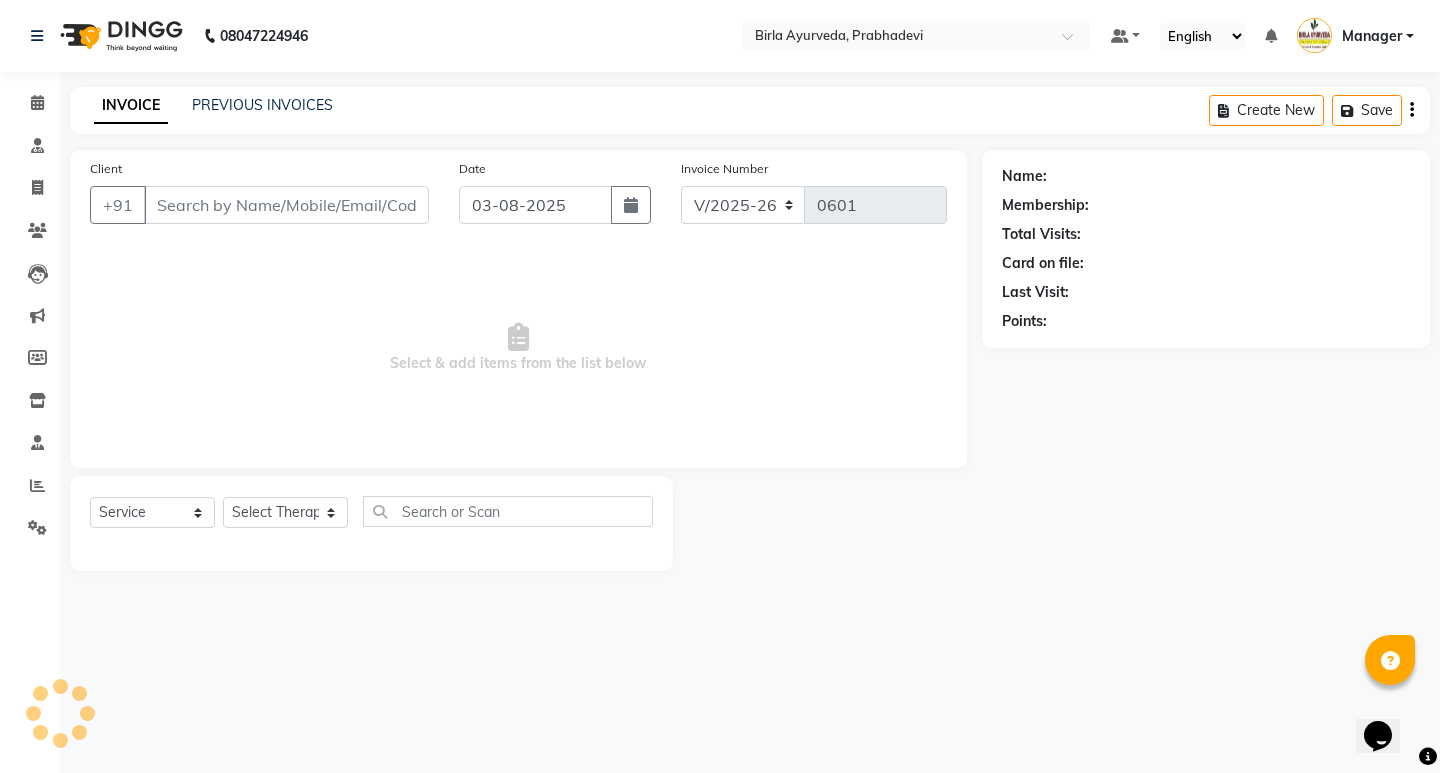 type on "[PHONE]" 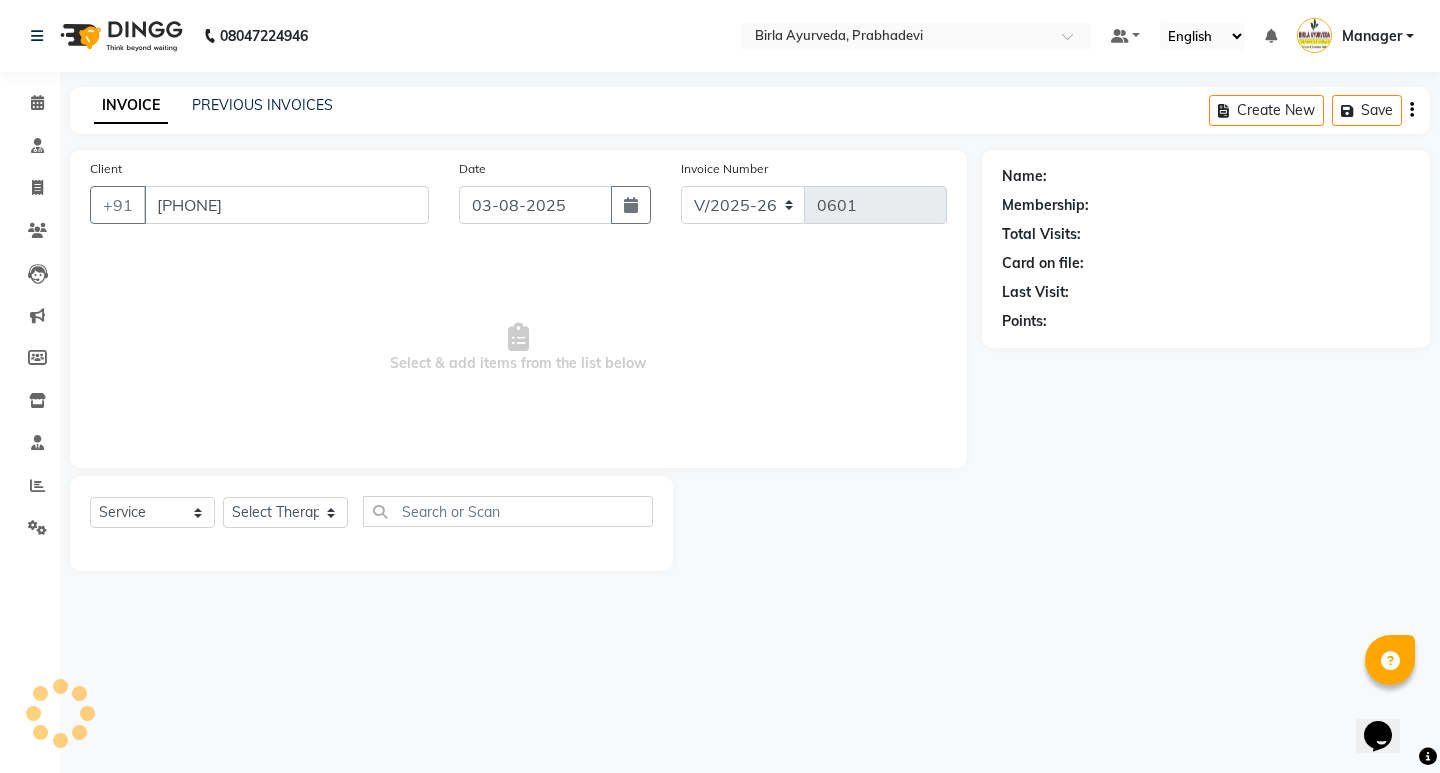 select on "53451" 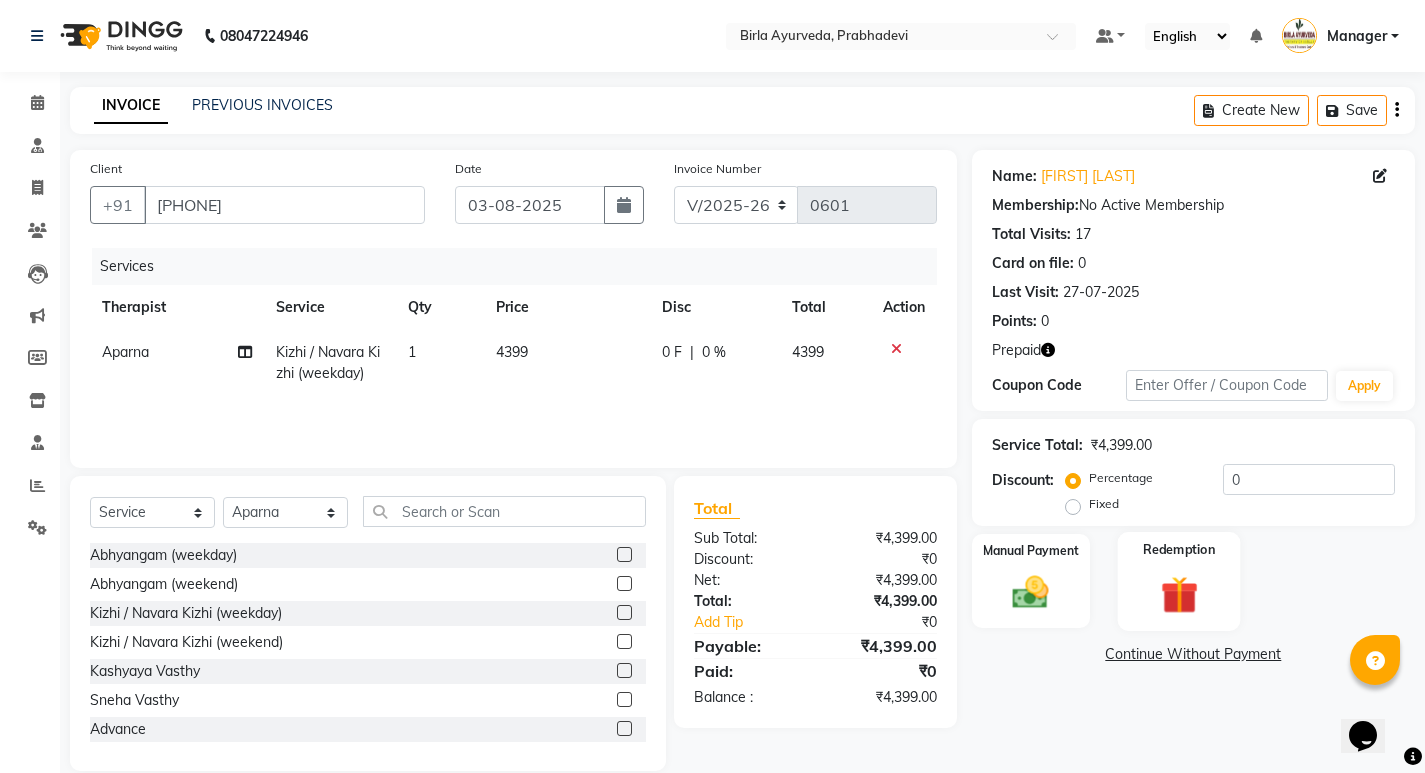 click 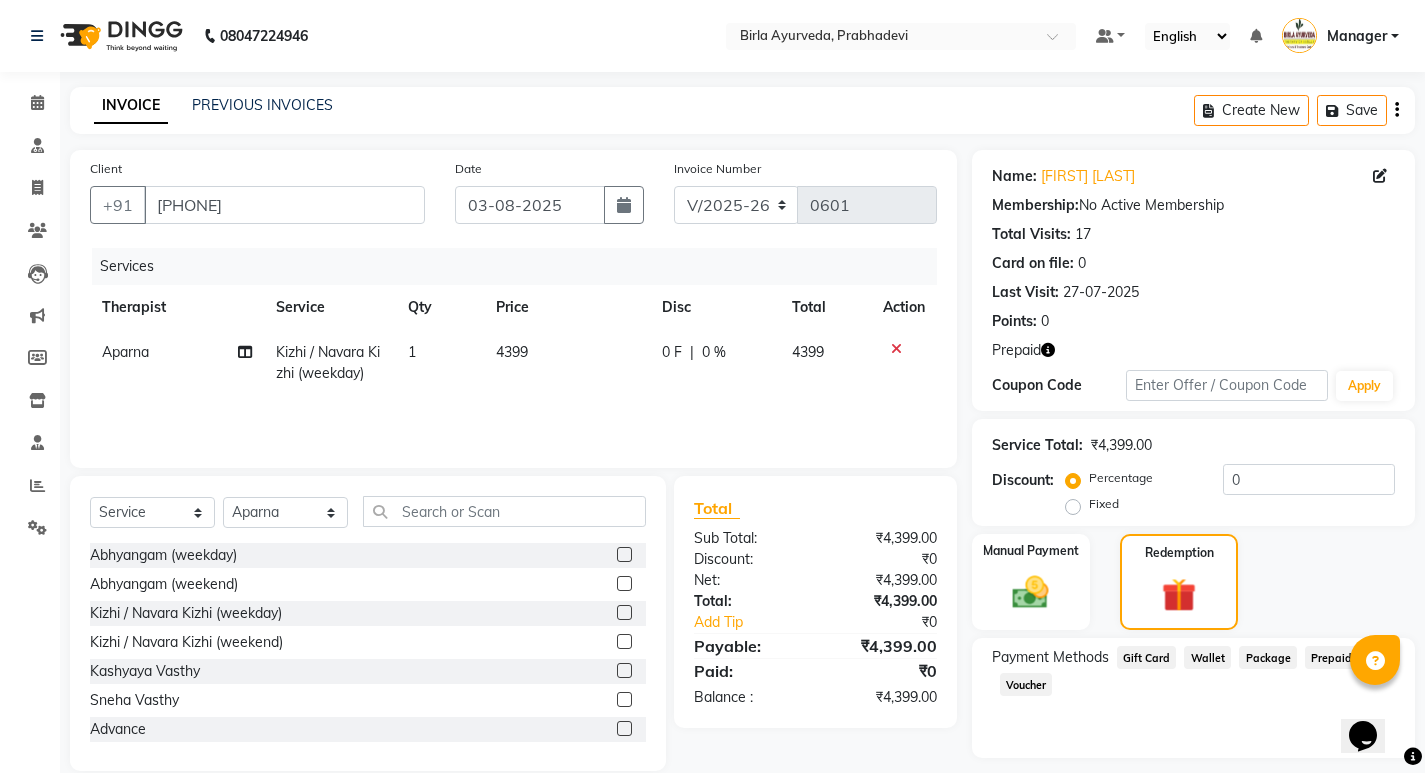 click on "Prepaid  2" 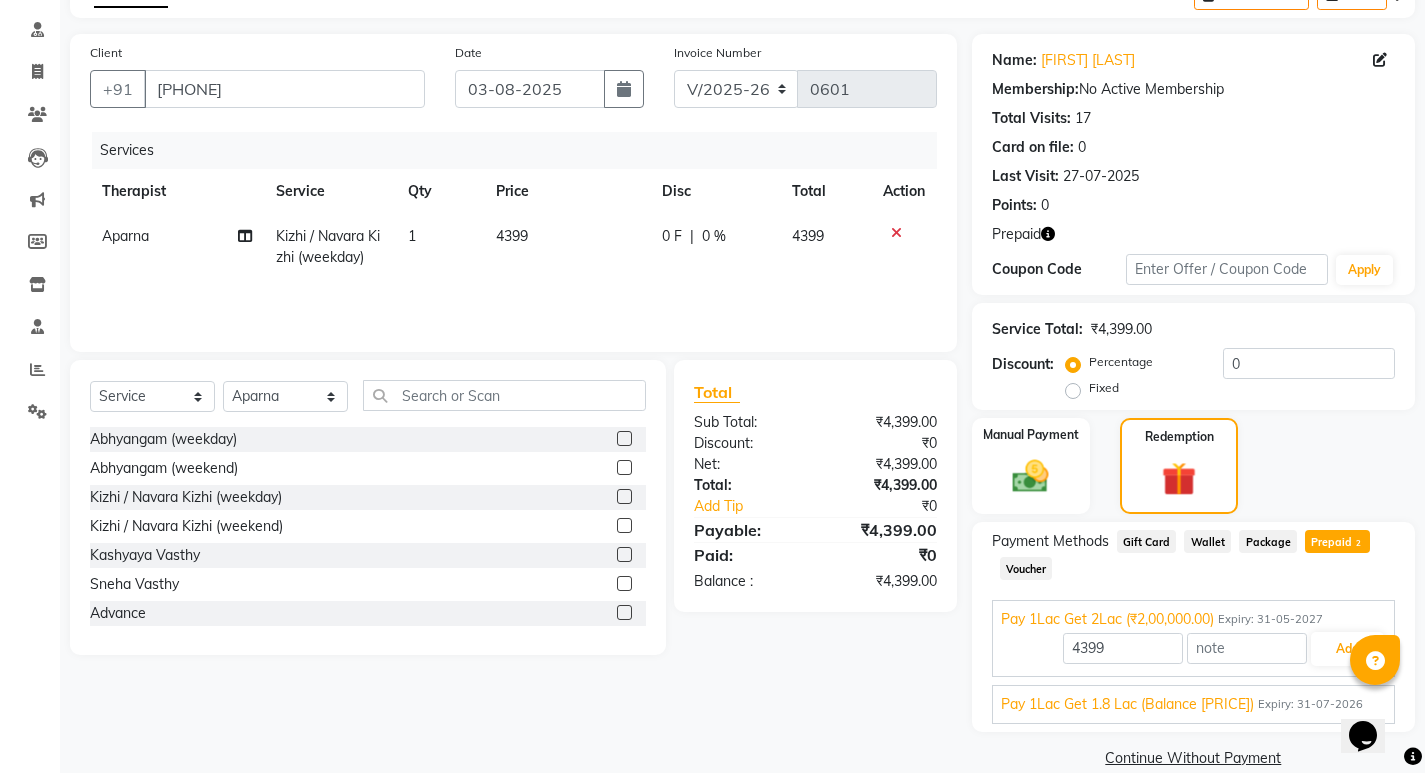 scroll, scrollTop: 146, scrollLeft: 0, axis: vertical 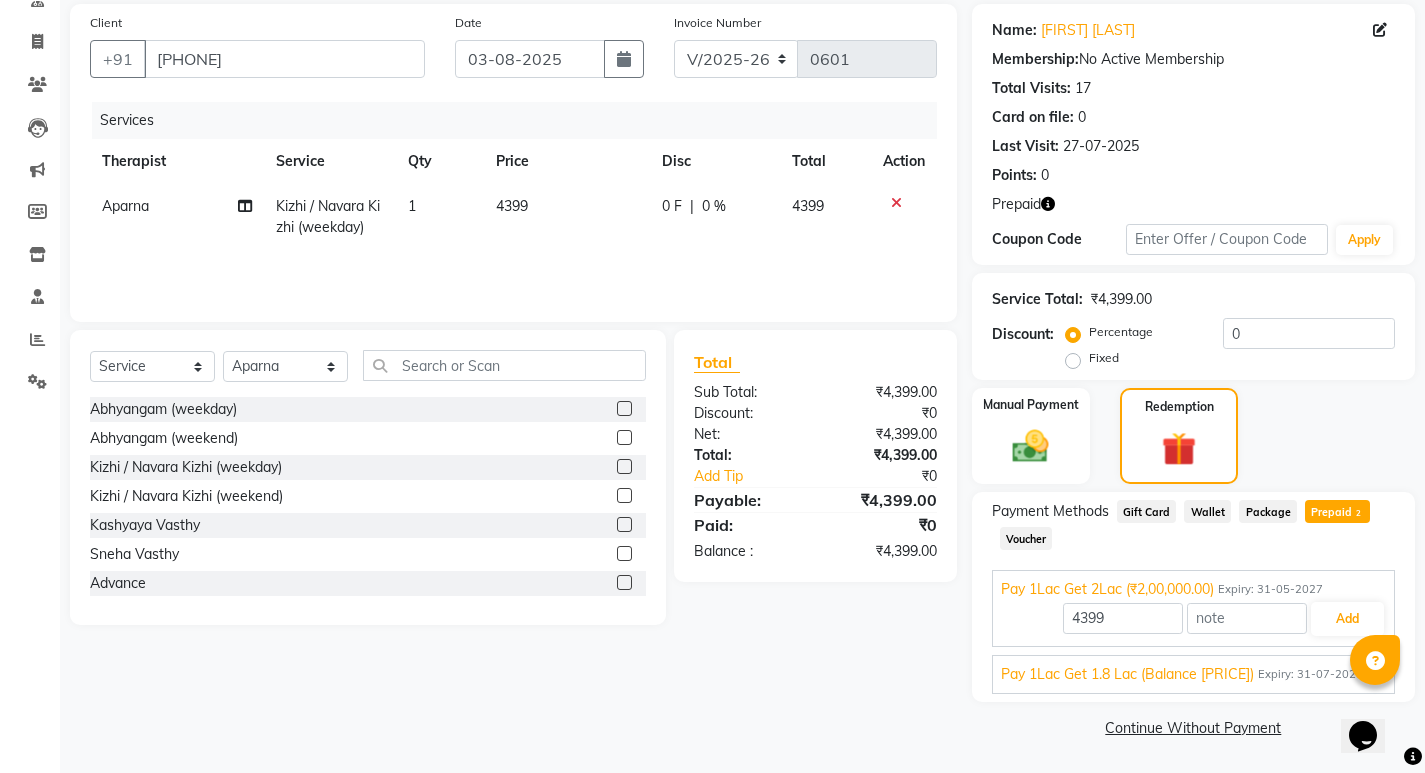 click on "Expiry: 31-07-2026" at bounding box center [1310, 674] 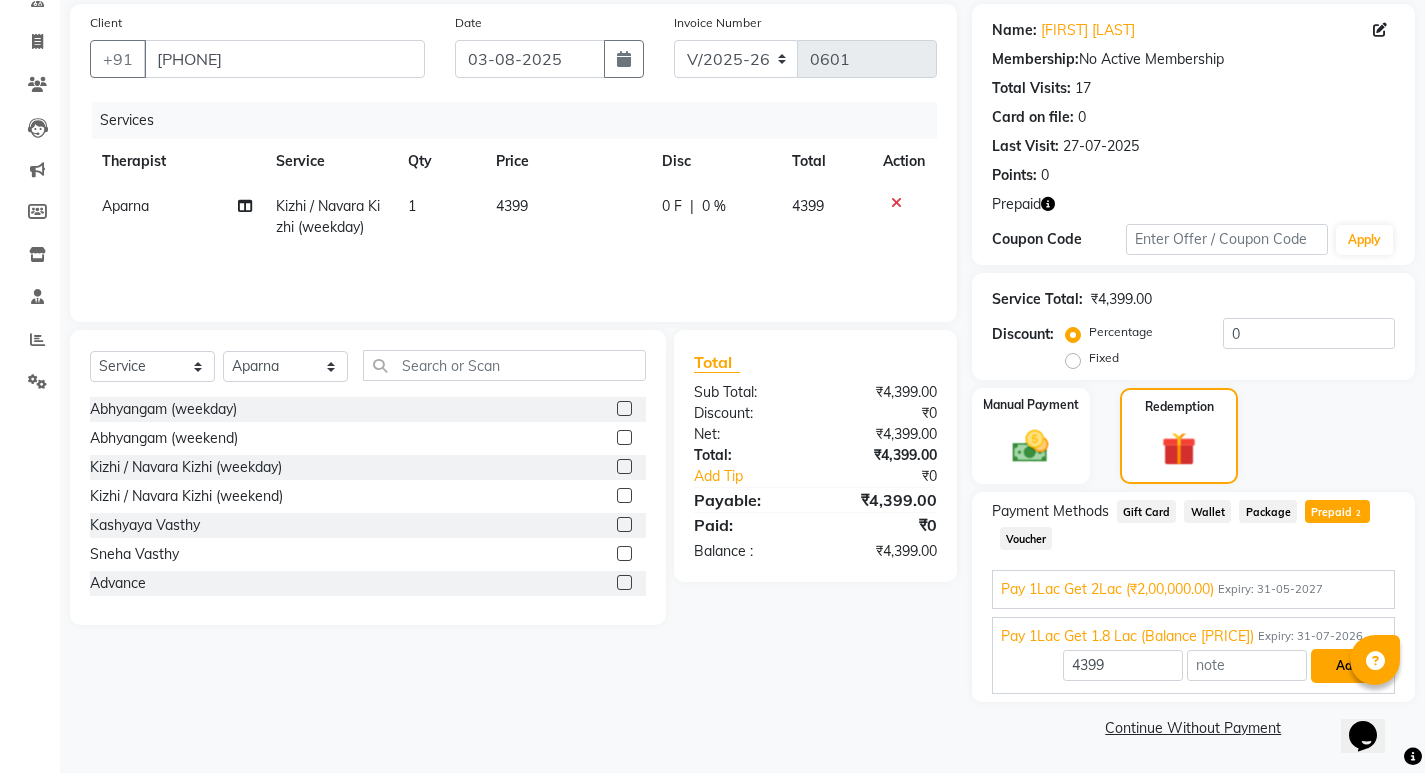 click on "Add" at bounding box center [1347, 666] 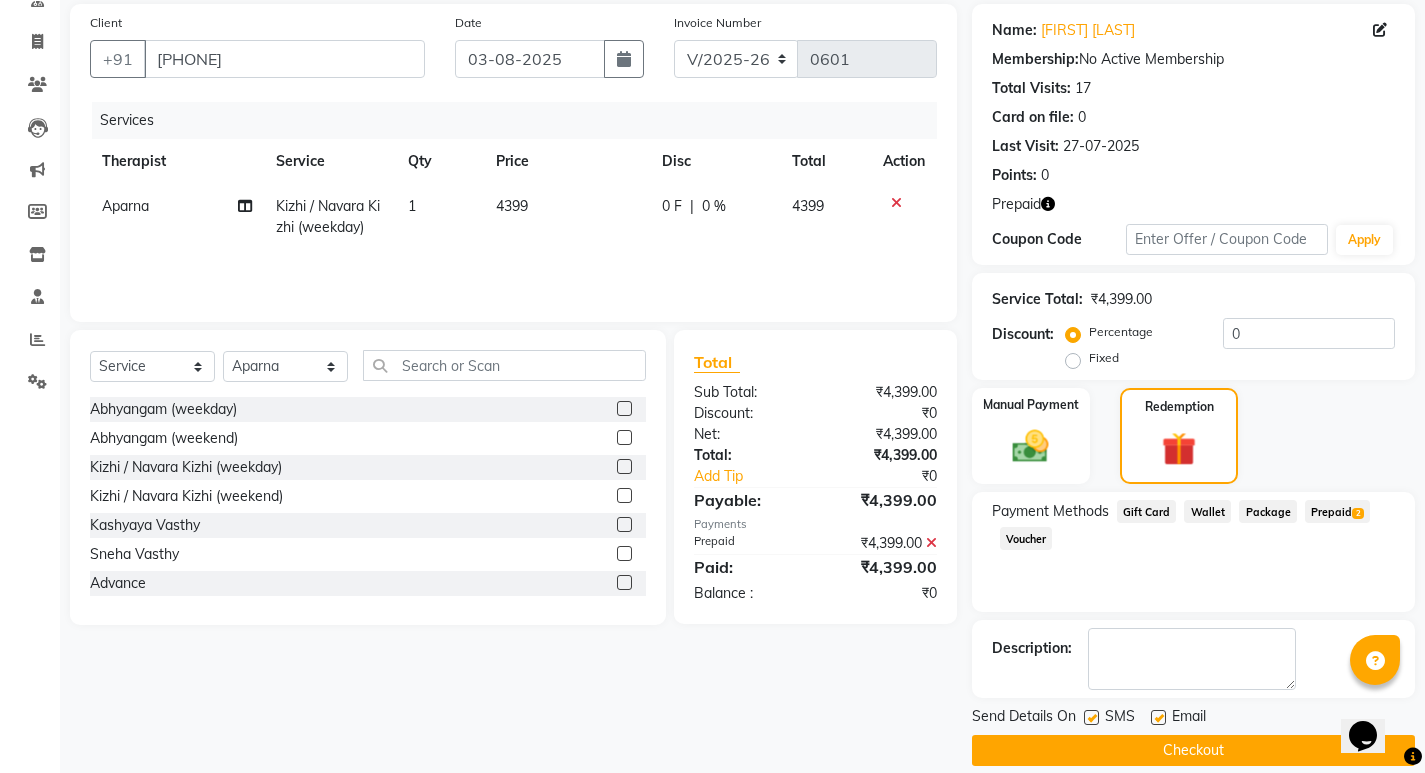 click on "Checkout" 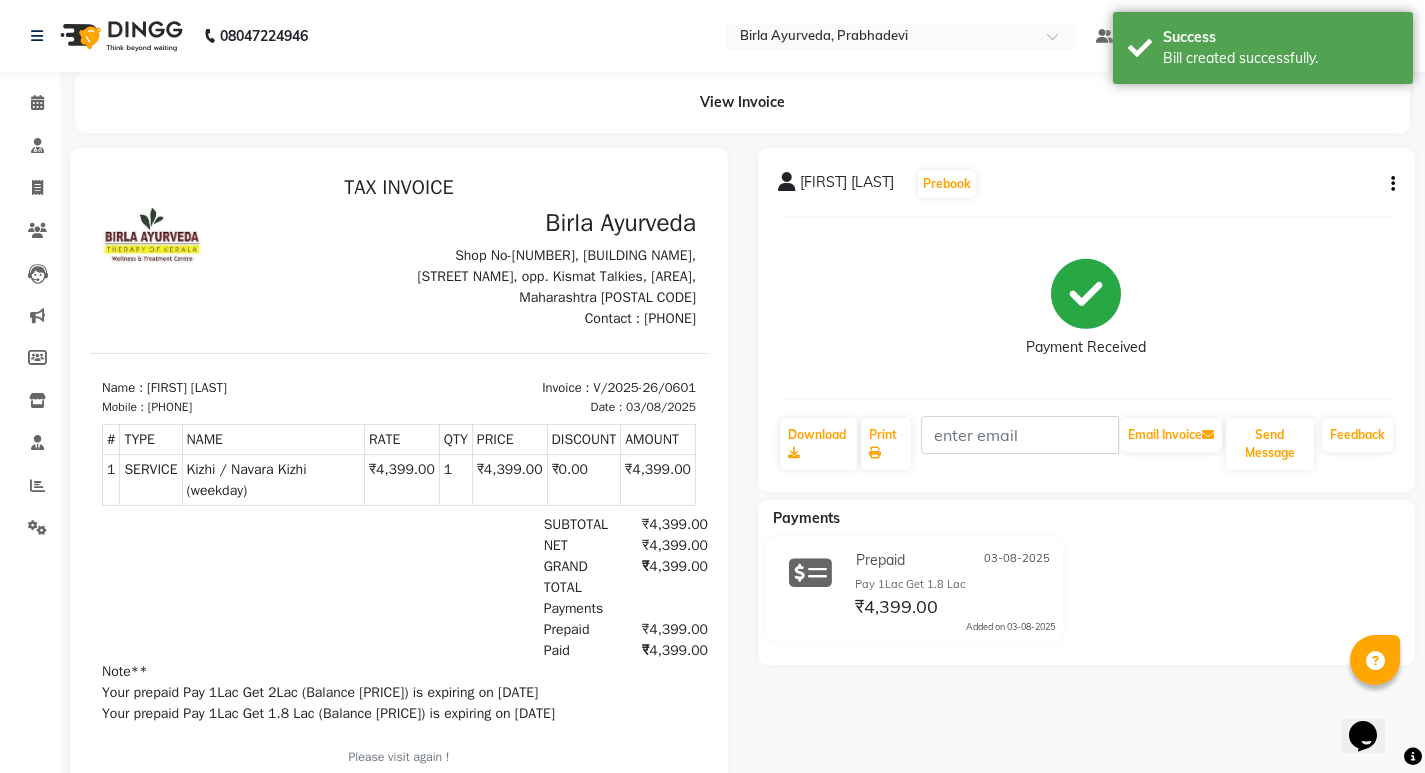 scroll, scrollTop: 0, scrollLeft: 0, axis: both 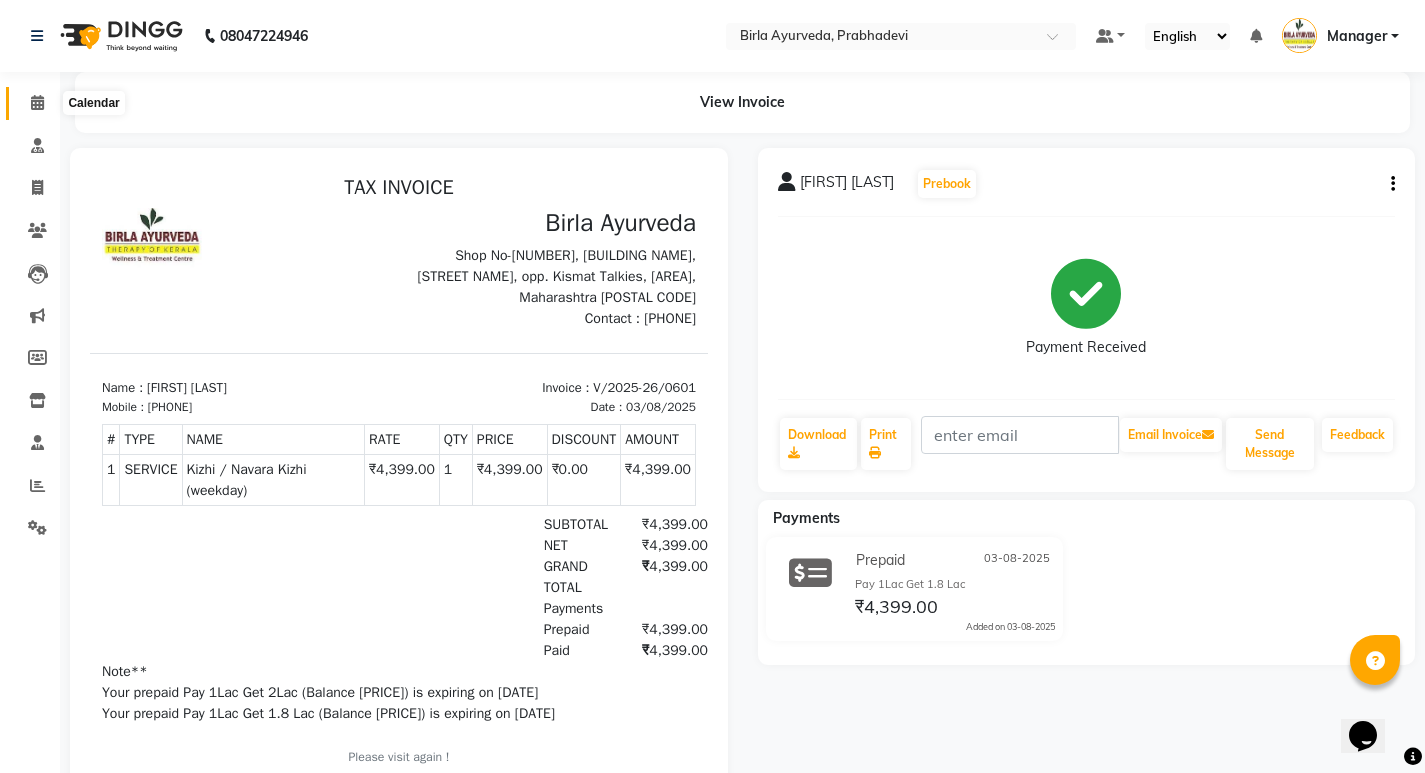 click 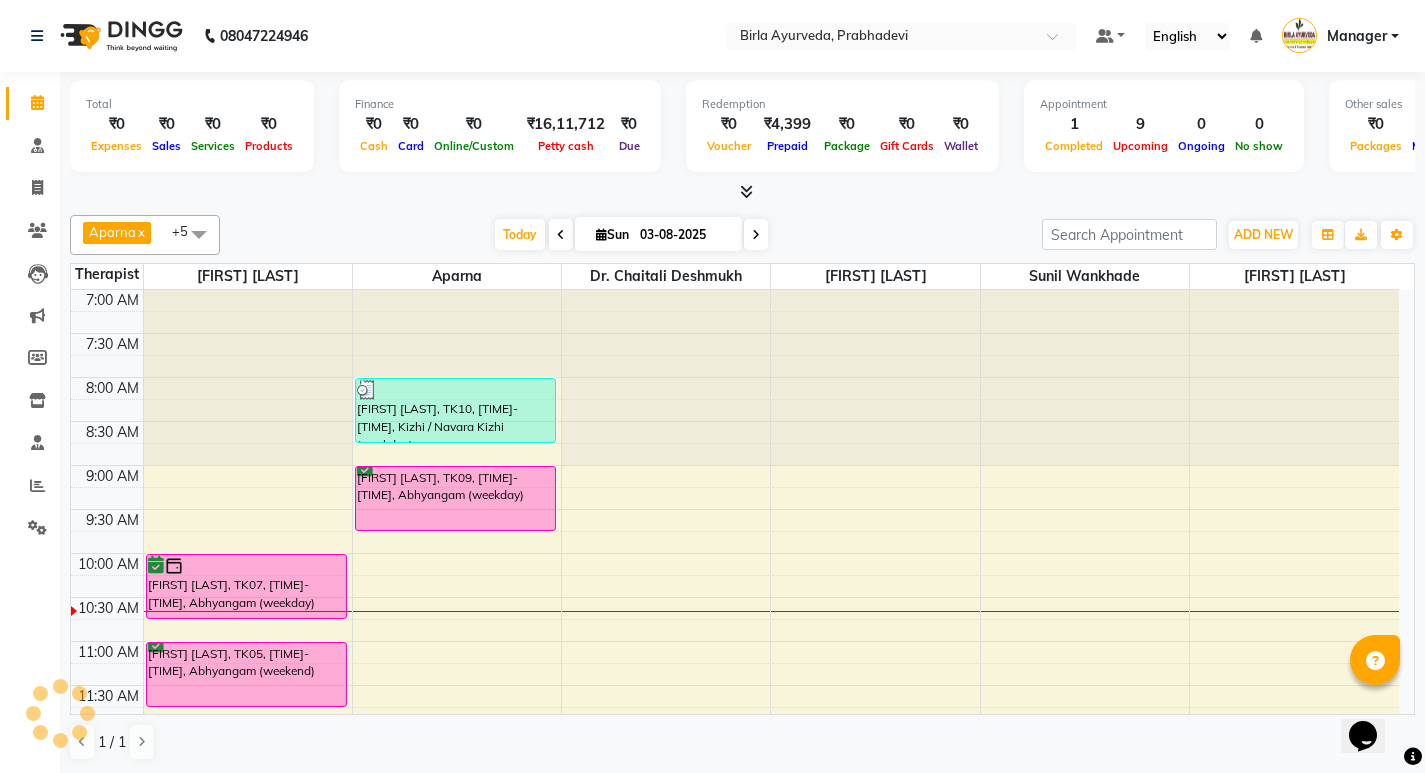 scroll, scrollTop: 0, scrollLeft: 0, axis: both 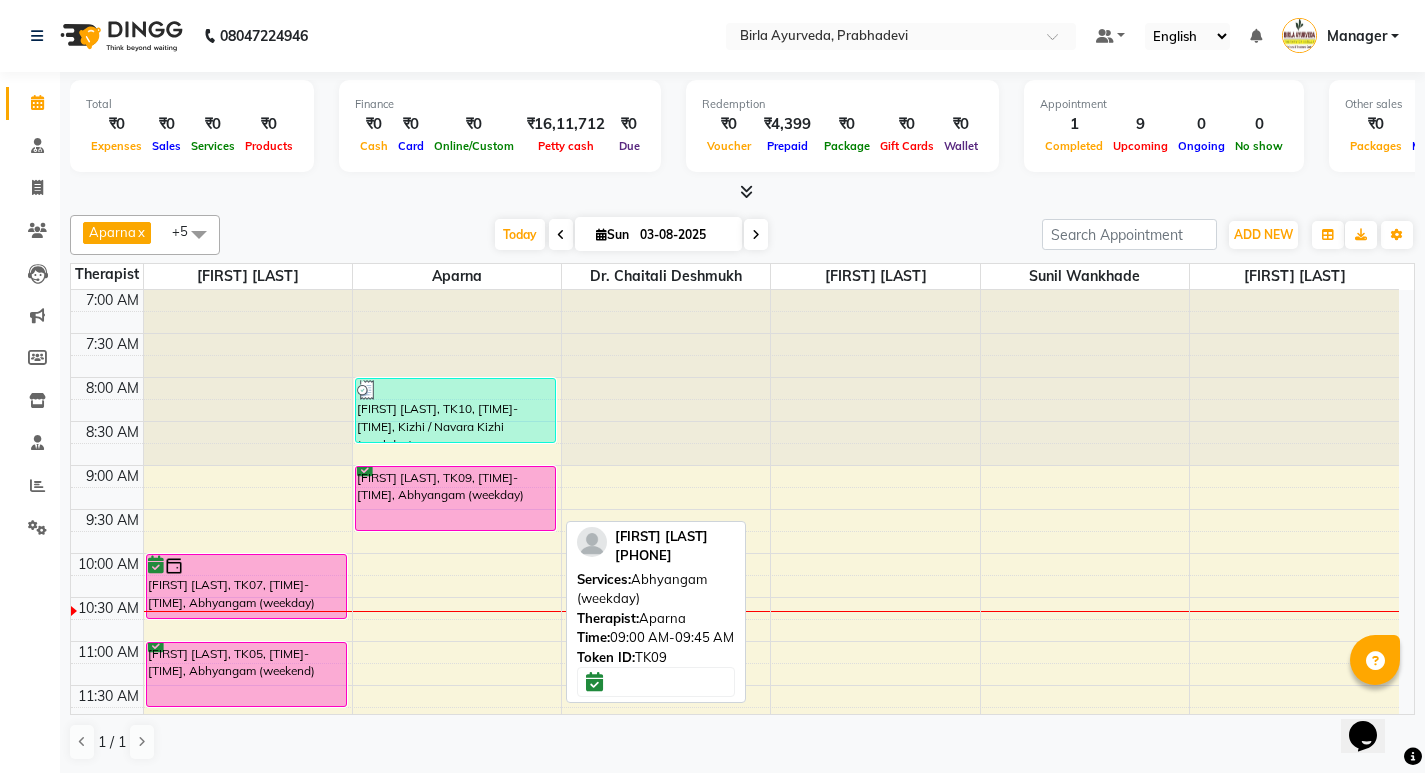 click on "[FIRST] [LAST], TK09, [TIME]-[TIME], Abhyangam  (weekday)" at bounding box center [455, 498] 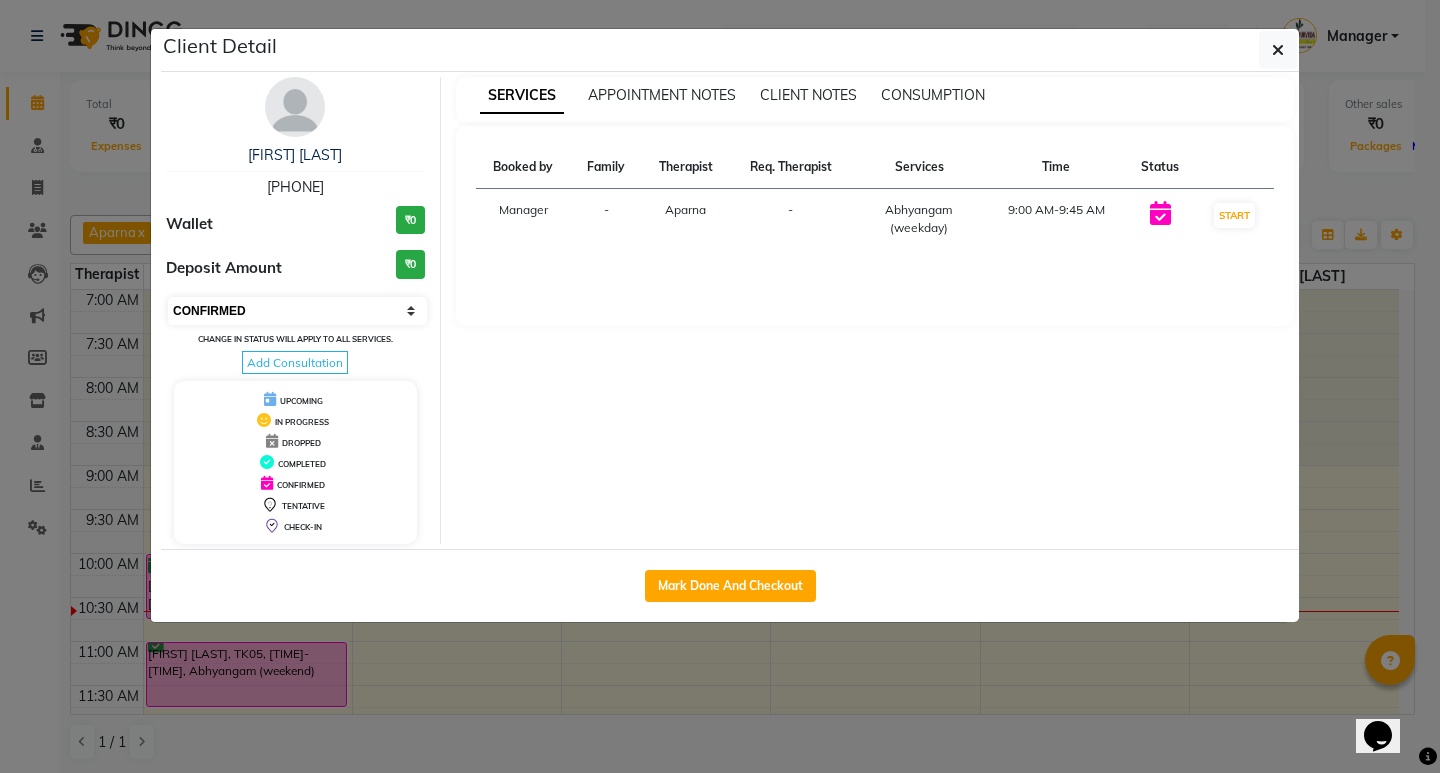 click on "Select IN SERVICE CONFIRMED TENTATIVE CHECK IN MARK DONE DROPPED UPCOMING" at bounding box center [297, 311] 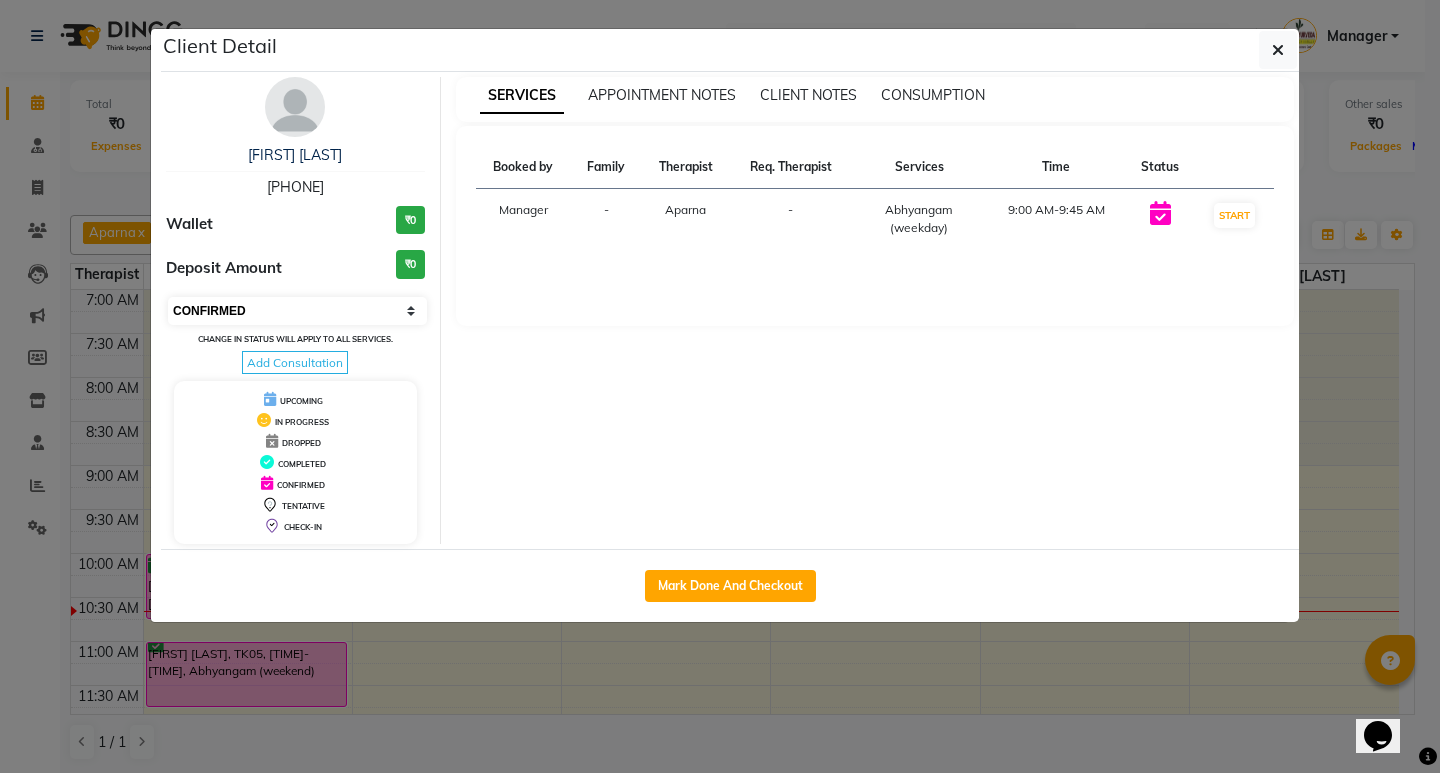 select on "2" 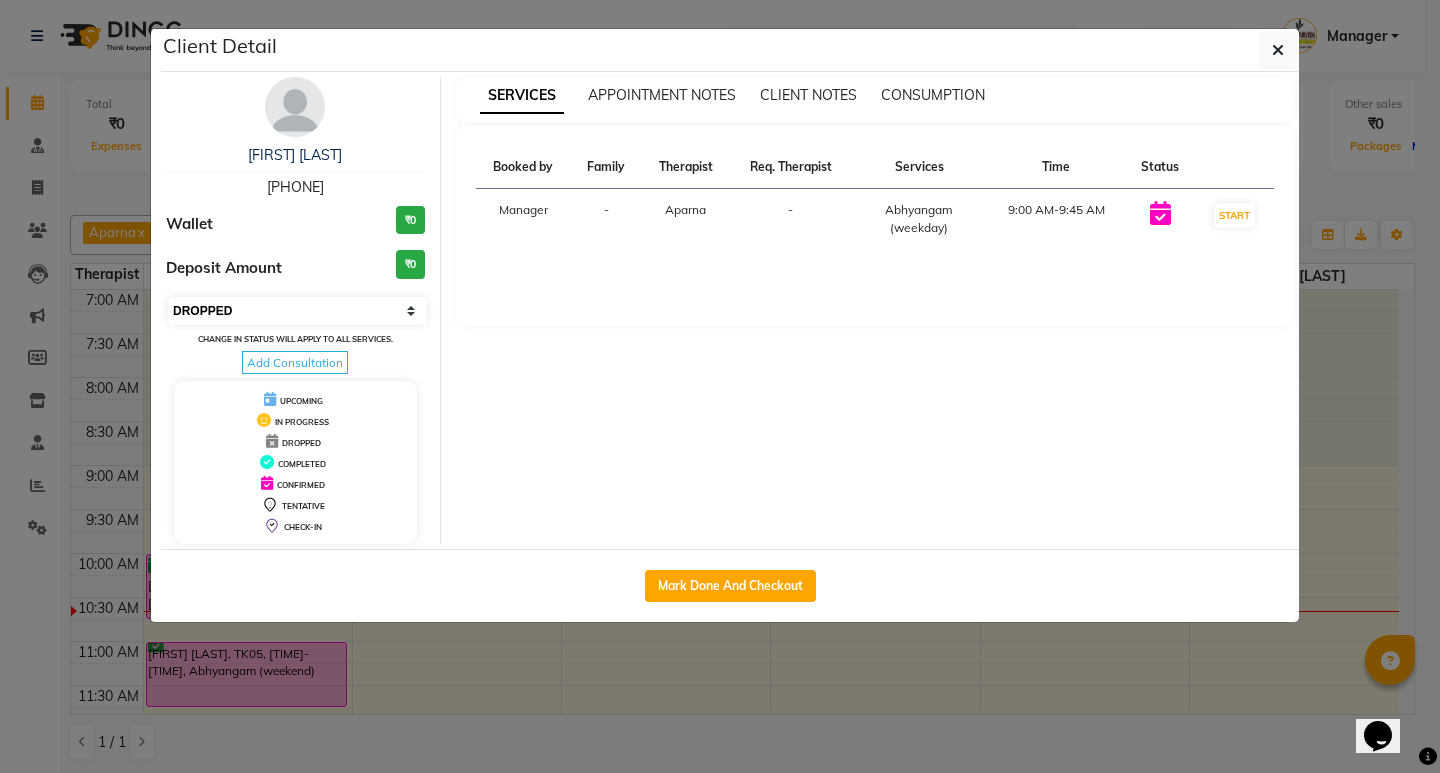 click on "Select IN SERVICE CONFIRMED TENTATIVE CHECK IN MARK DONE DROPPED UPCOMING" at bounding box center (297, 311) 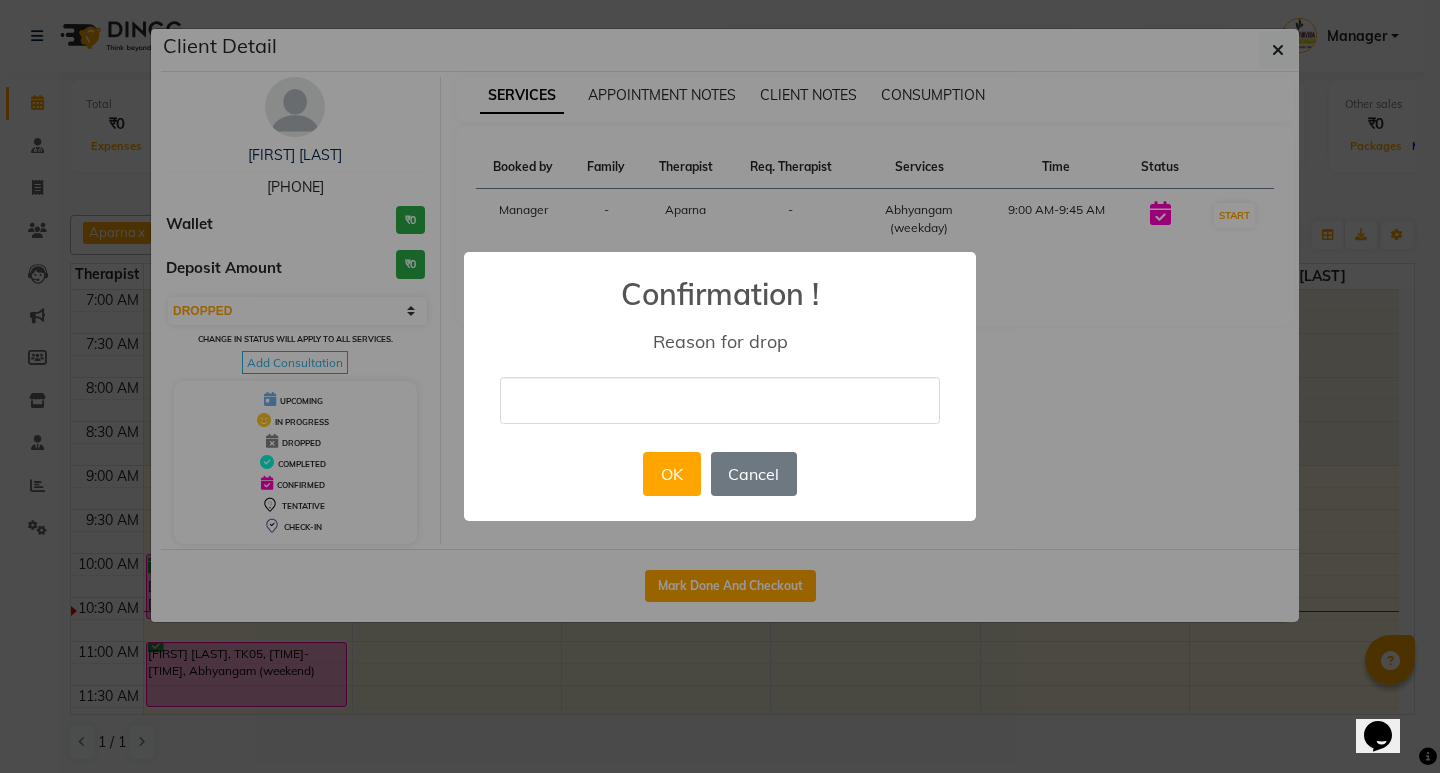 click at bounding box center (720, 400) 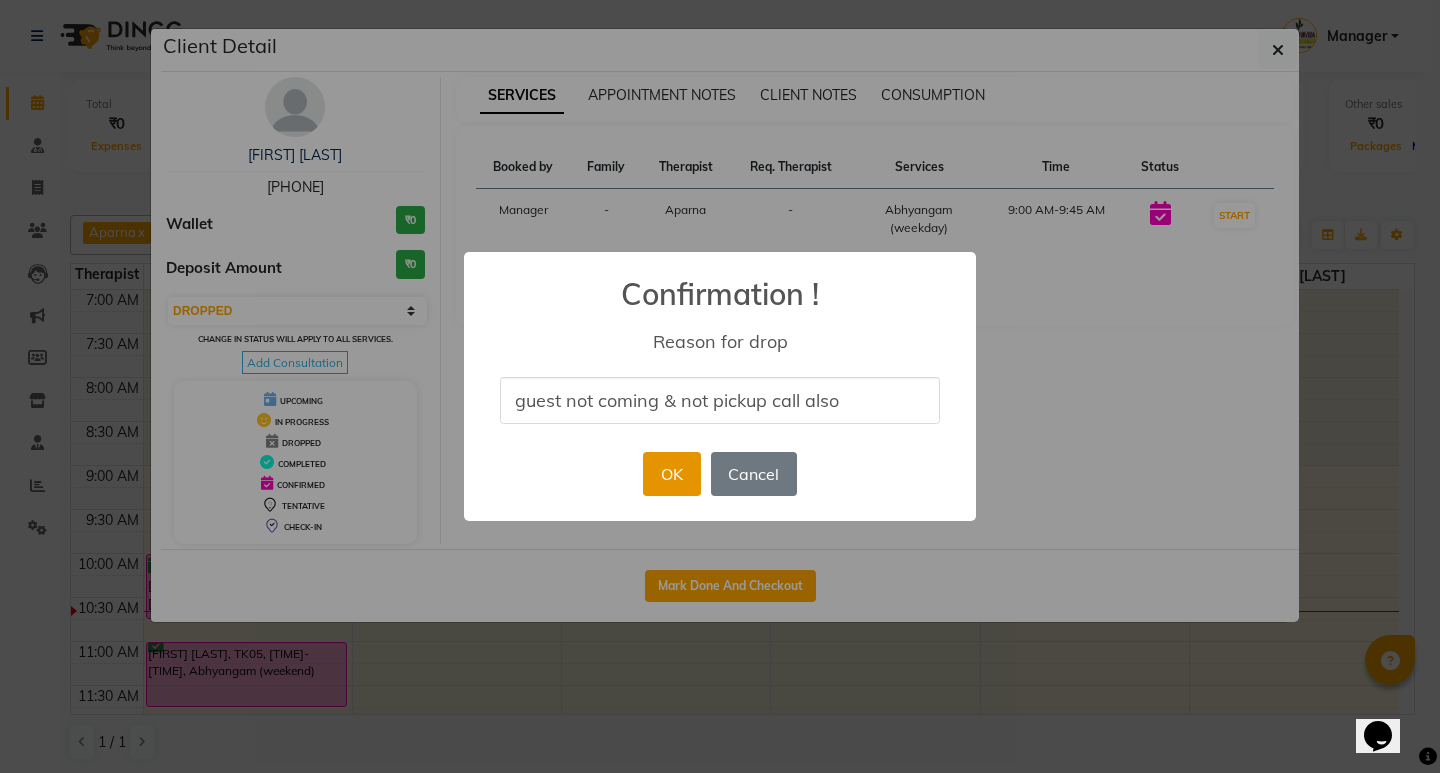 click on "OK" at bounding box center (671, 474) 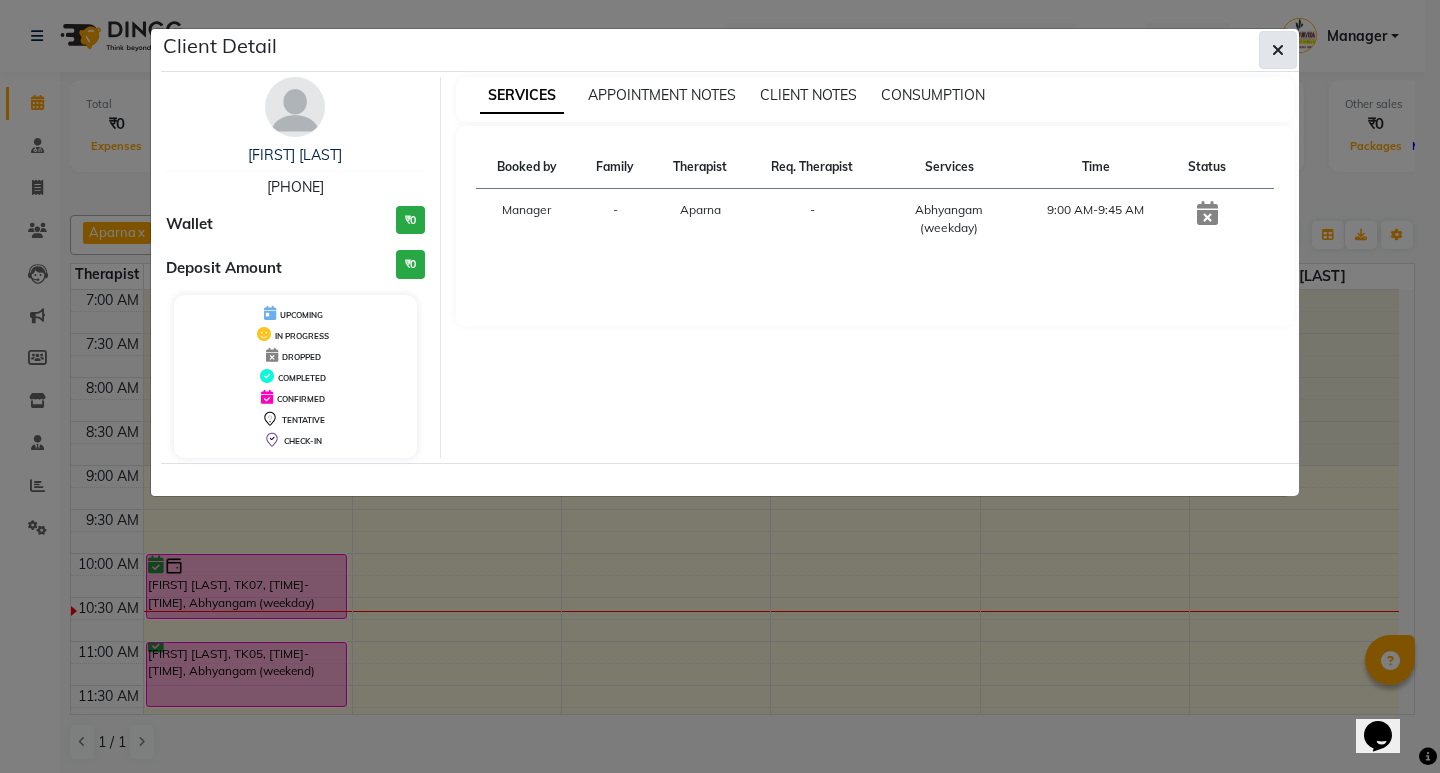 click 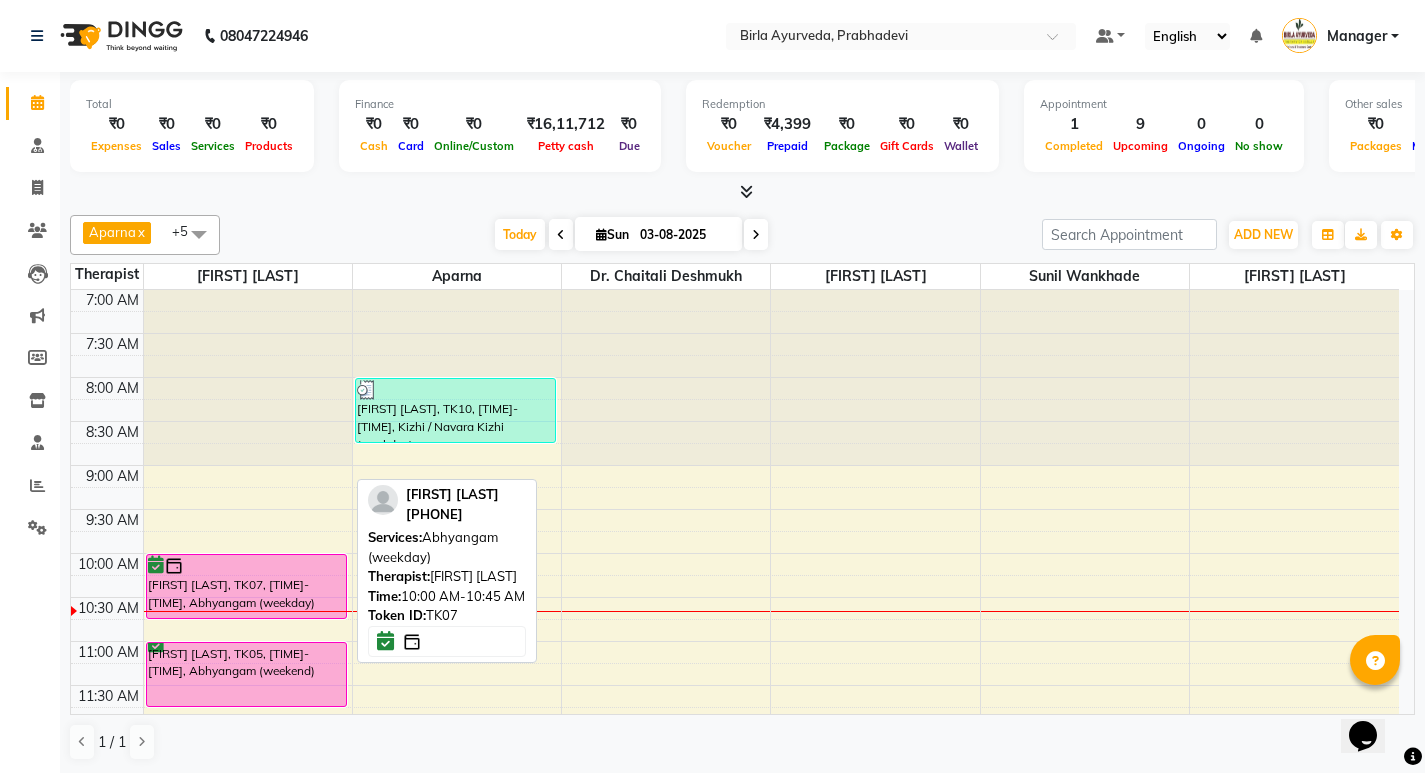 click on "[FIRST] [LAST], TK07, [TIME]-[TIME], Abhyangam  (weekday)" at bounding box center (246, 586) 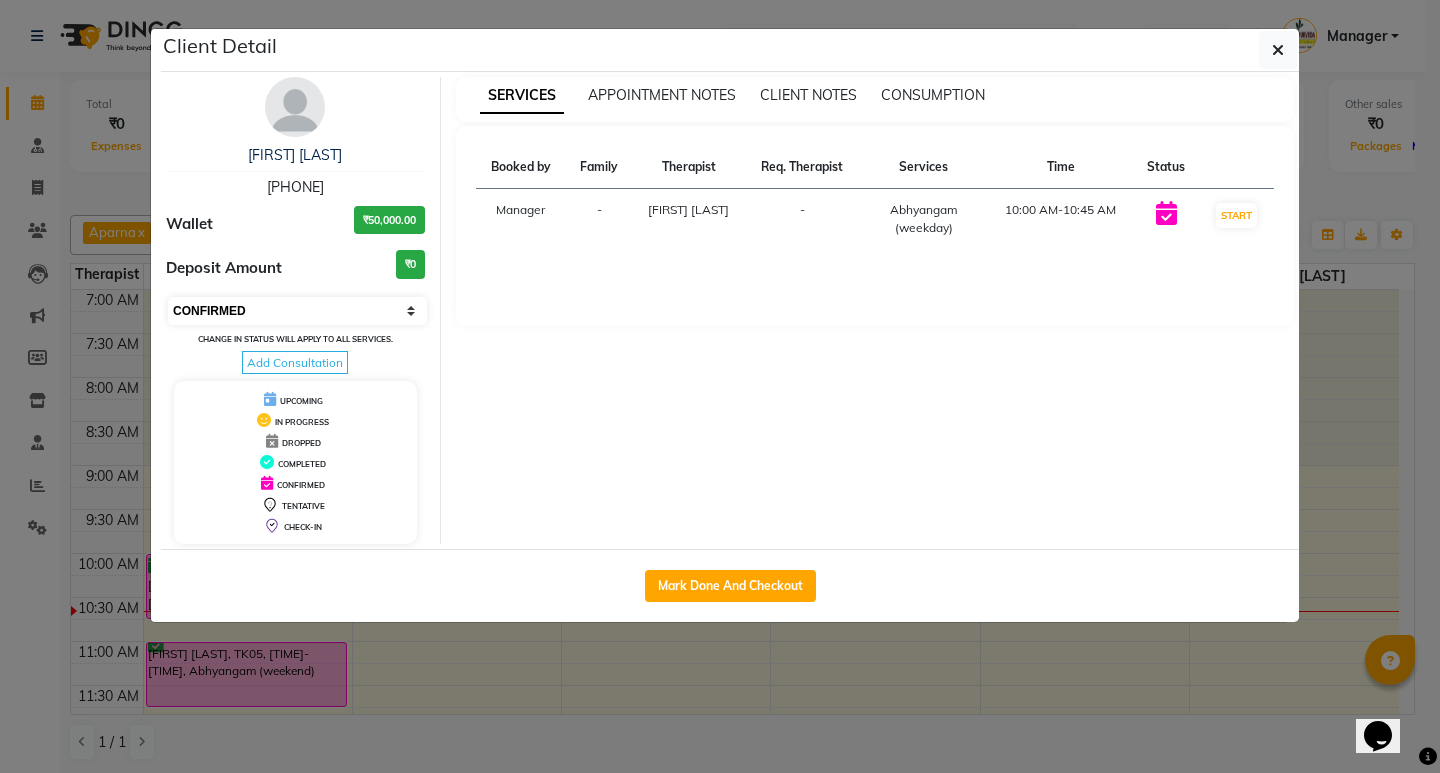 click on "Select IN SERVICE CONFIRMED TENTATIVE CHECK IN MARK DONE DROPPED UPCOMING" at bounding box center [297, 311] 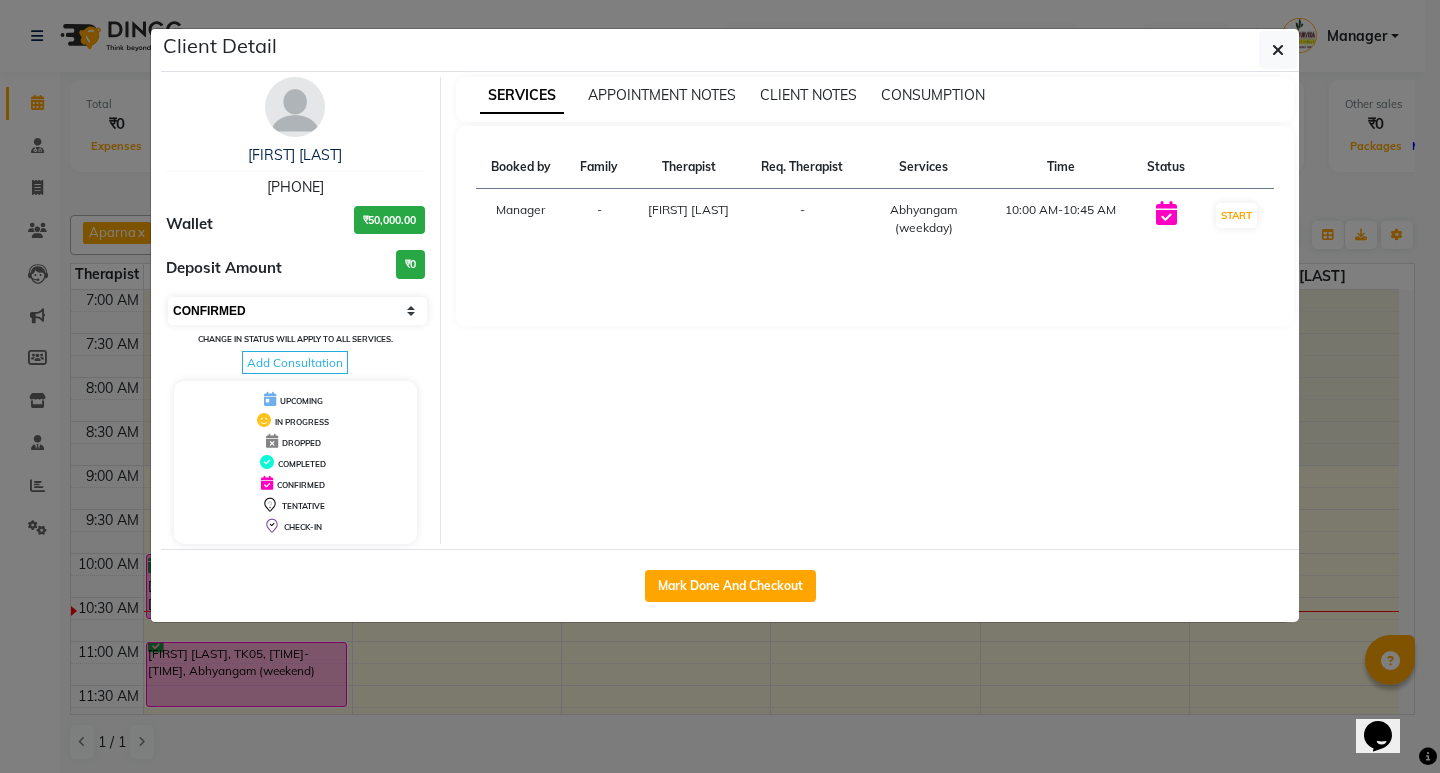 select on "2" 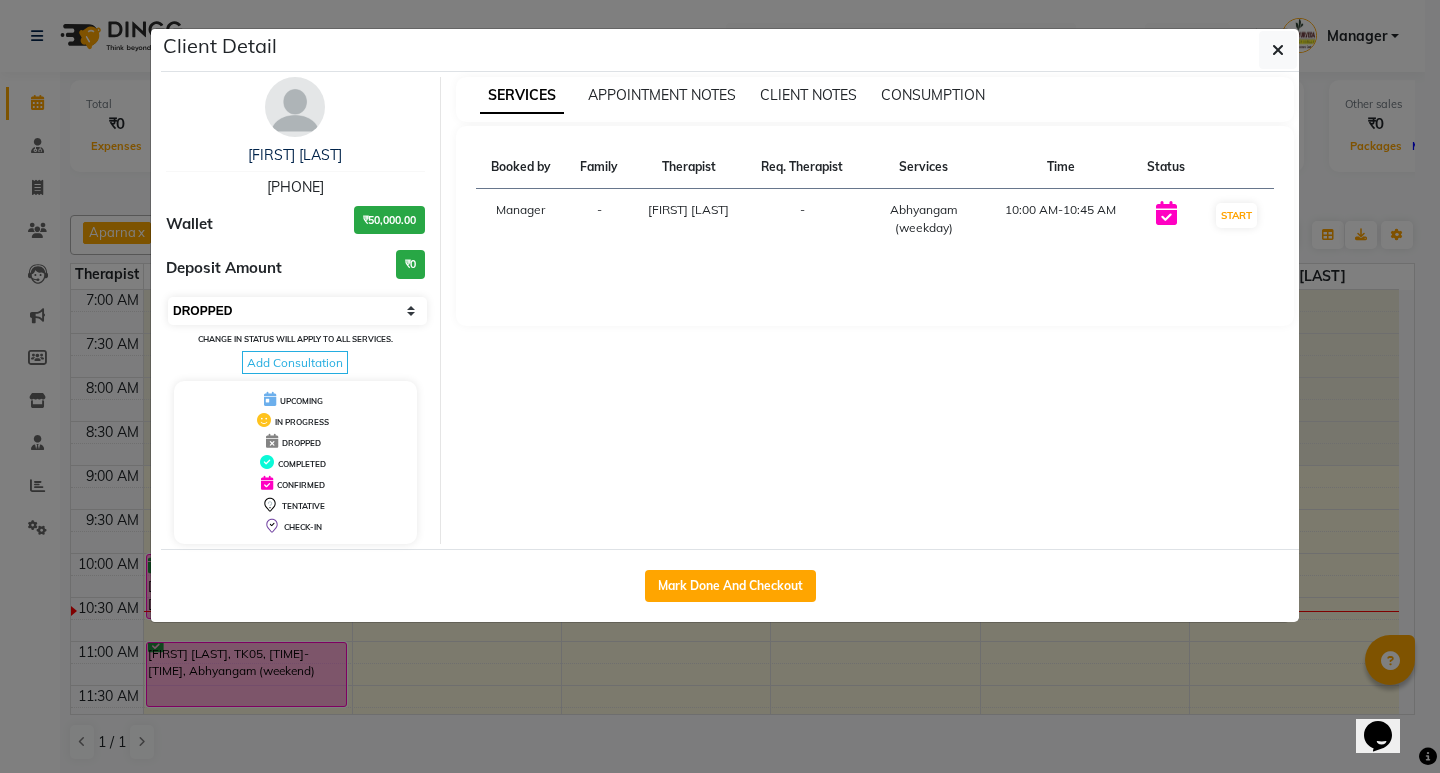 click on "Select IN SERVICE CONFIRMED TENTATIVE CHECK IN MARK DONE DROPPED UPCOMING" at bounding box center [297, 311] 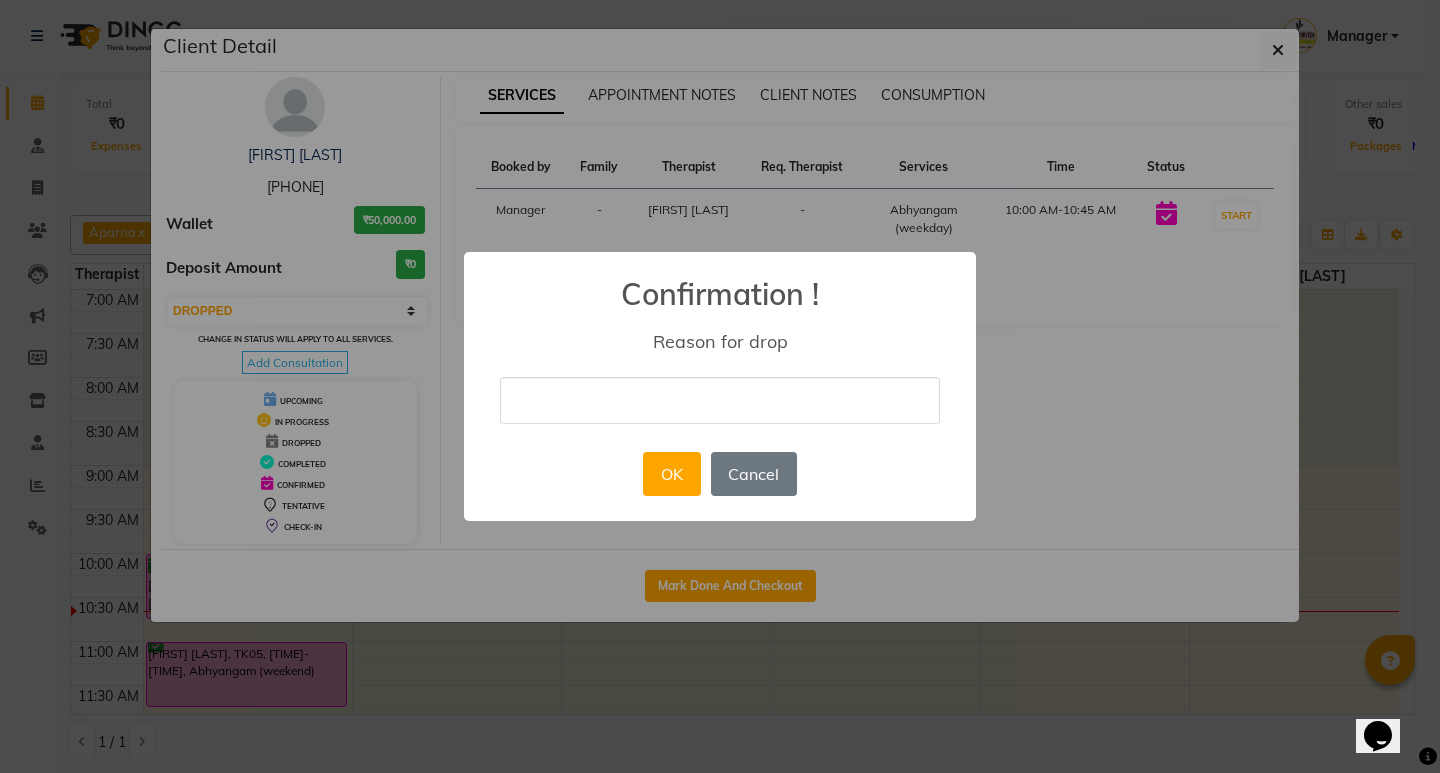 click at bounding box center [720, 400] 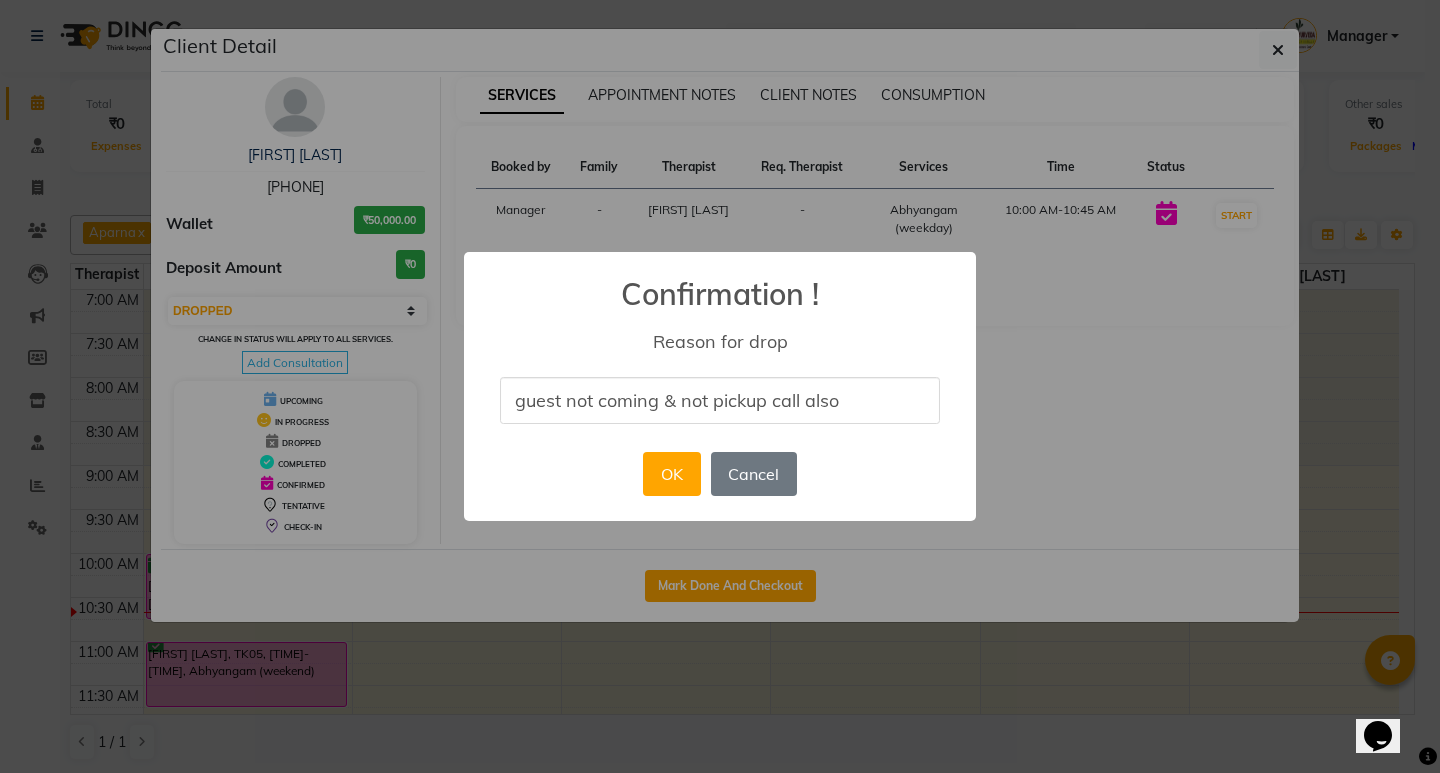 drag, startPoint x: 876, startPoint y: 402, endPoint x: 675, endPoint y: 409, distance: 201.12186 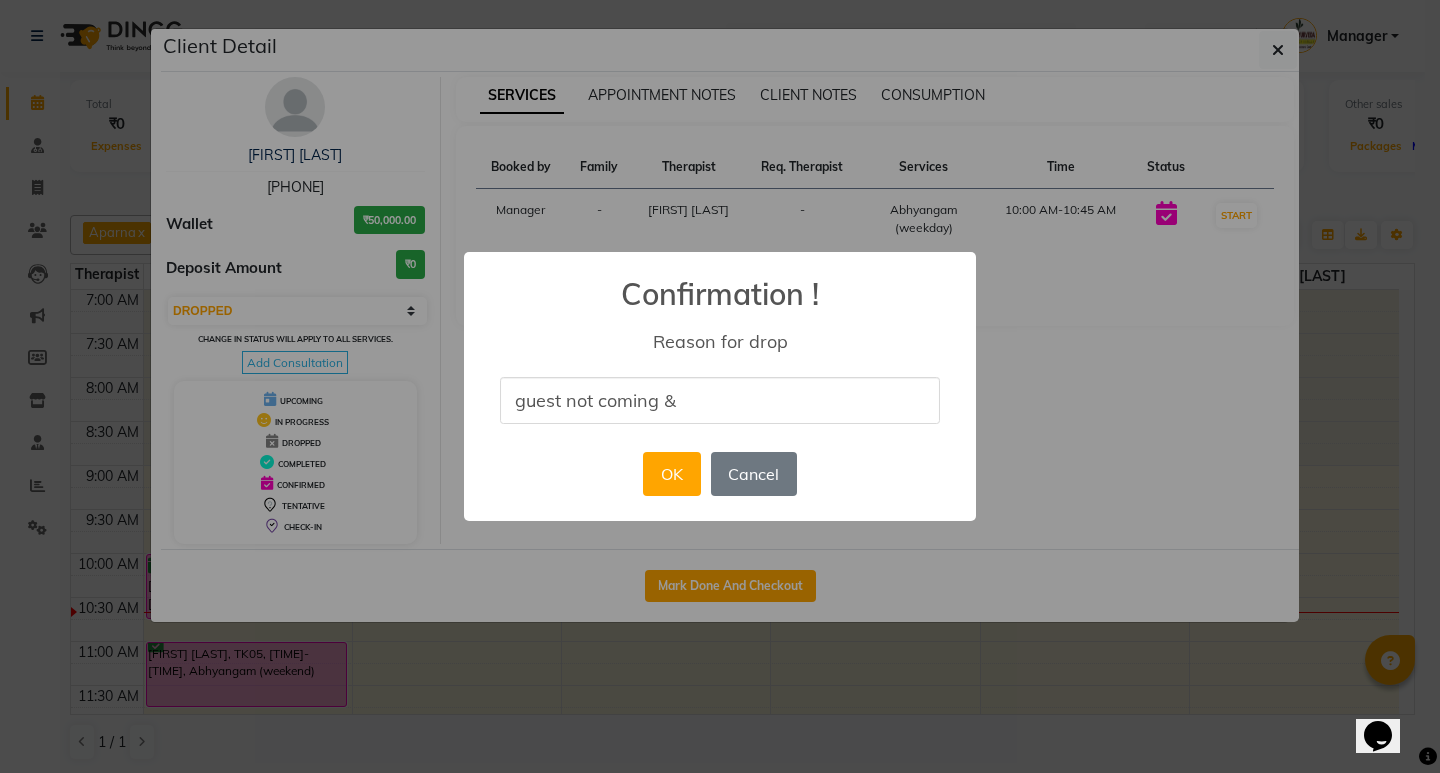 click on "guest not coming &" at bounding box center [720, 400] 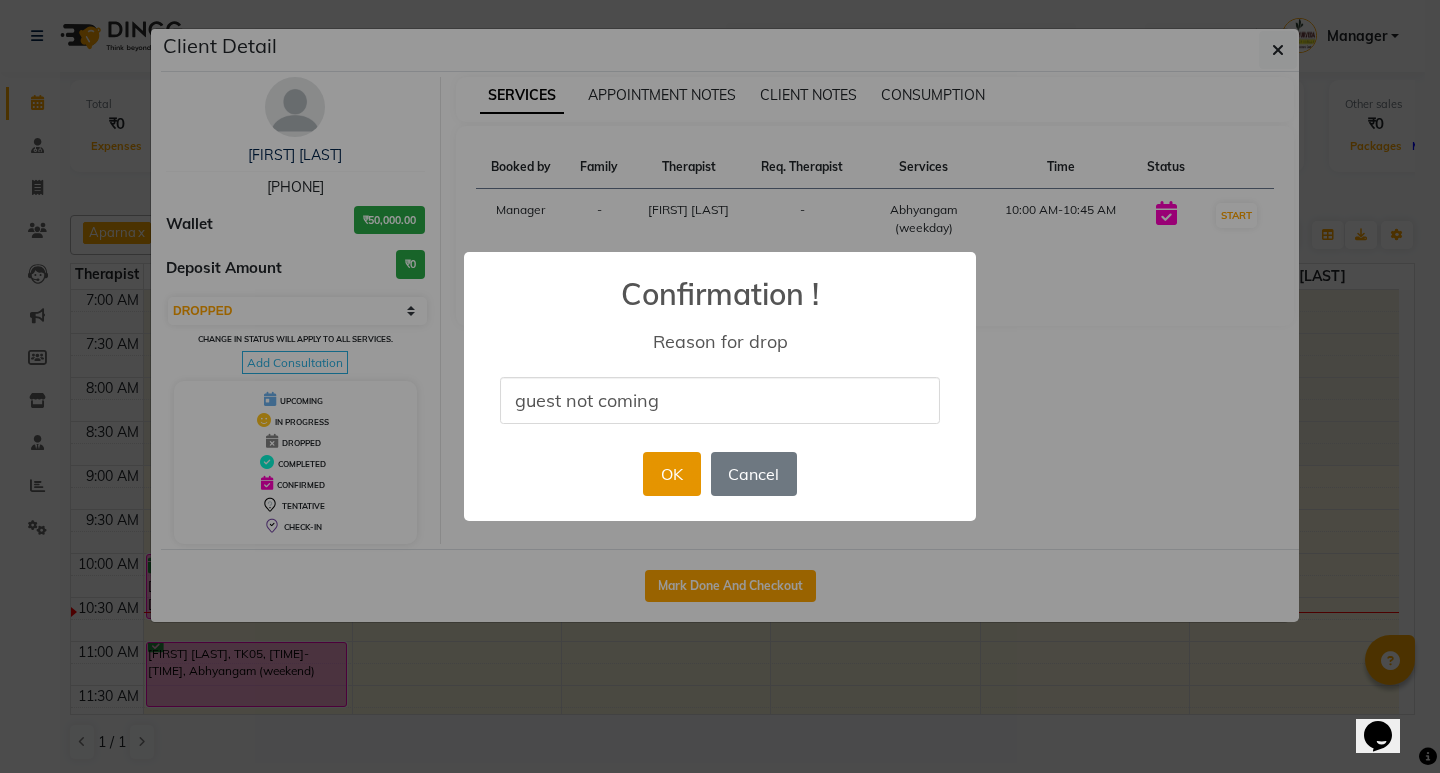 type on "guest not coming" 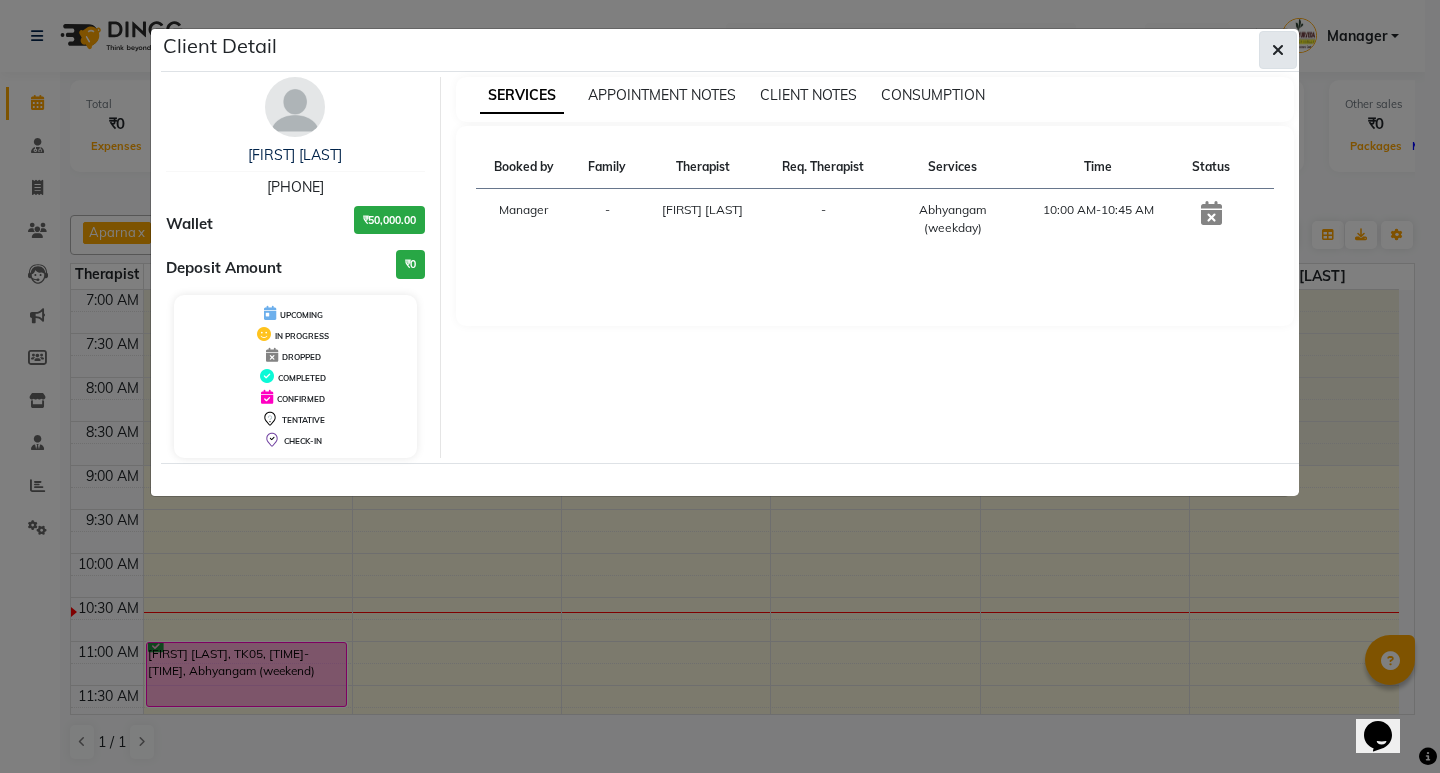 click 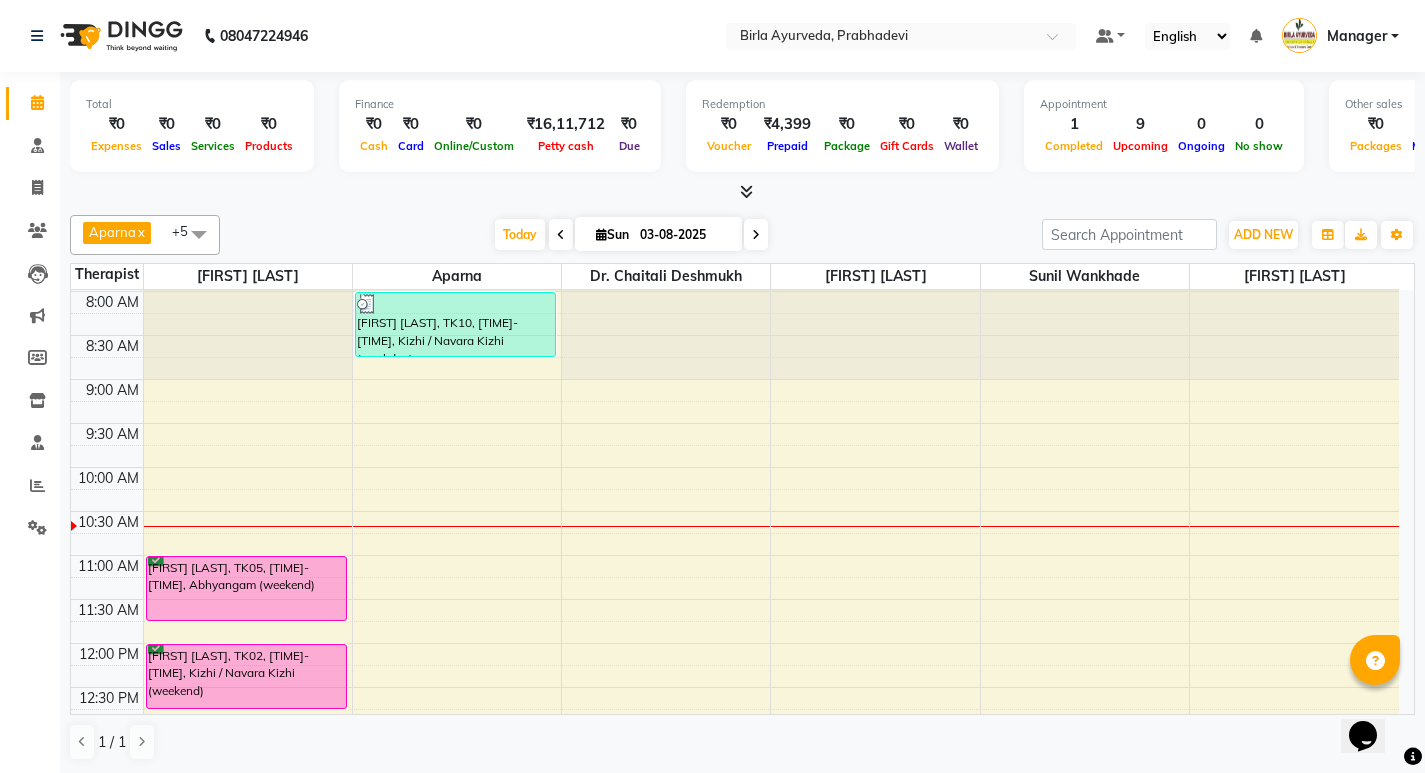 scroll, scrollTop: 0, scrollLeft: 0, axis: both 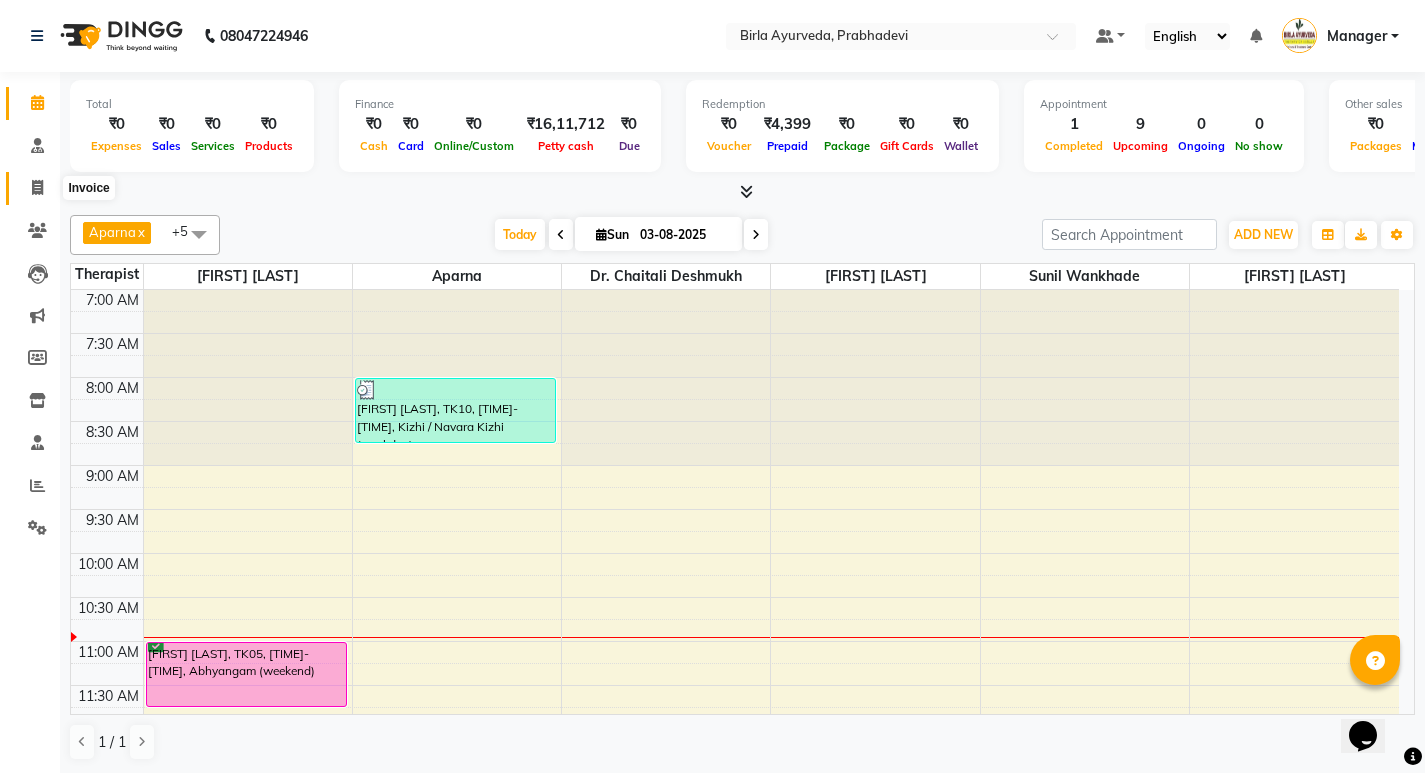 click 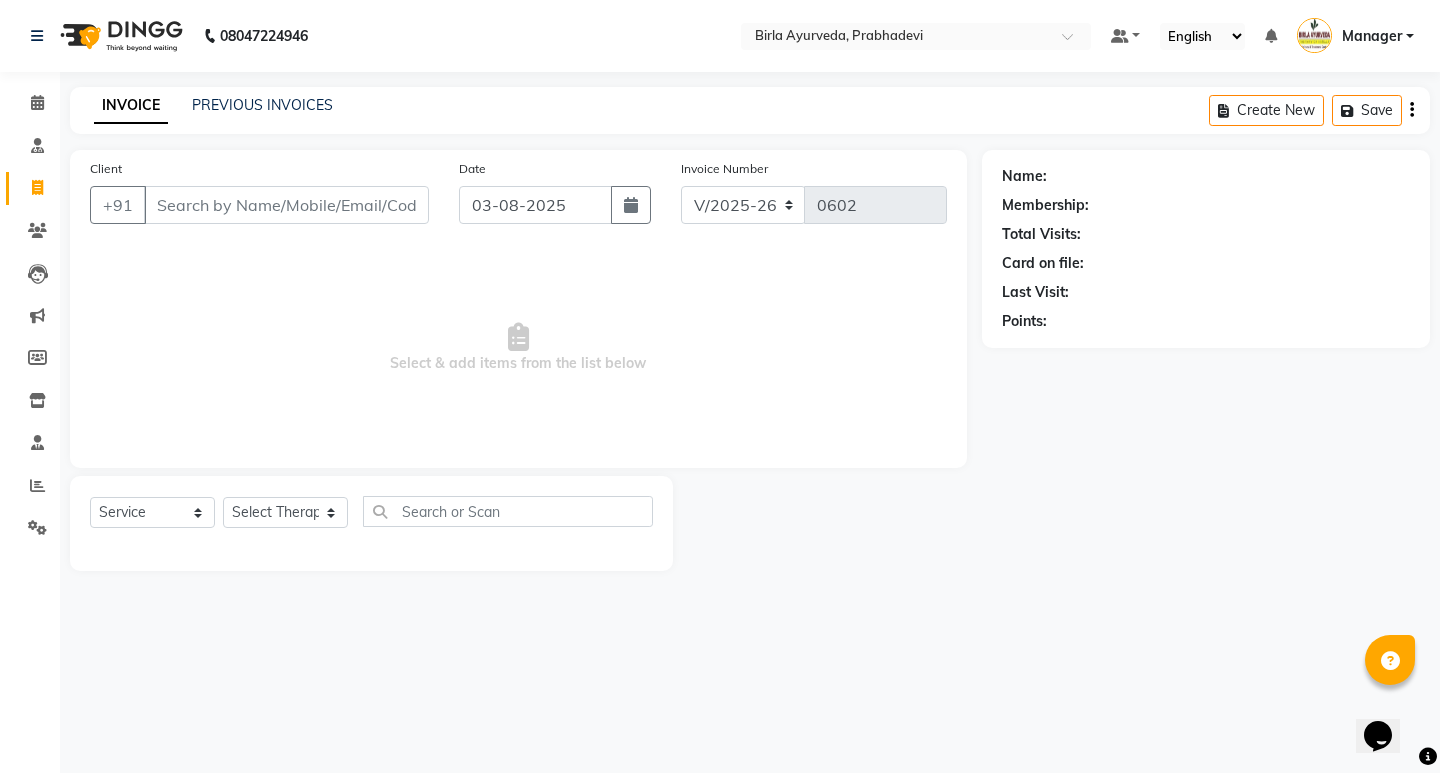 click on "PREVIOUS INVOICES" 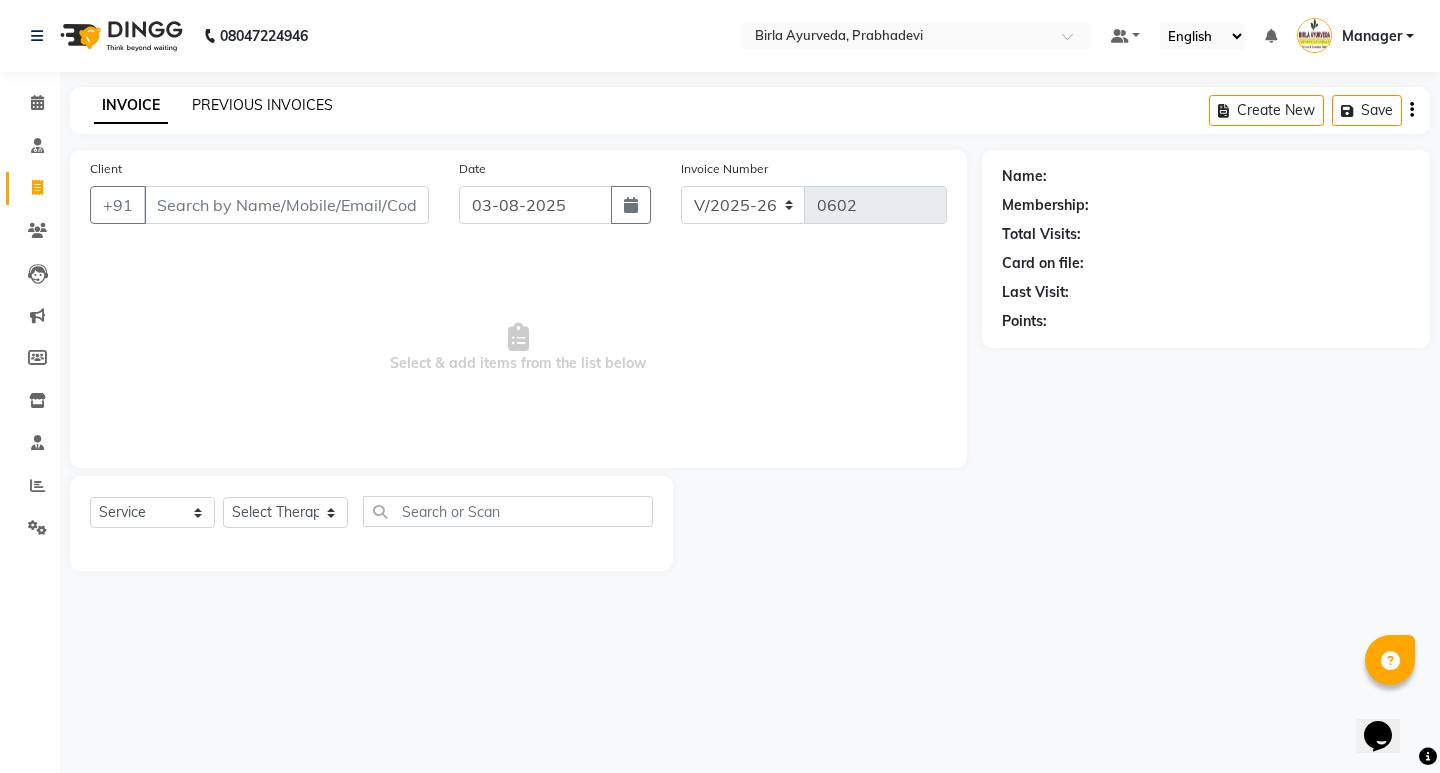 click on "PREVIOUS INVOICES" 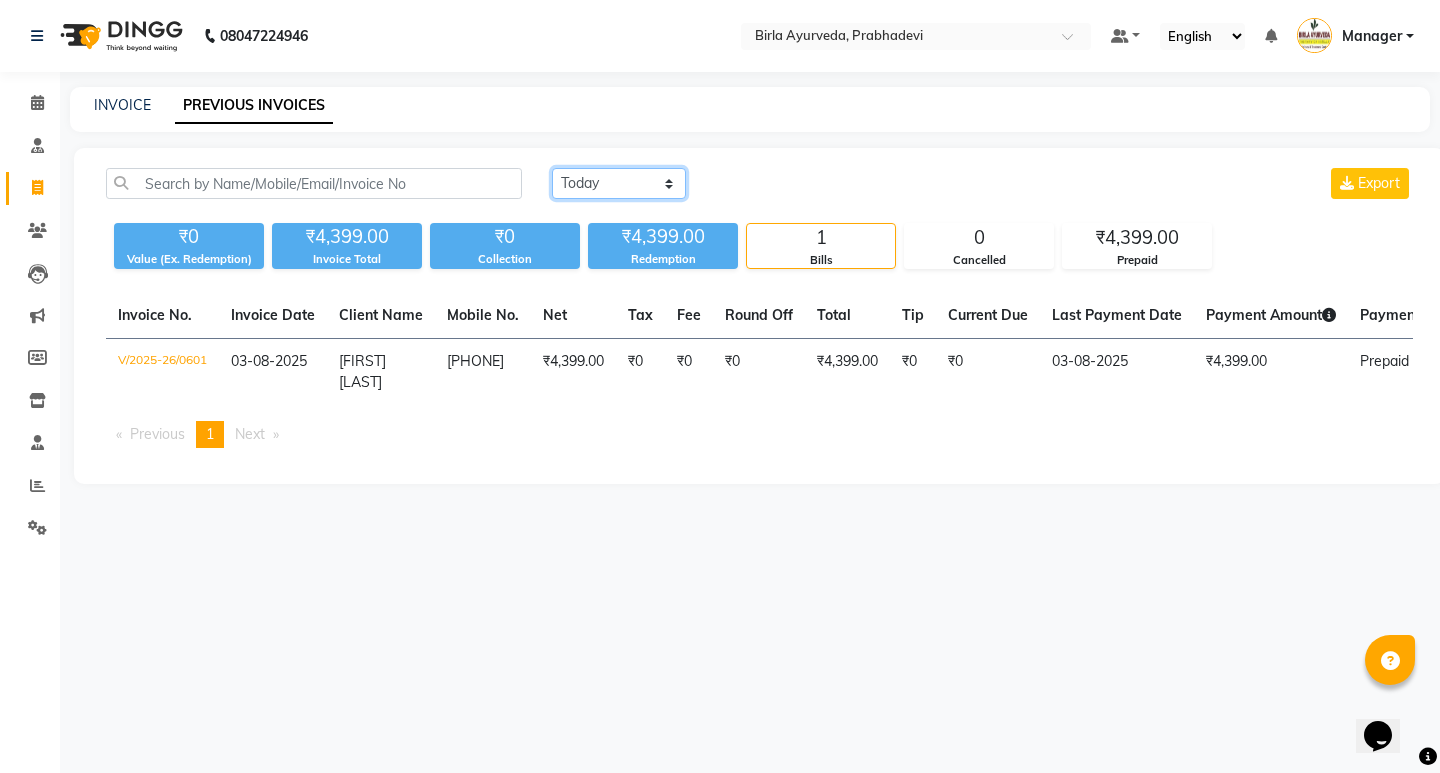 click on "Today Yesterday Custom Range" 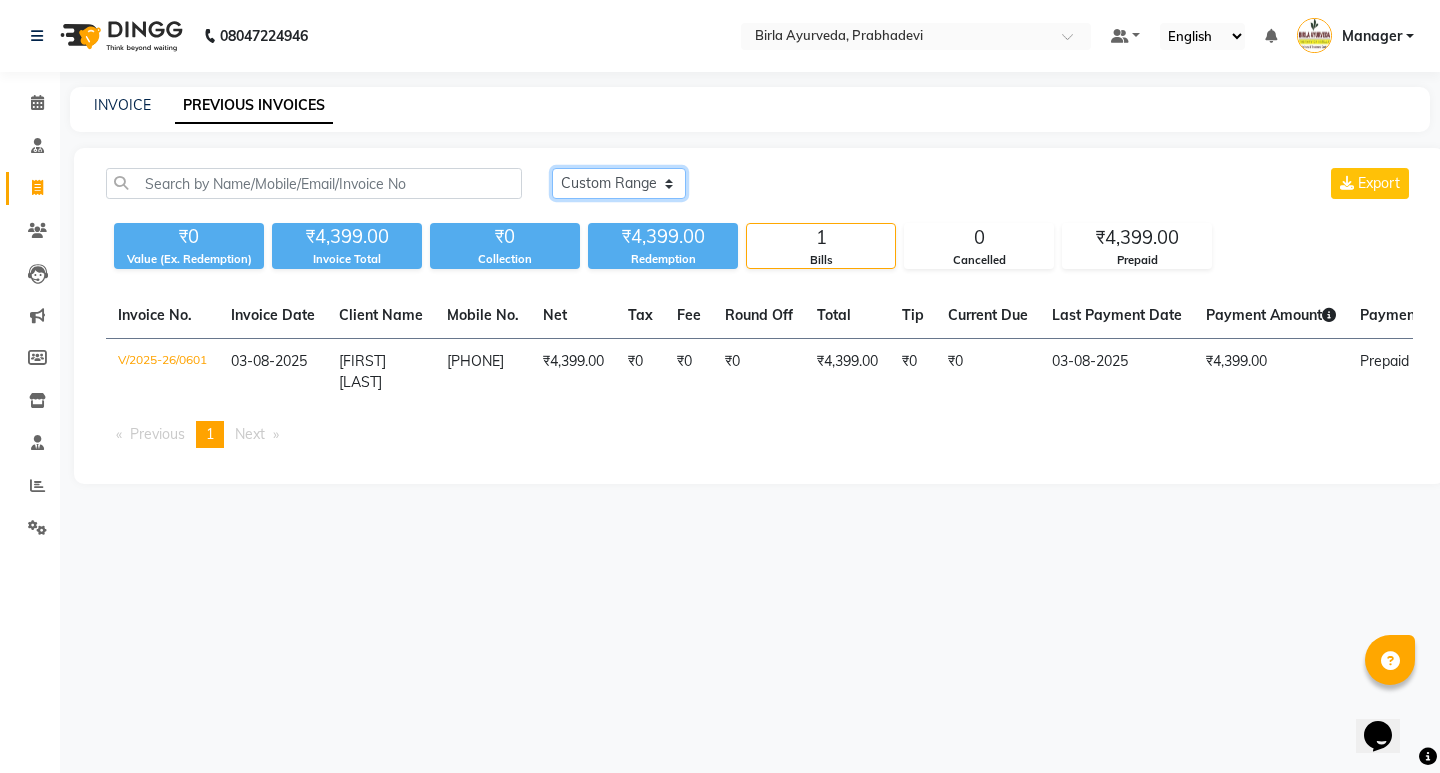 click on "Today Yesterday Custom Range" 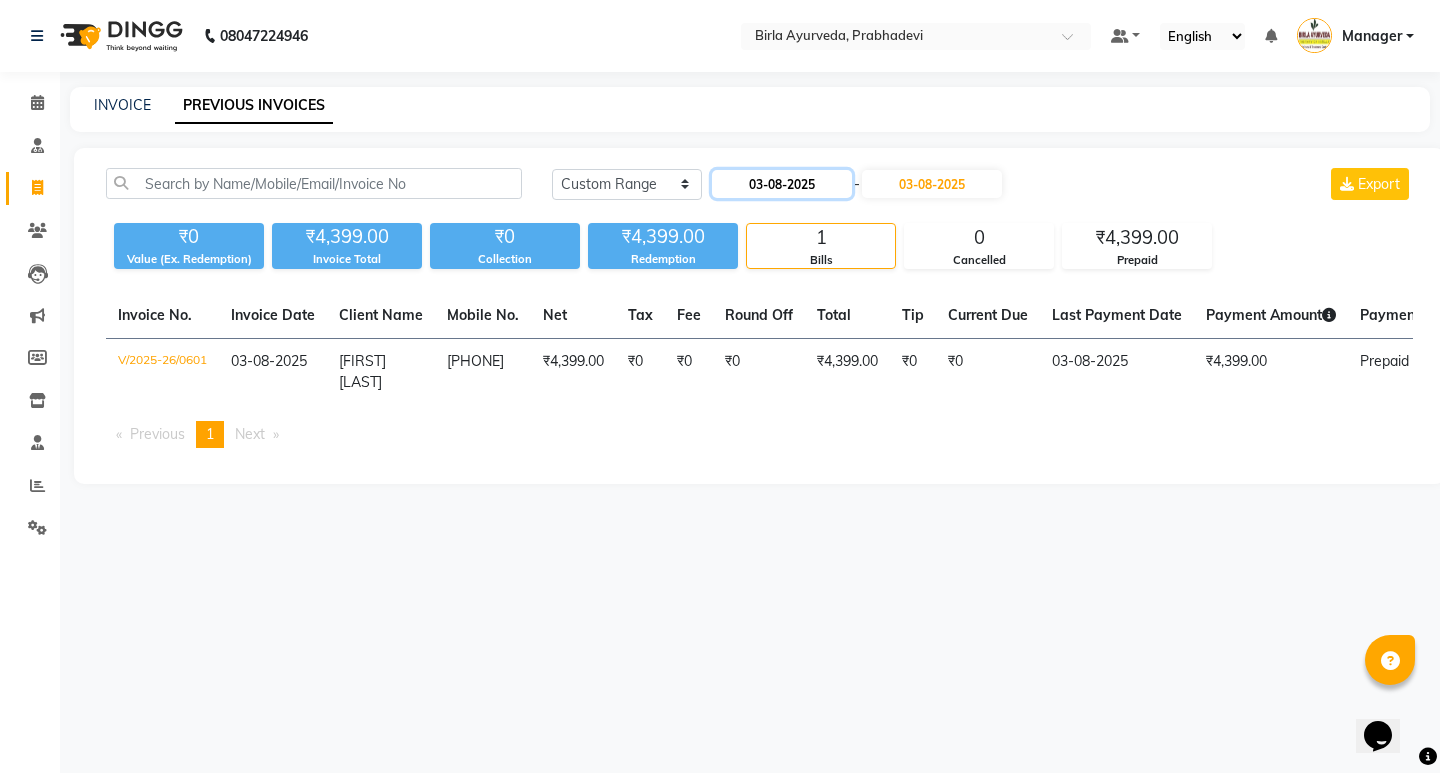 click on "03-08-2025" 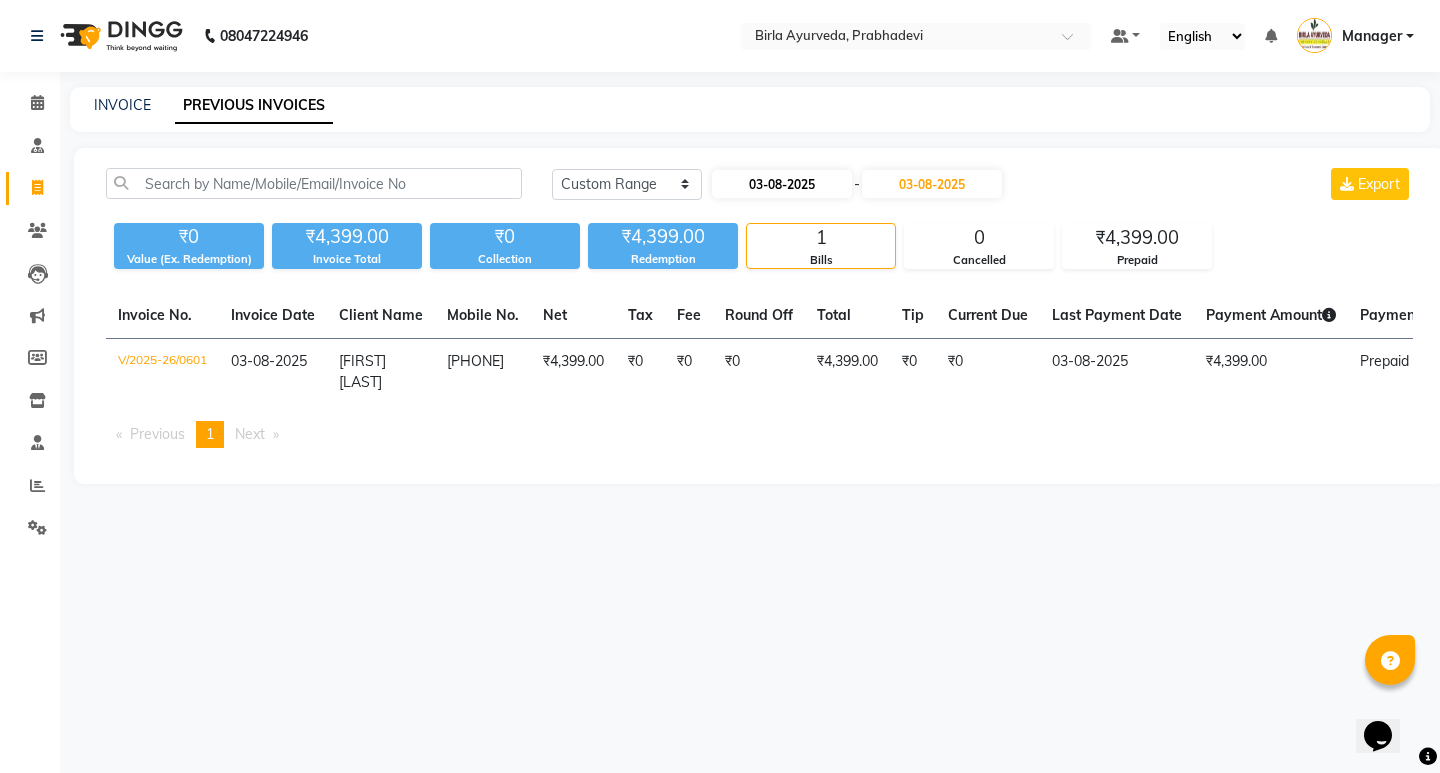 select on "8" 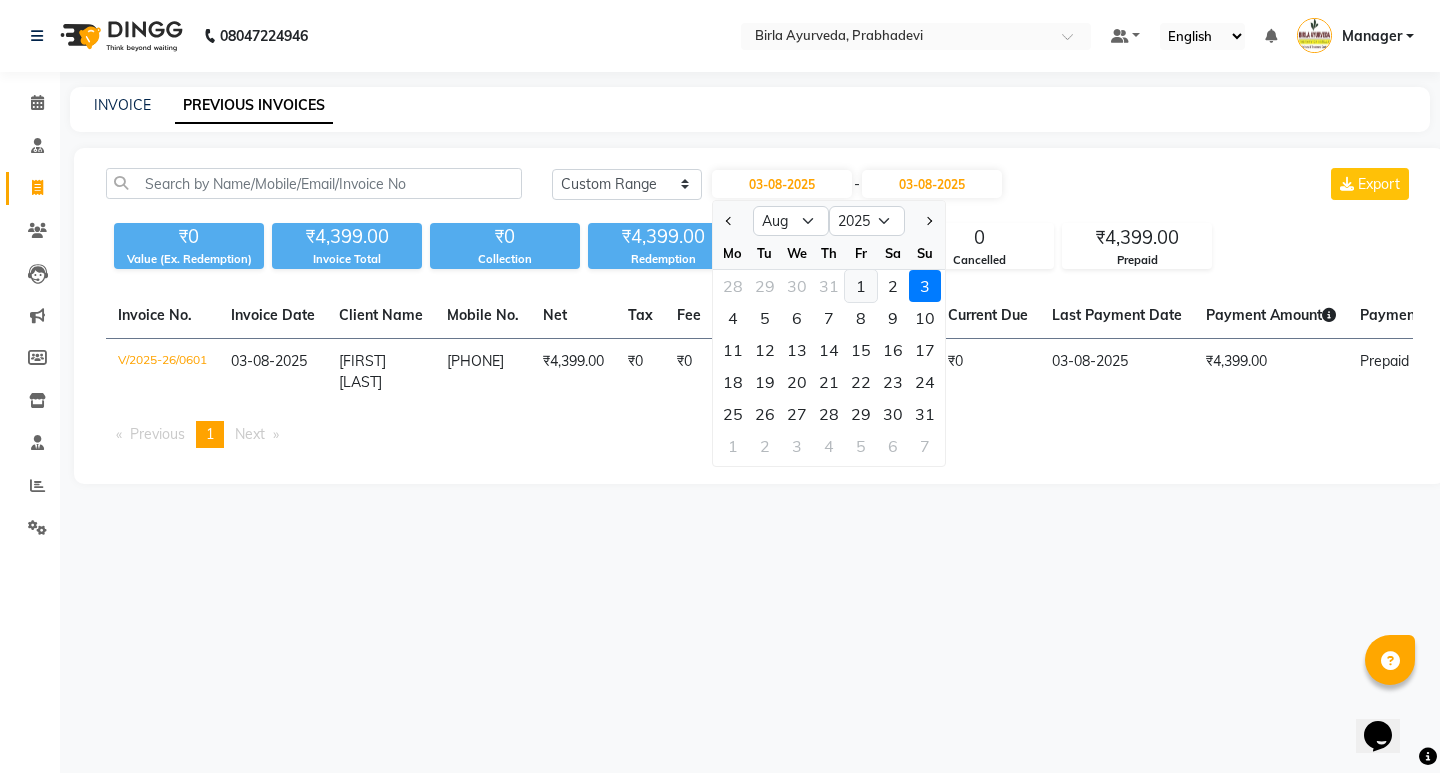 click on "1" 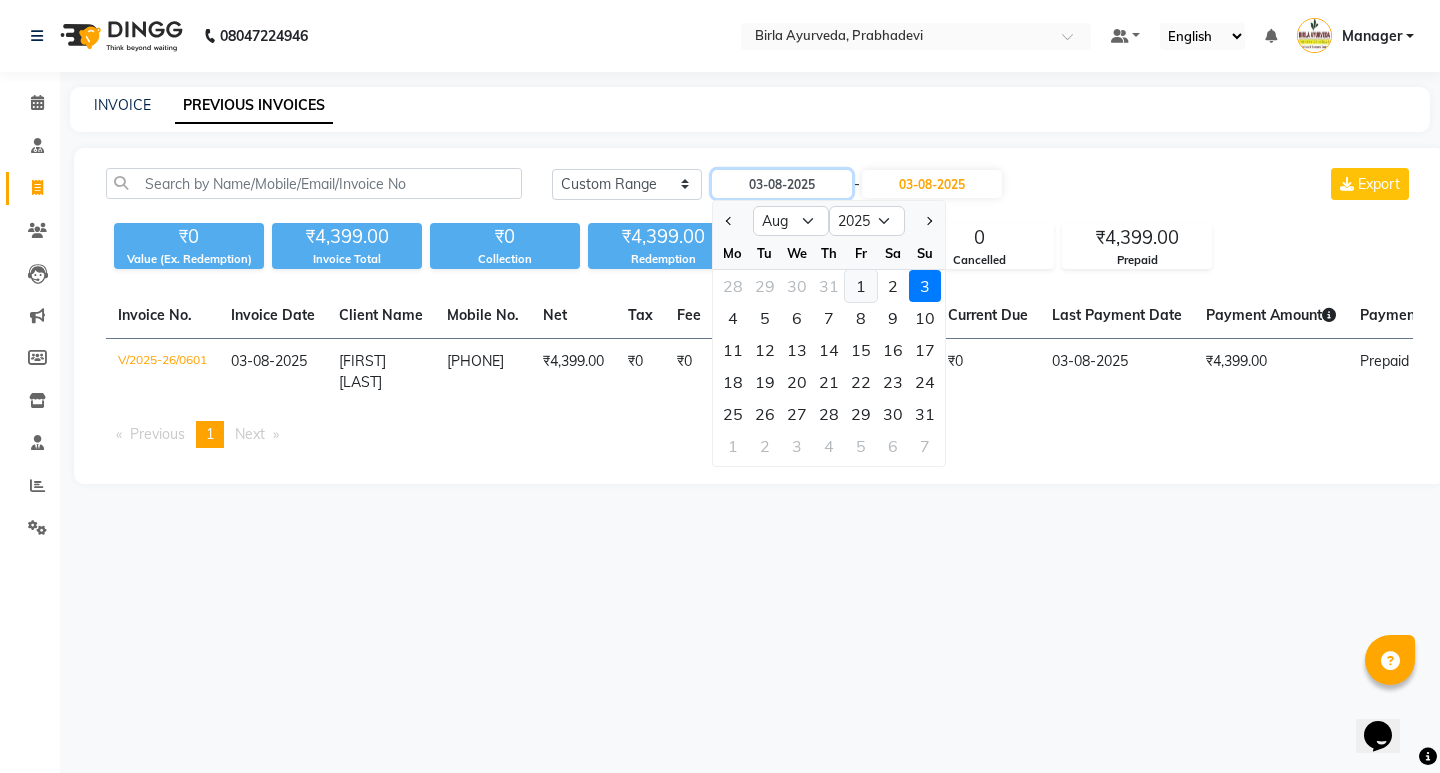 type on "01-08-2025" 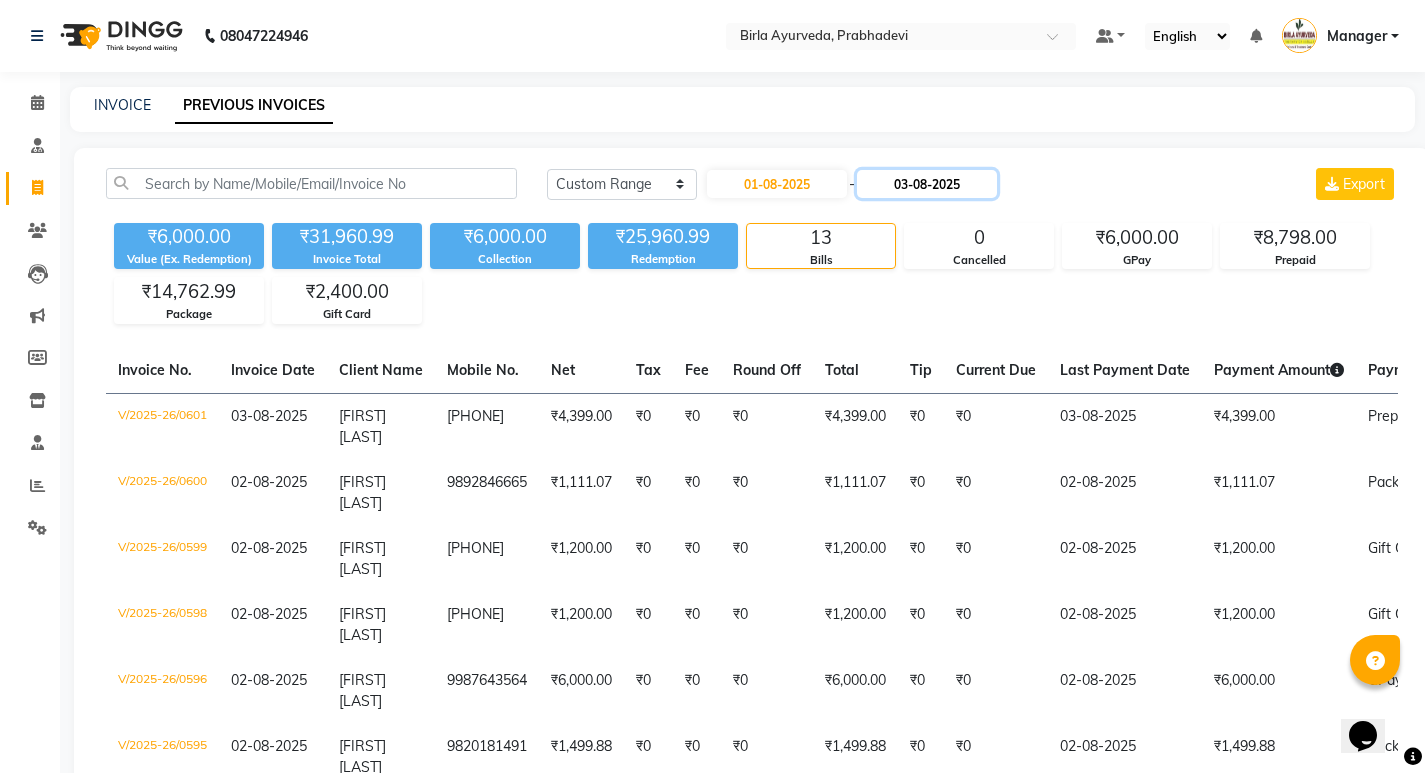 click on "03-08-2025" 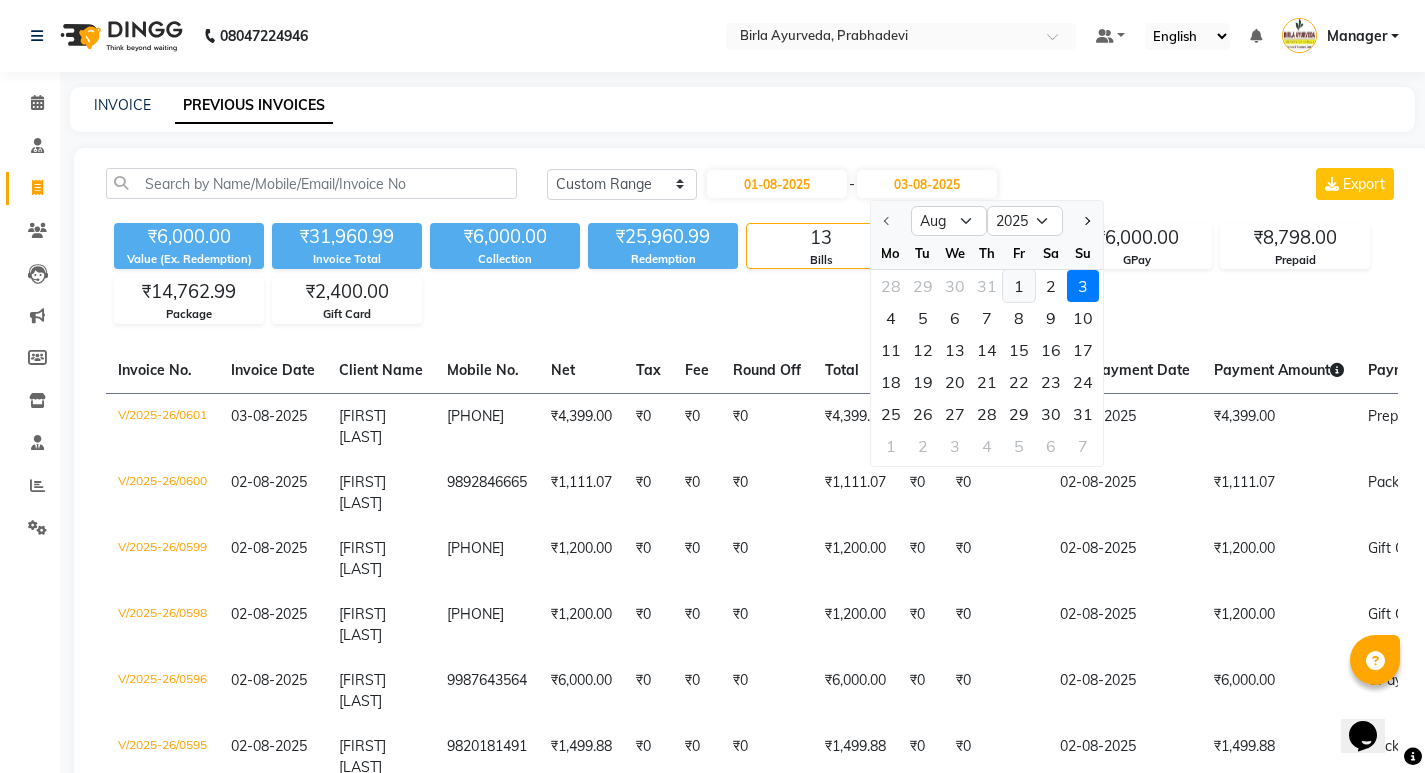 click on "1" 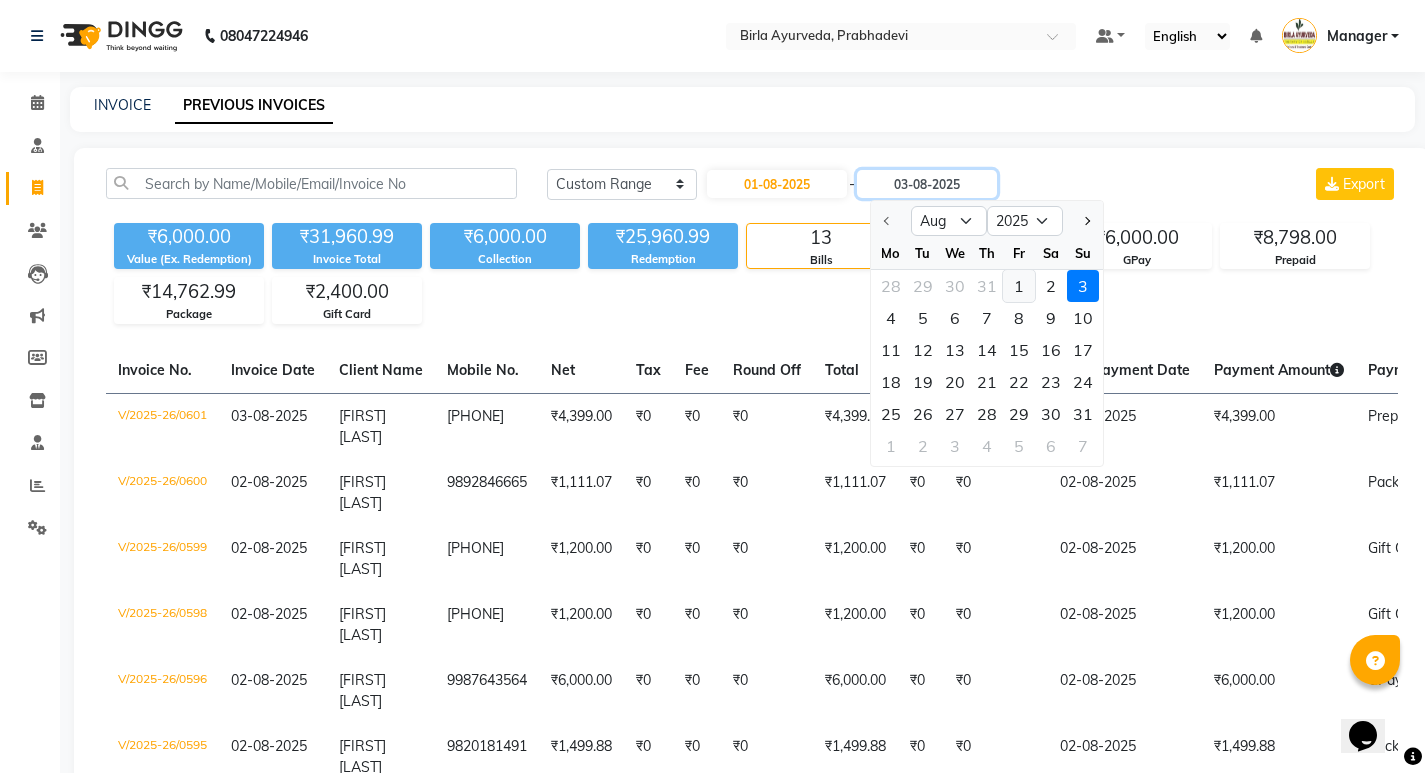 type on "01-08-2025" 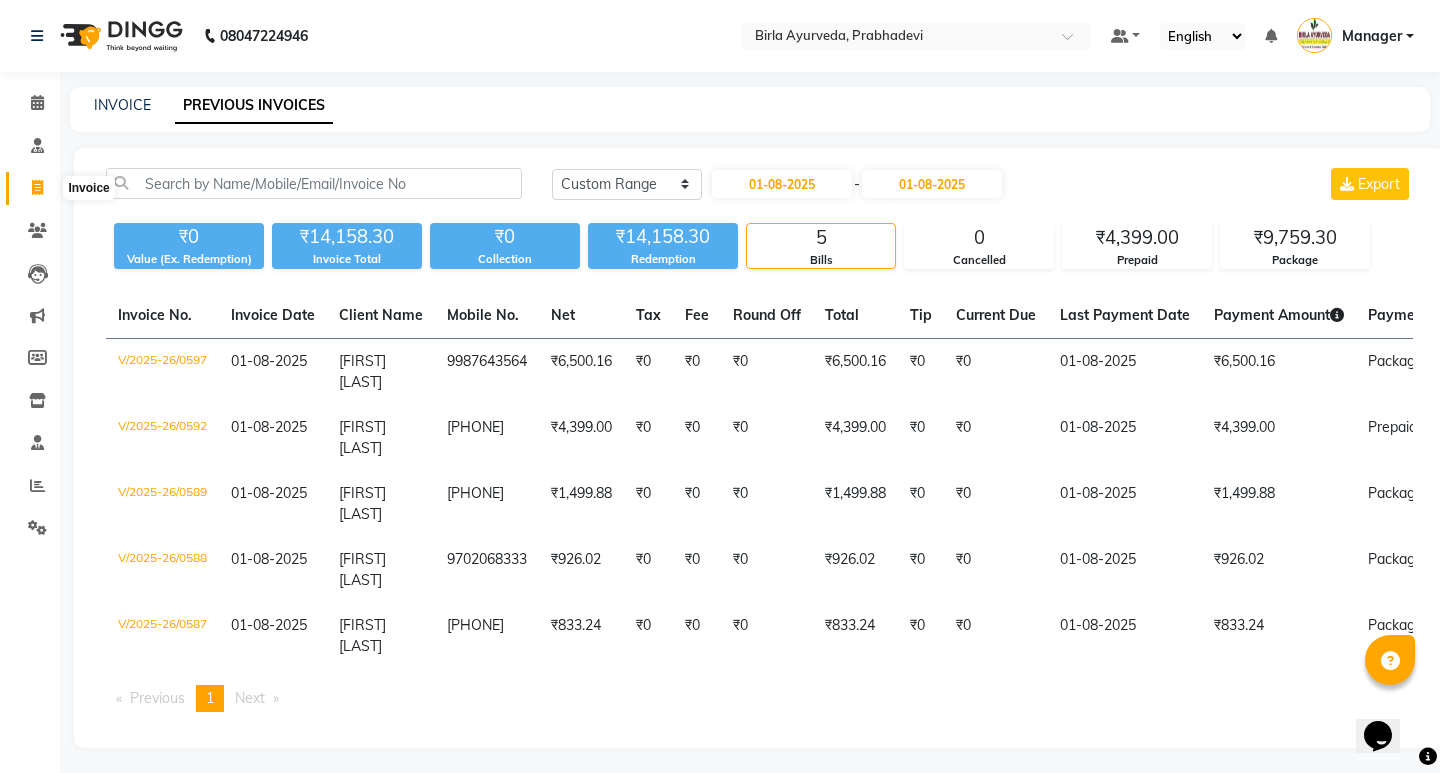 click 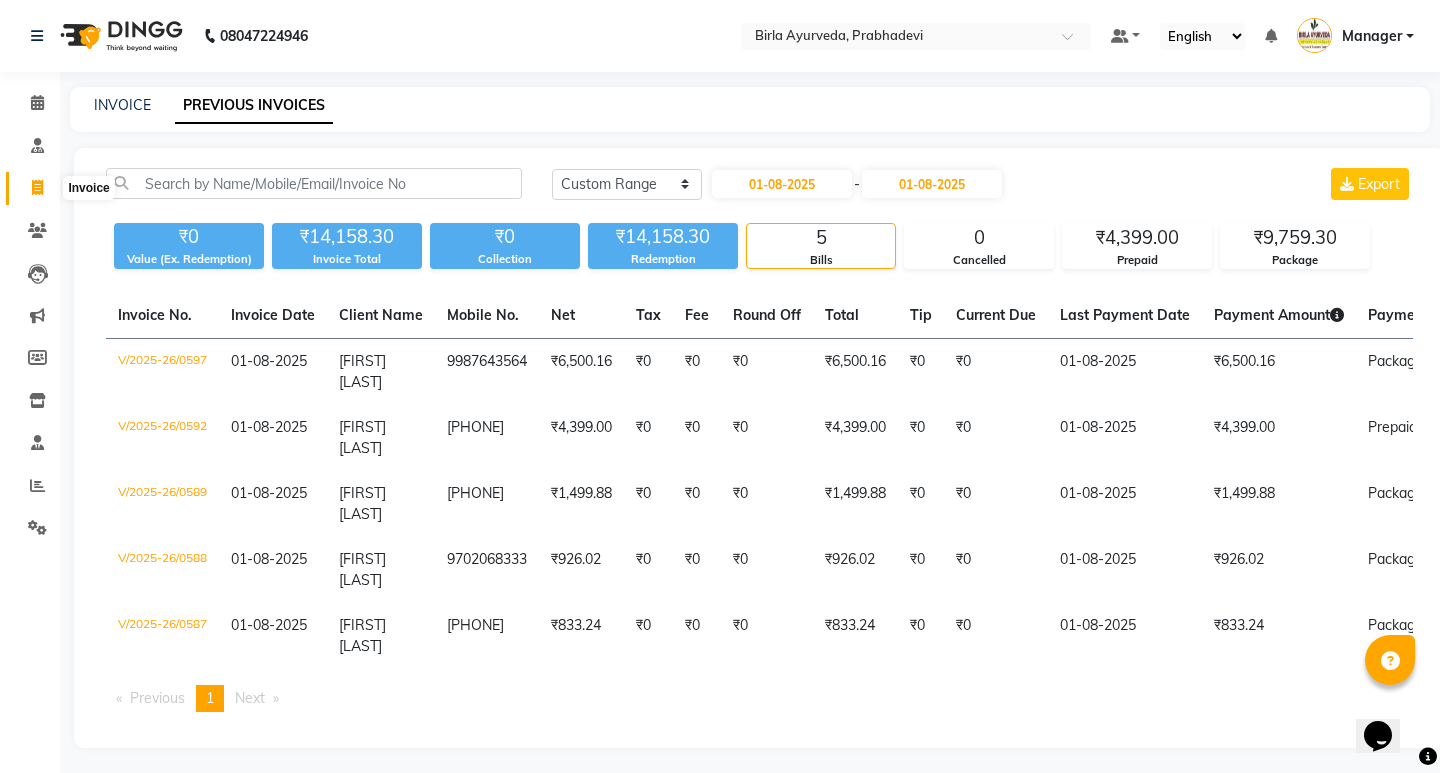 select on "6818" 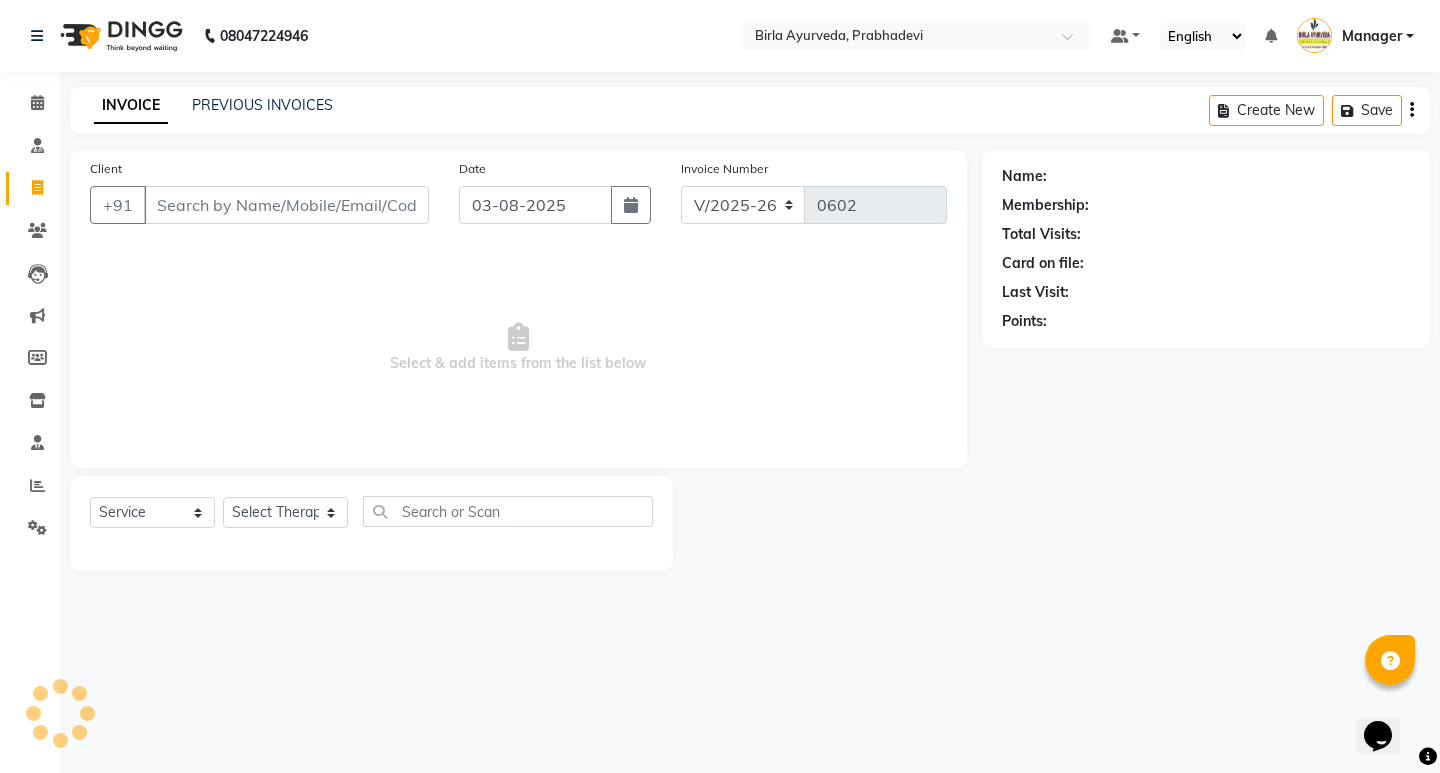 click on "Client" at bounding box center (286, 205) 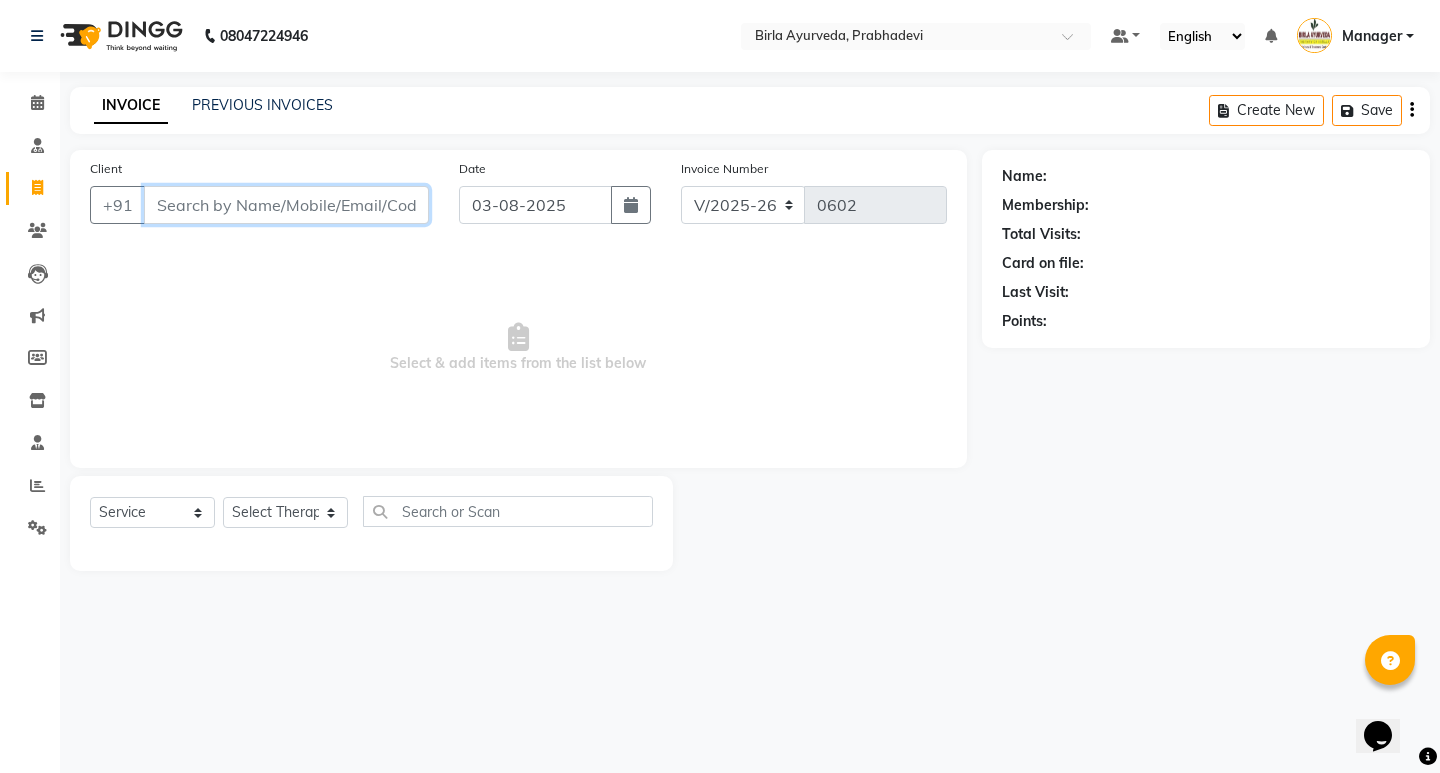 paste on "[PHONE]" 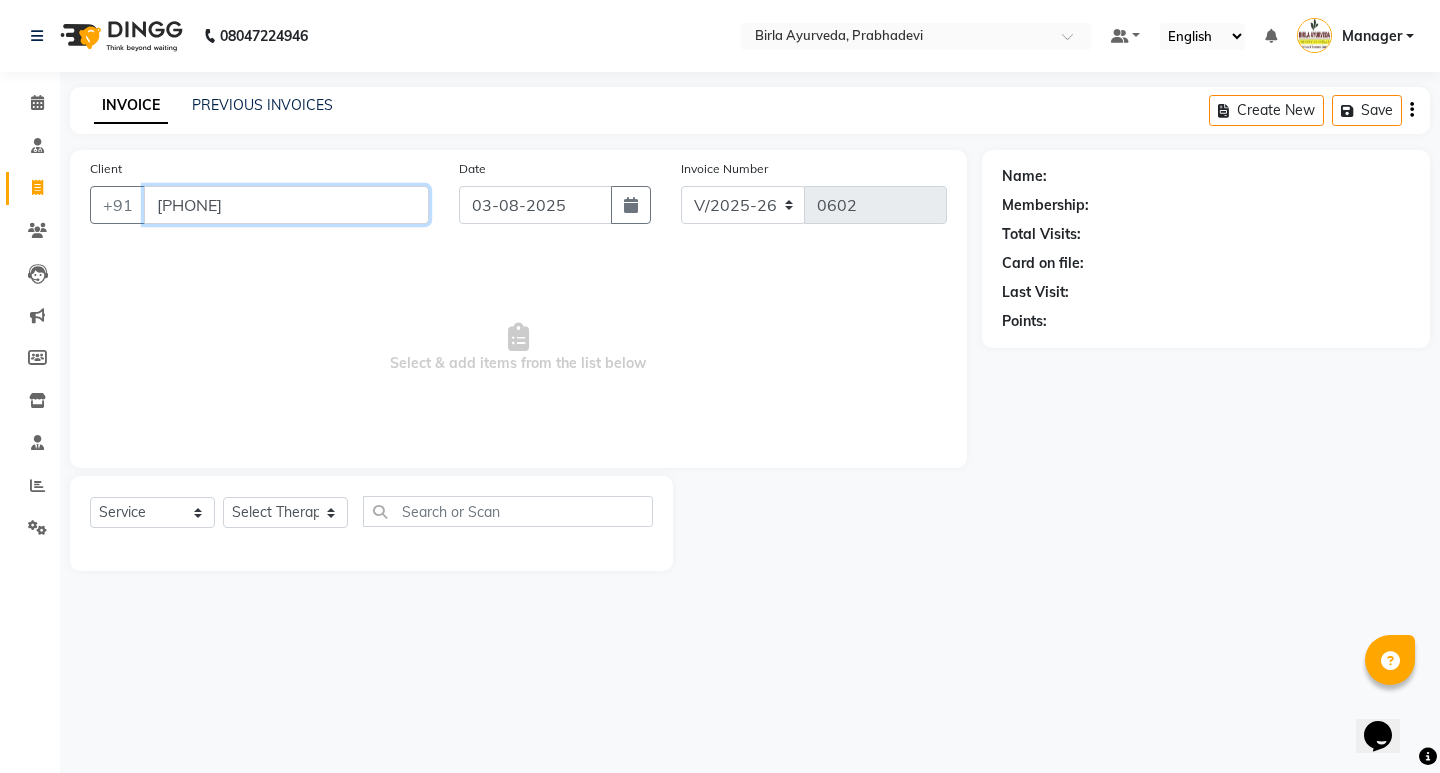 type on "[PHONE]" 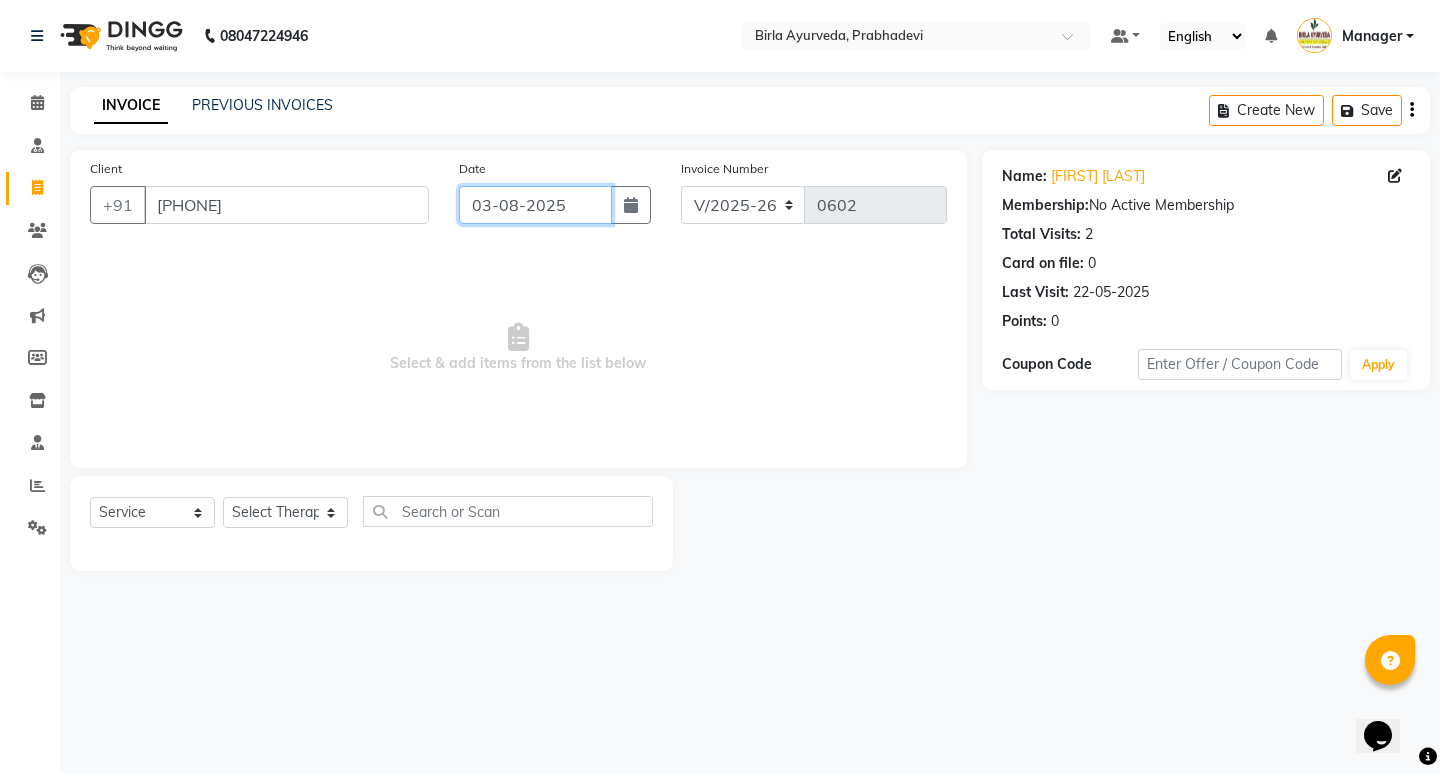 click on "03-08-2025" 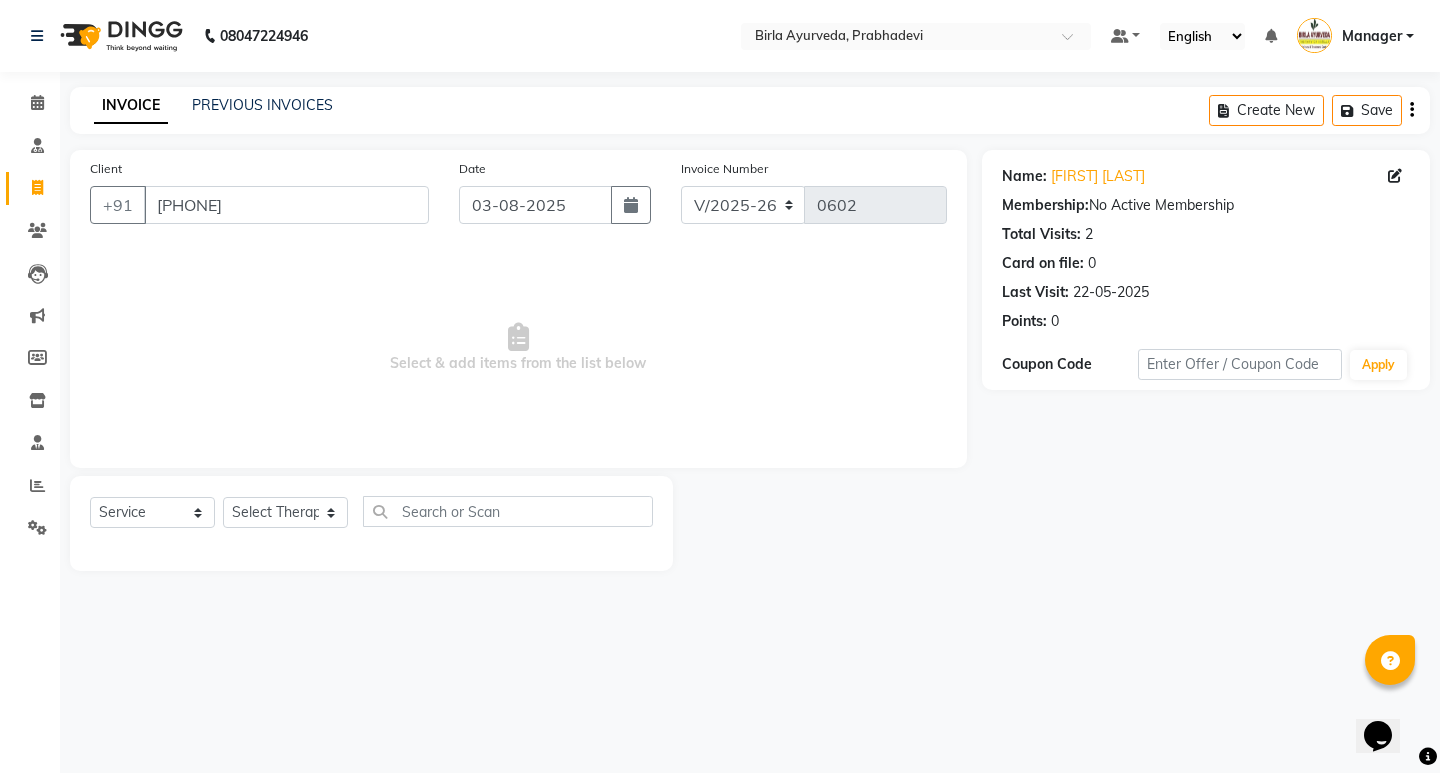 select on "8" 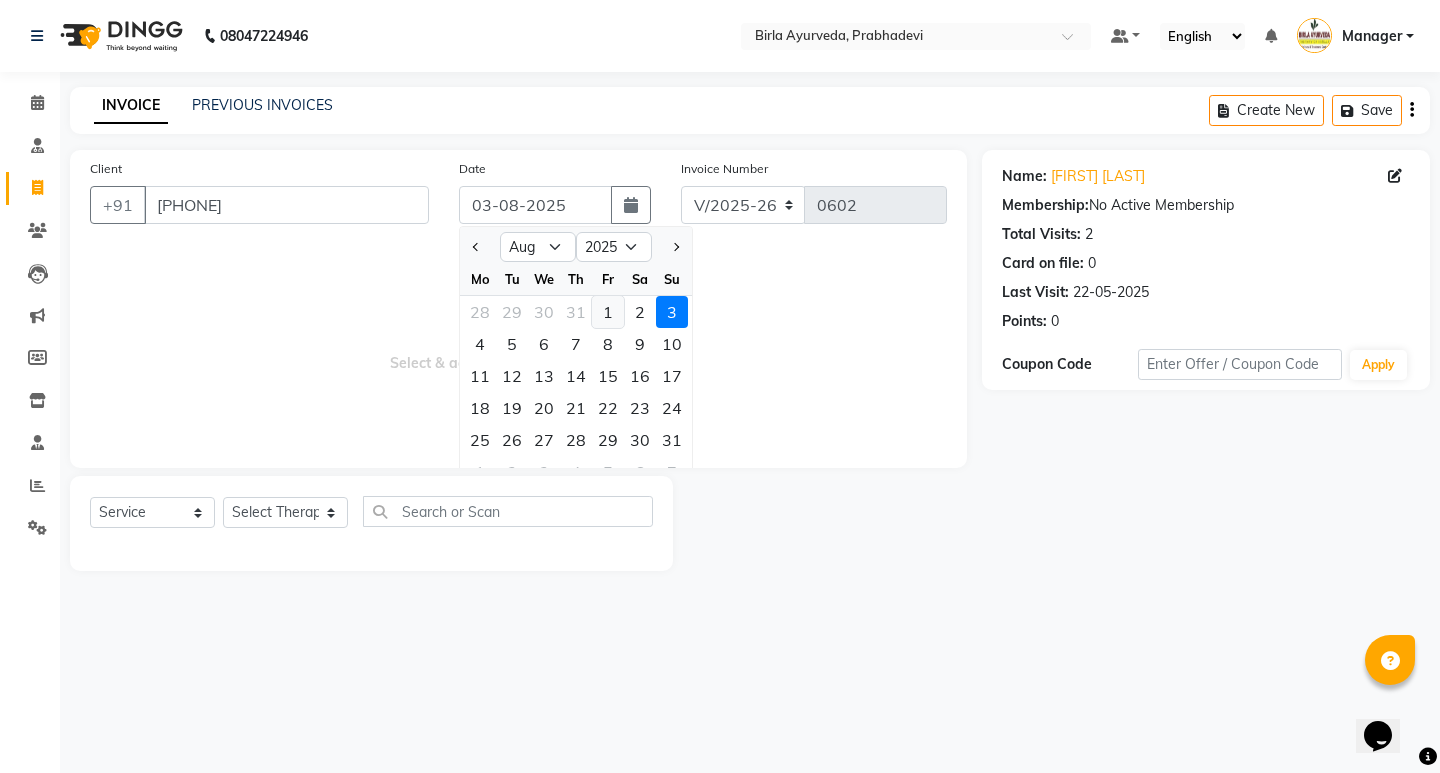 click on "1" 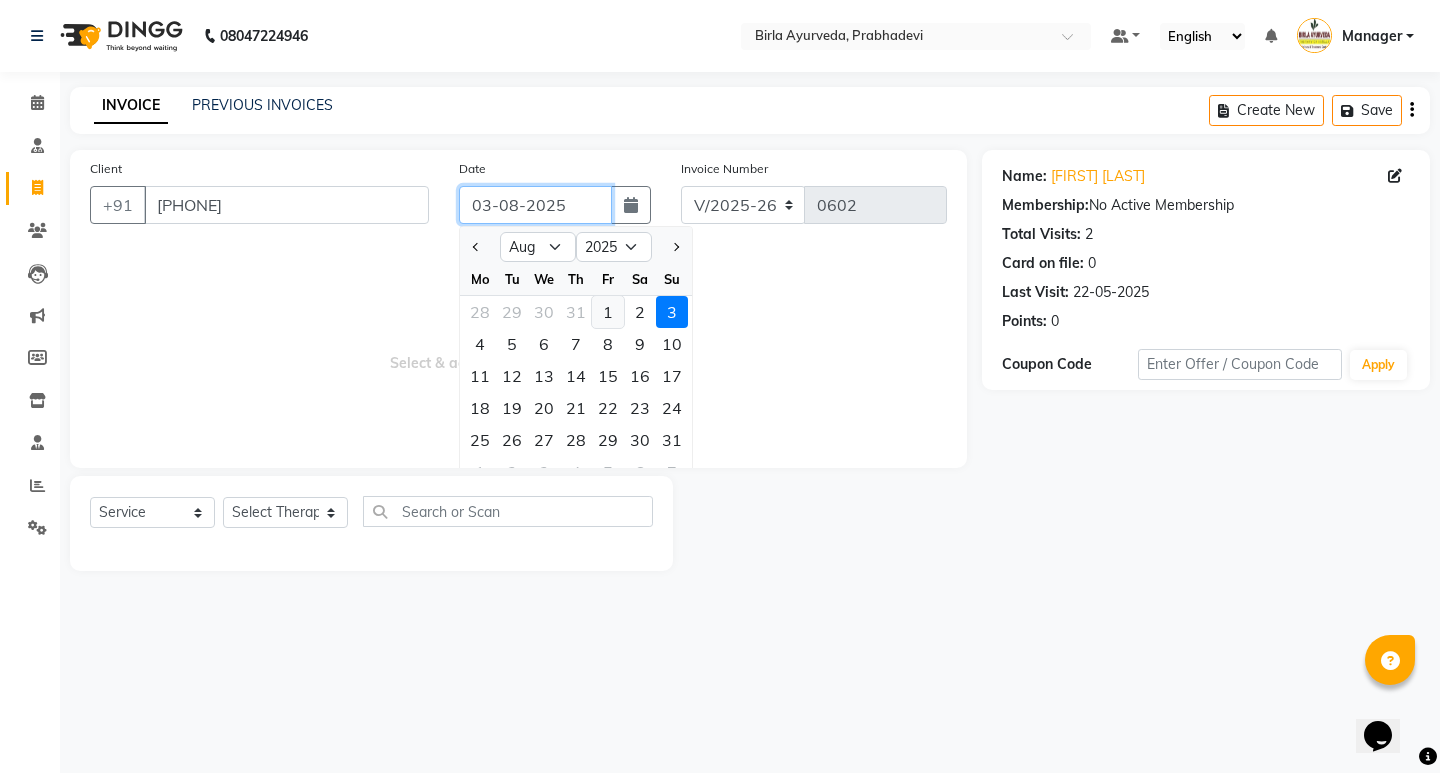 type on "01-08-2025" 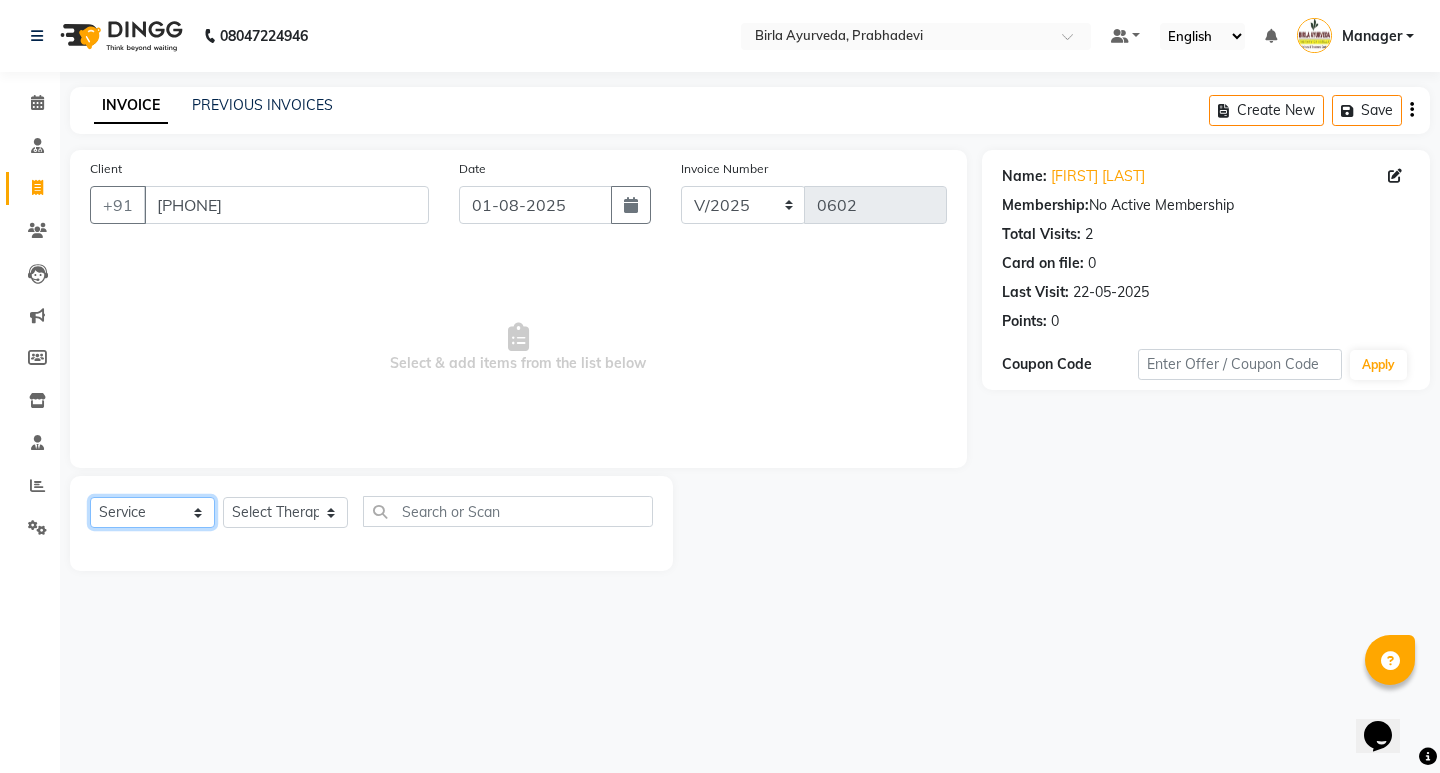 click on "Select  Service  Product  Membership  Package Voucher Prepaid Gift Card" 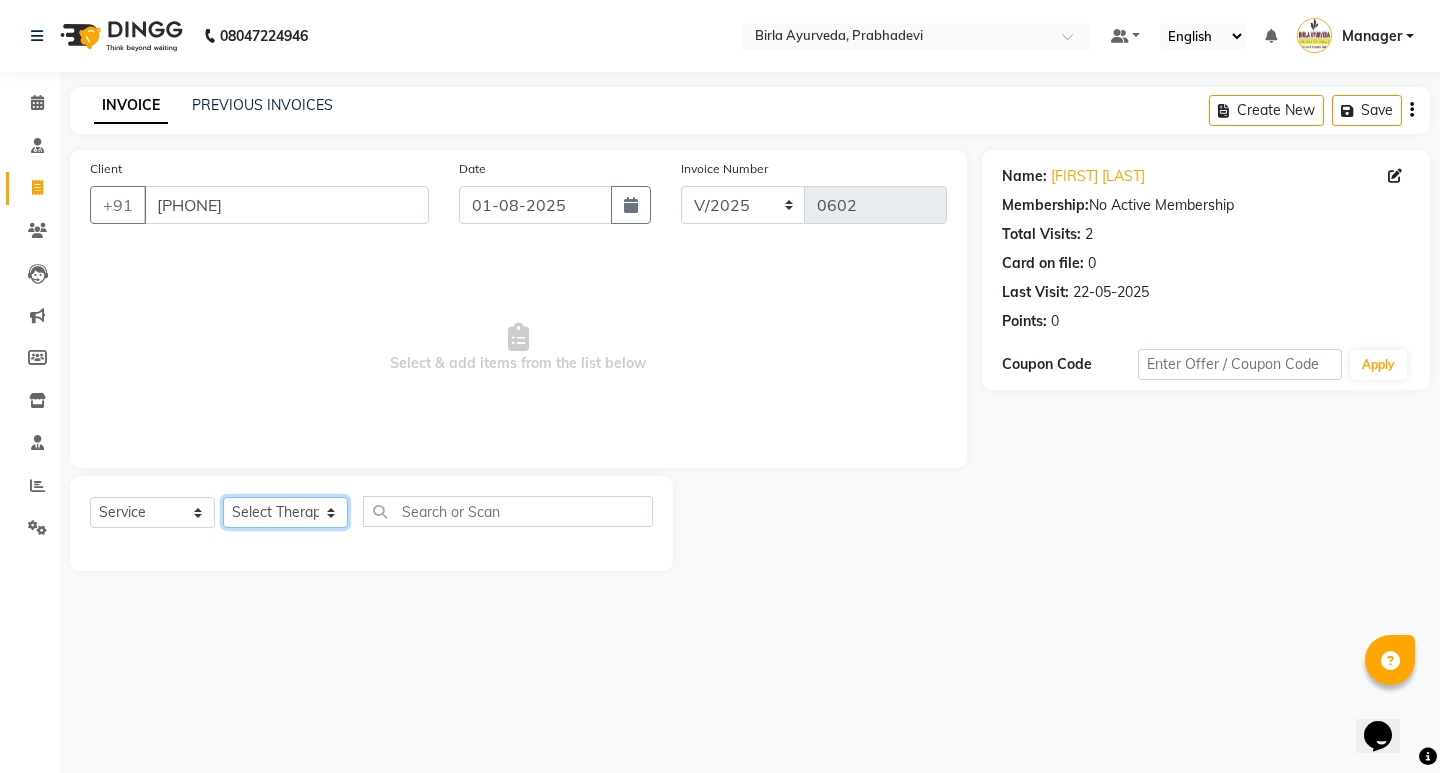click on "Services Therapist Service Qty Price Disc Total Action [FIRST] [LAST] Amrutha    Anita Khatke Anjana Surendra Kalyani Aparna Avtar Jaiswal Bandu Dange Bibina Chandani Yadav Deepali Gaikwad Dr. Abidda Khan Dr. Annu Prasad Dr. Chaitali Deshmukh Dr. Chetali Dr. Mrunal Gole Gloria Y Gloriya Hari Jainy M R KAMAL NIKAM Kavita Ambatkar Latika Sawant Manager Pooja Mohite Priya Mishra Rajimon Gopalan RATHEESH KUMAR G KURUP Ratish Sachin Subhash Shali K M Shani K Shibin Suddheesh K K Sunil Wankhade Sunita Fernandes Suraj Suvarna Gangurde Swati Tanvi Taral Tejaswini Gaonkar Vidya Vishwanath Vimal Lodh Vinayak Yogesh Parab" 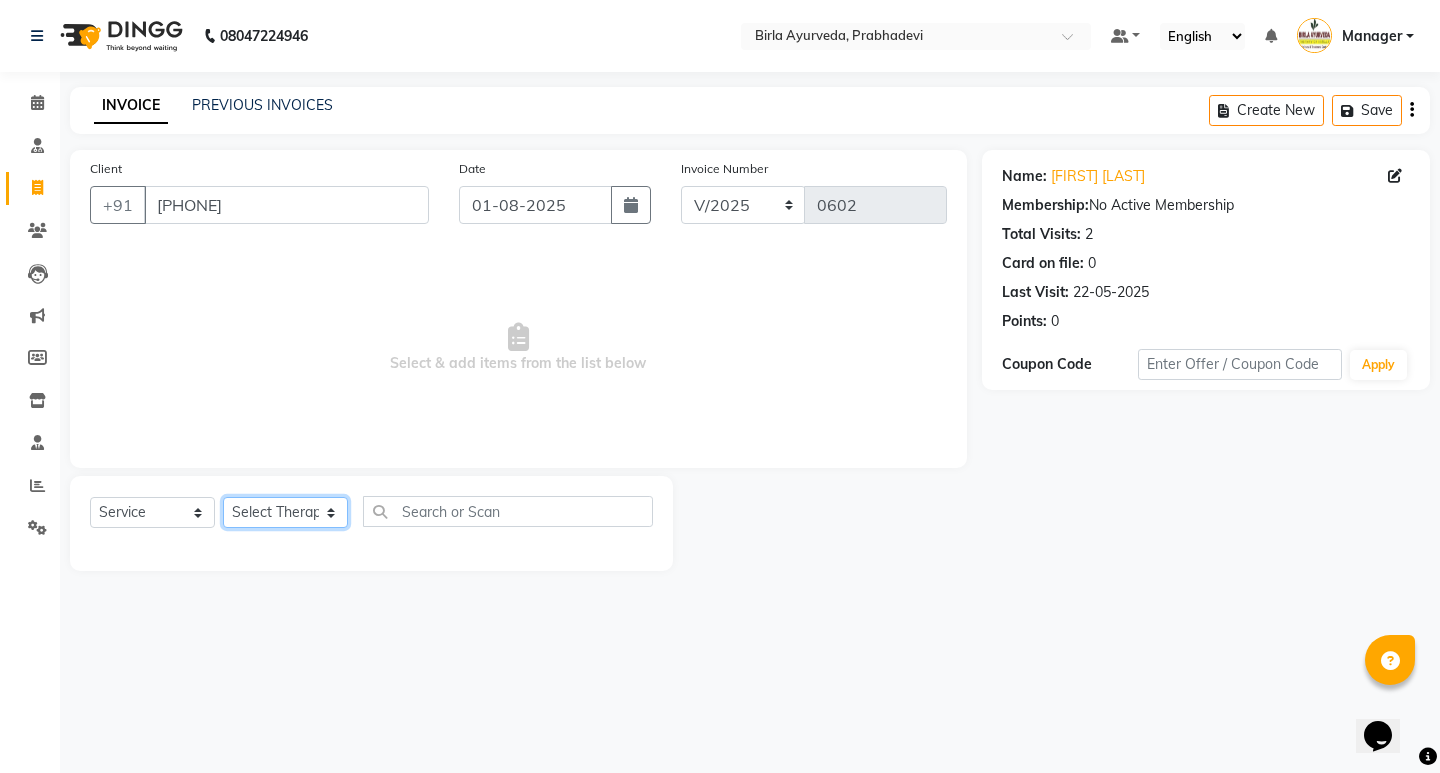 select on "53451" 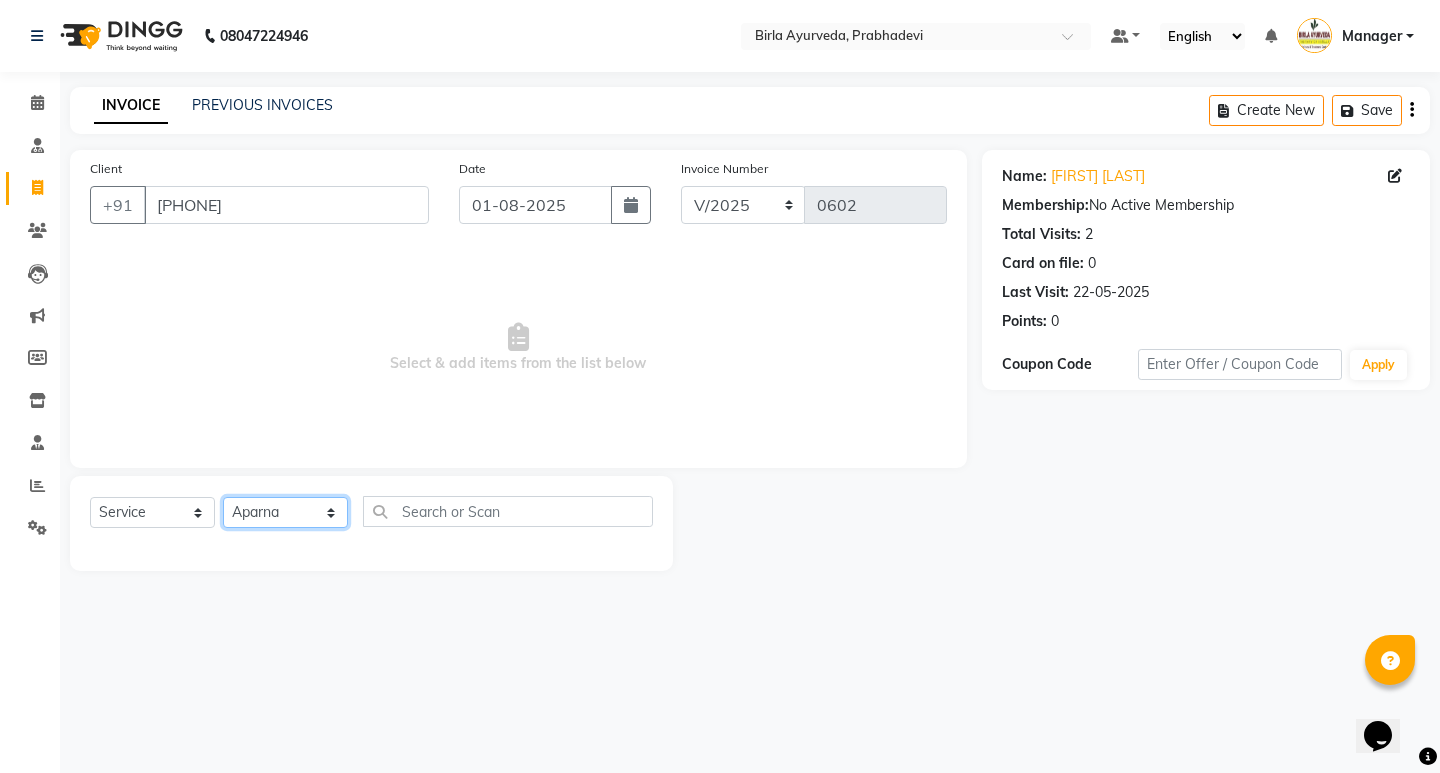click on "Services Therapist Service Qty Price Disc Total Action [FIRST] [LAST] Amrutha    Anita Khatke Anjana Surendra Kalyani Aparna Avtar Jaiswal Bandu Dange Bibina Chandani Yadav Deepali Gaikwad Dr. Abidda Khan Dr. Annu Prasad Dr. Chaitali Deshmukh Dr. Chetali Dr. Mrunal Gole Gloria Y Gloriya Hari Jainy M R KAMAL NIKAM Kavita Ambatkar Latika Sawant Manager Pooja Mohite Priya Mishra Rajimon Gopalan RATHEESH KUMAR G KURUP Ratish Sachin Subhash Shali K M Shani K Shibin Suddheesh K K Sunil Wankhade Sunita Fernandes Suraj Suvarna Gangurde Swati Tanvi Taral Tejaswini Gaonkar Vidya Vishwanath Vimal Lodh Vinayak Yogesh Parab" 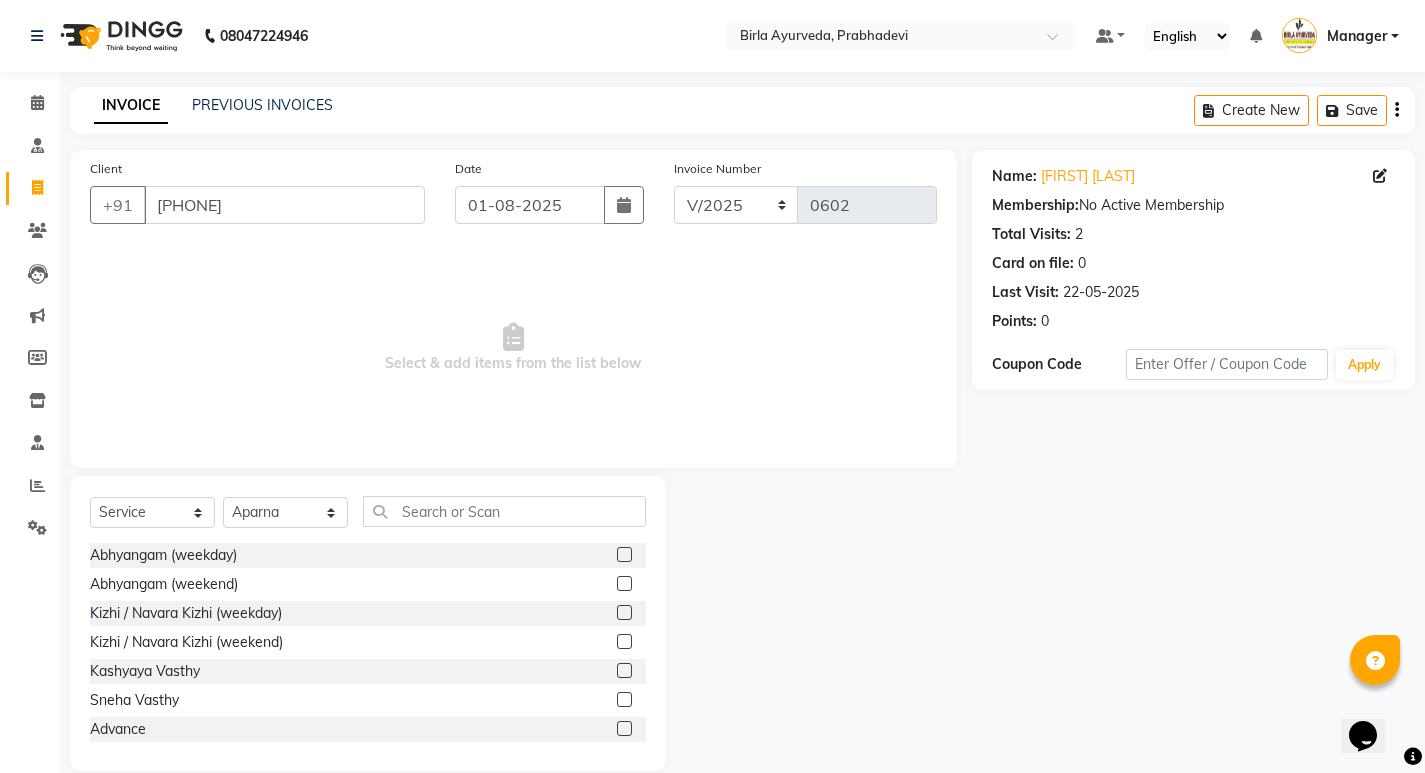 click 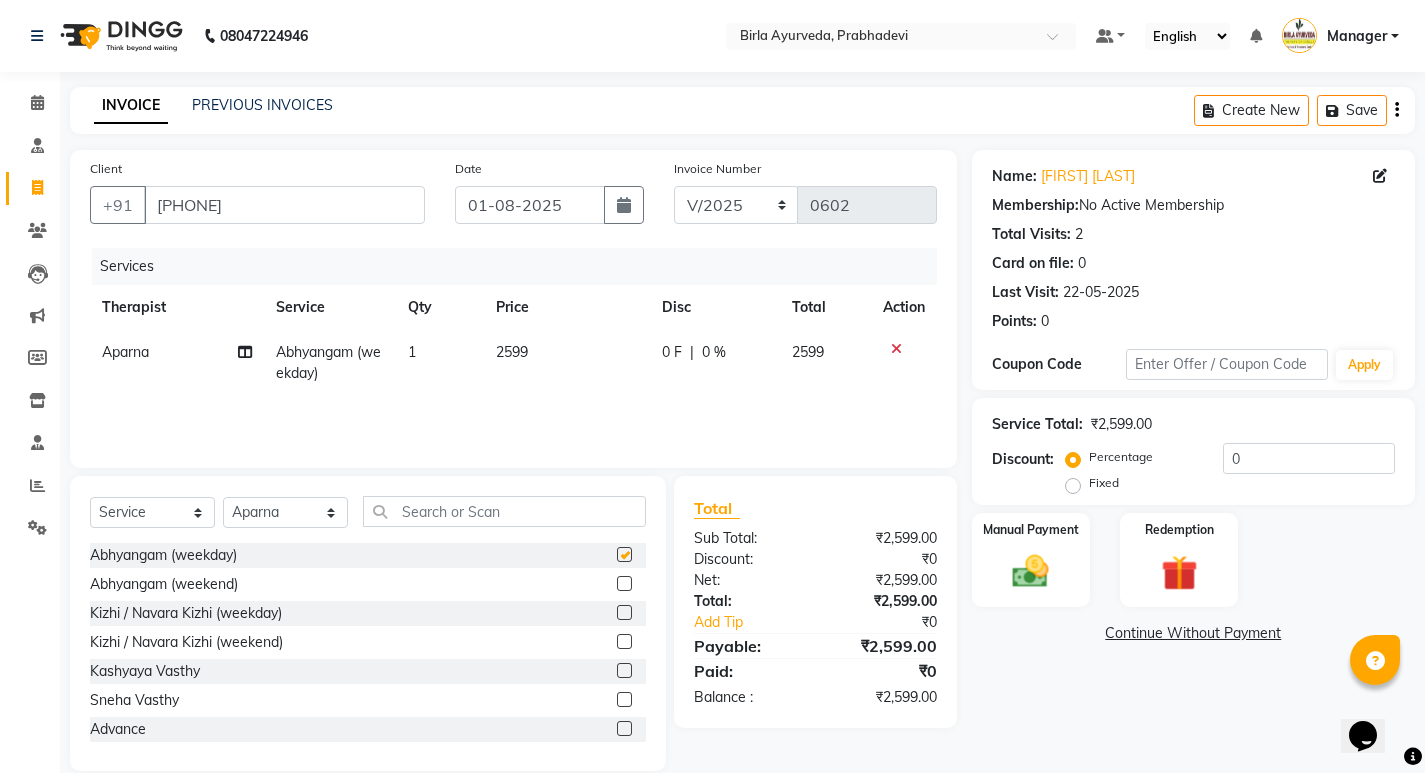 checkbox on "false" 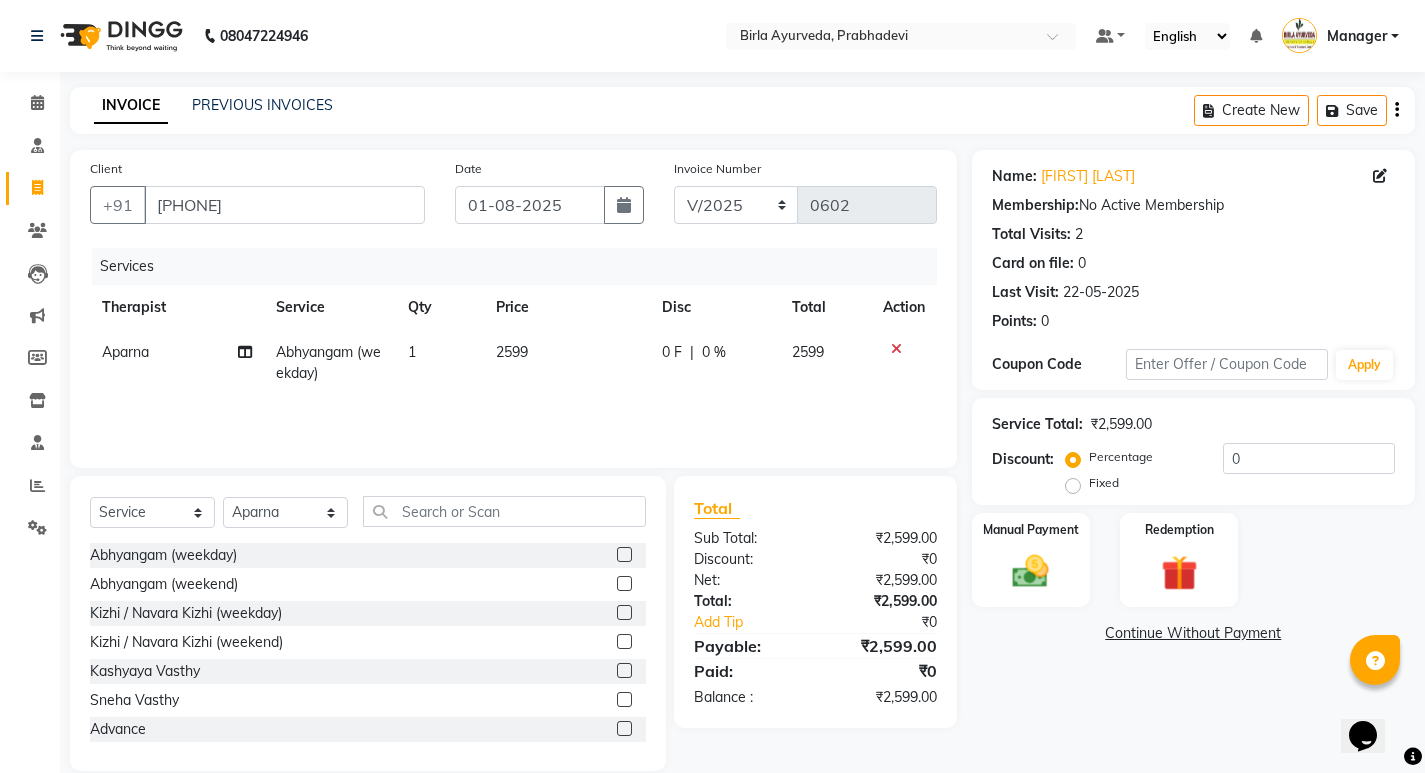 click on "2599" 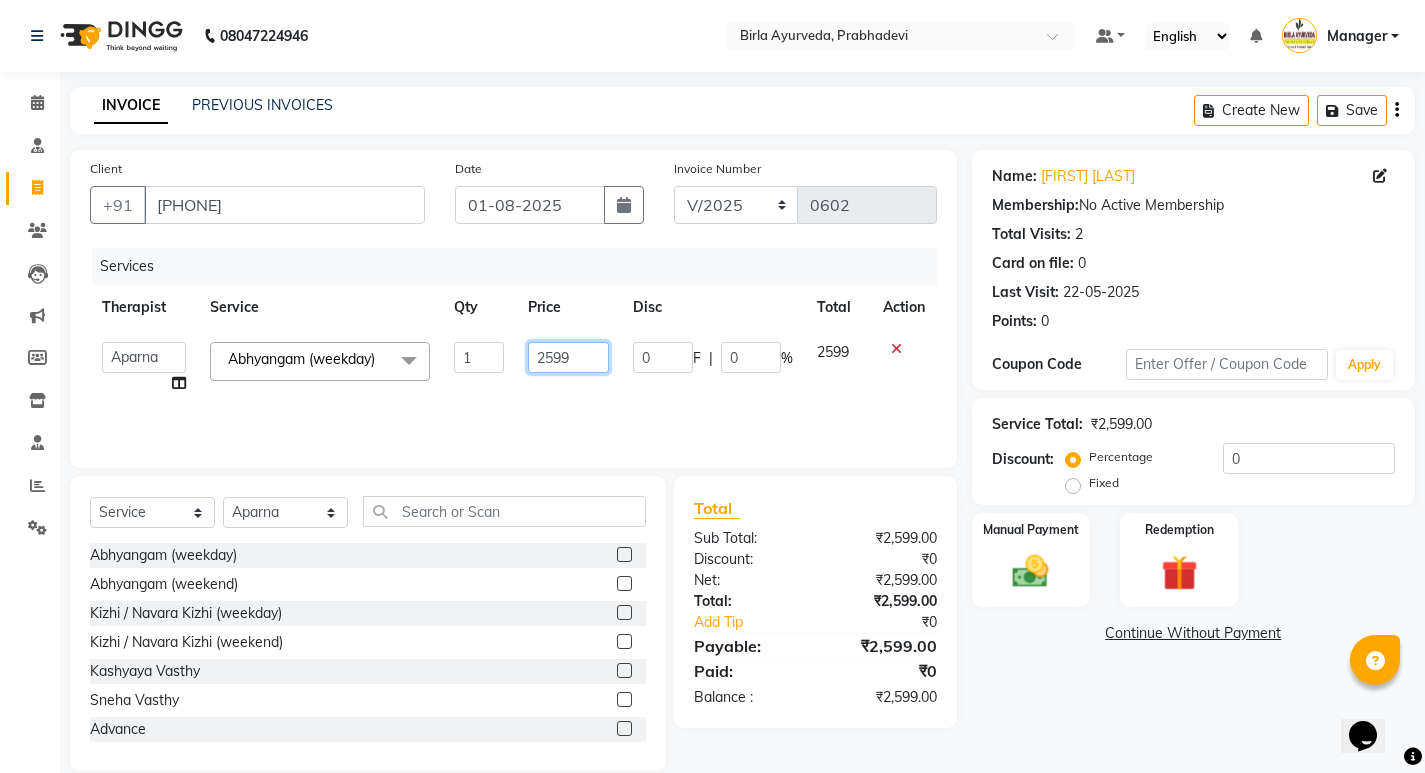 drag, startPoint x: 550, startPoint y: 365, endPoint x: 519, endPoint y: 365, distance: 31 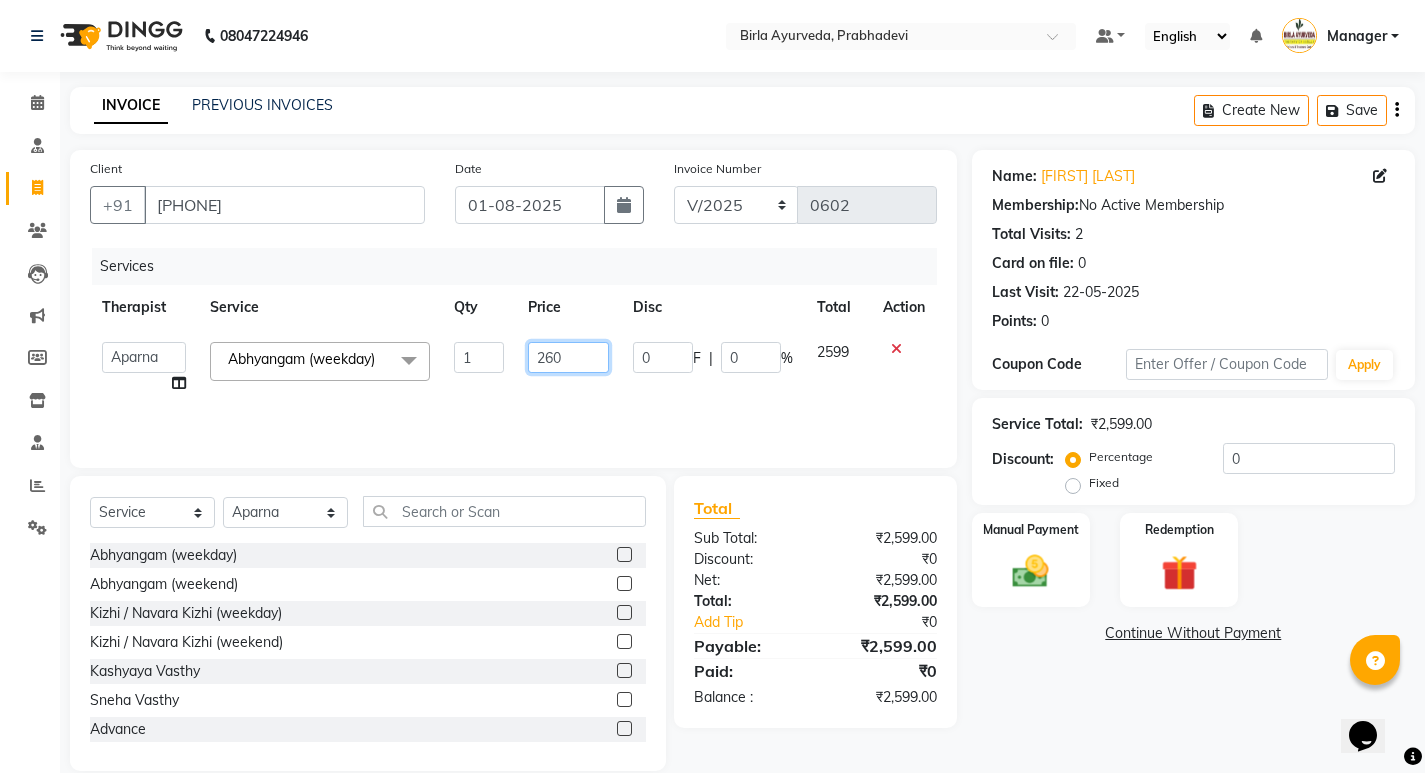 type on "2600" 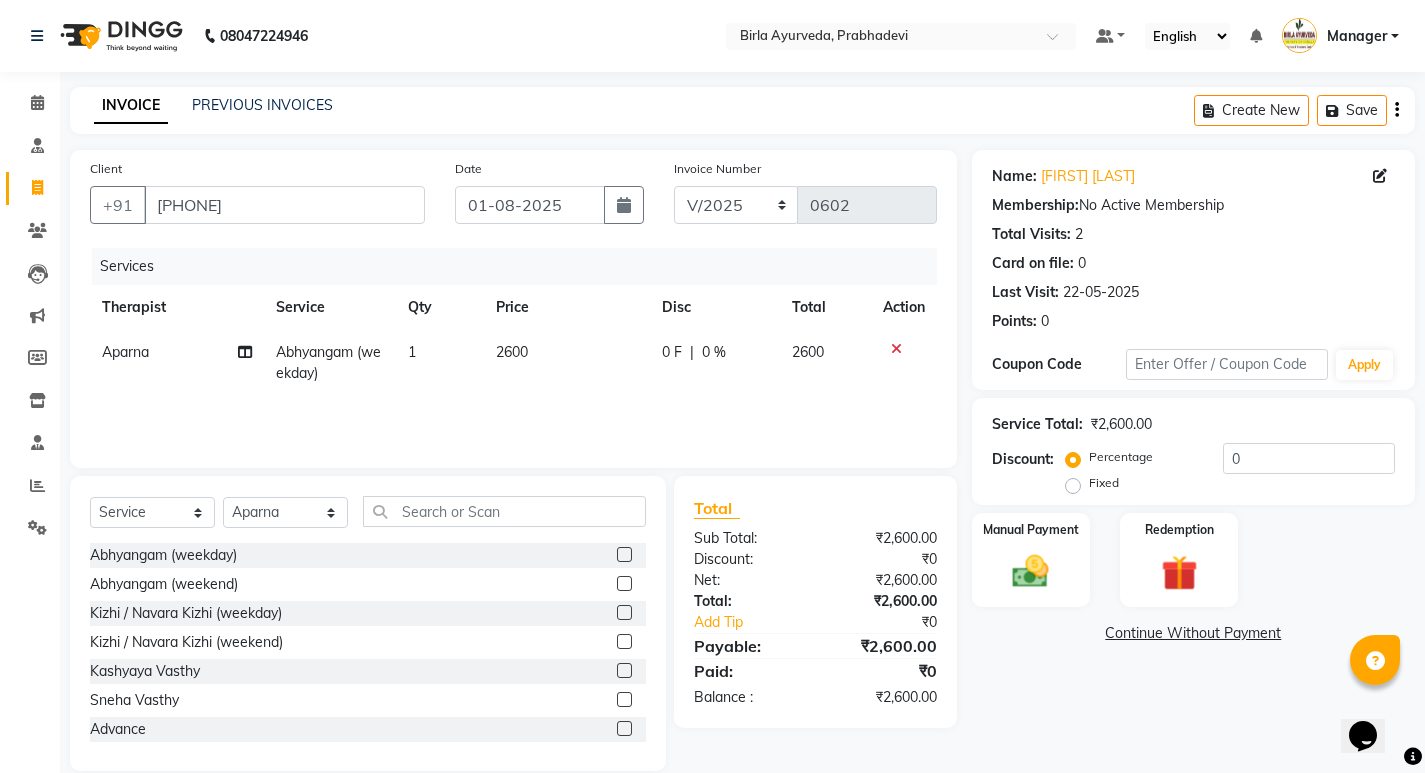 click on "Services Therapist Service Qty Price Disc Total Action Aparna Abhyangam  (weekday) 1 2600 0 F | 0 % 2600" 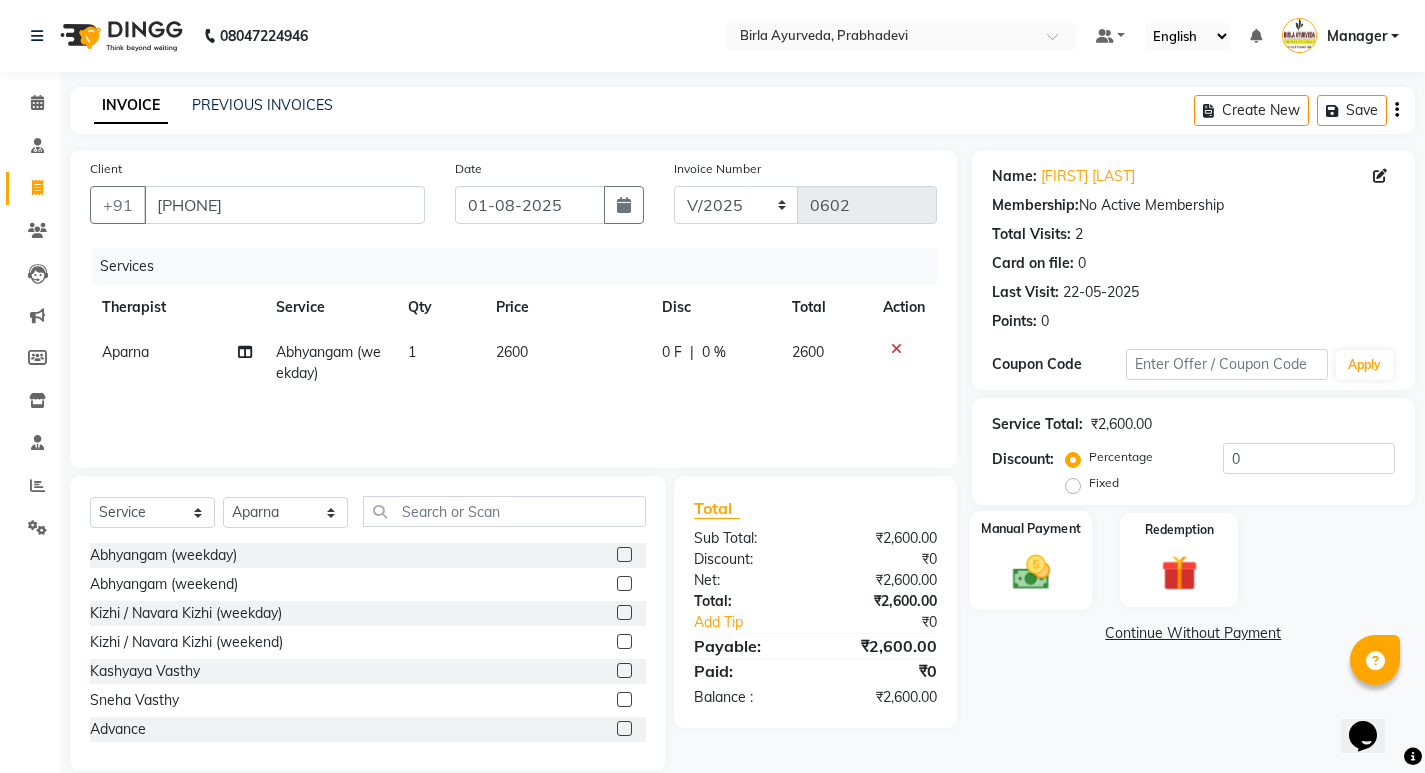 click 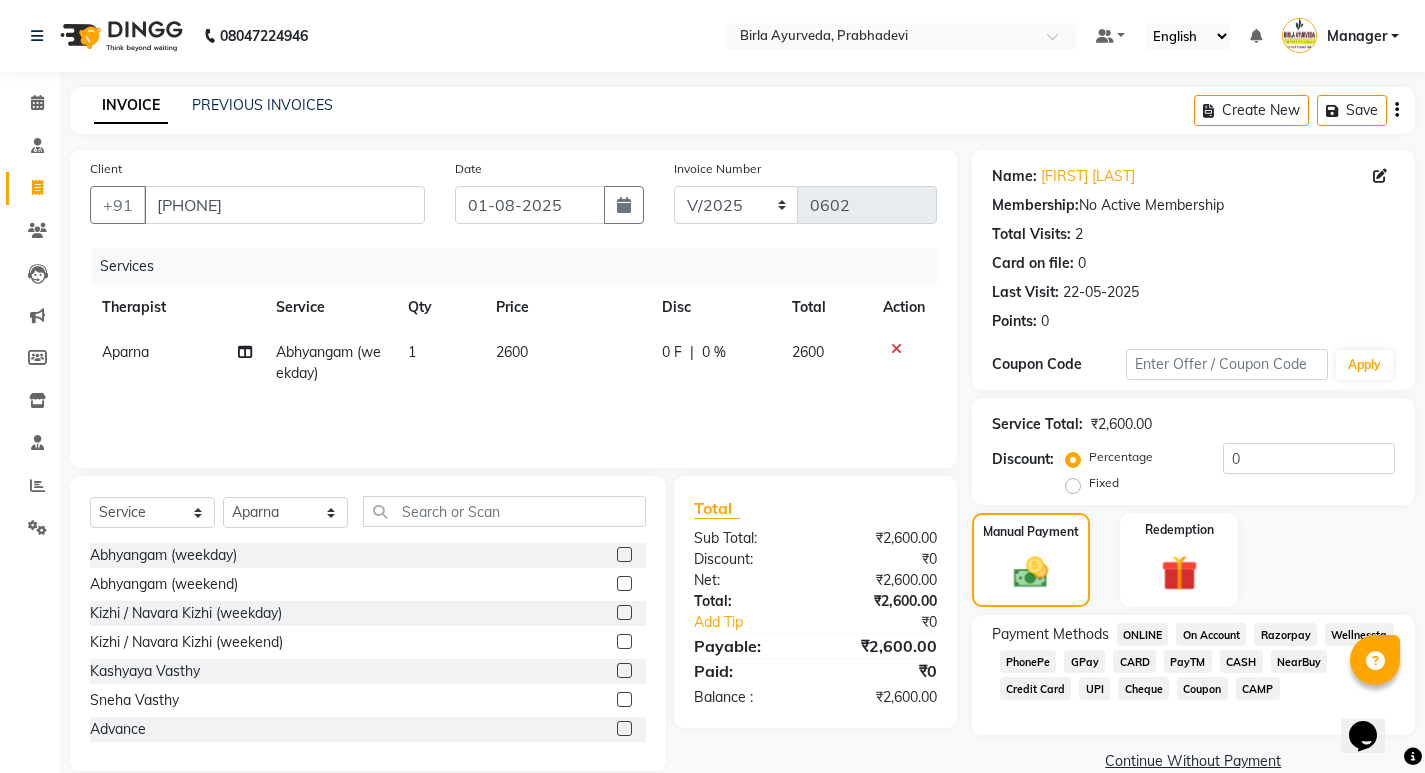 click on "GPay" 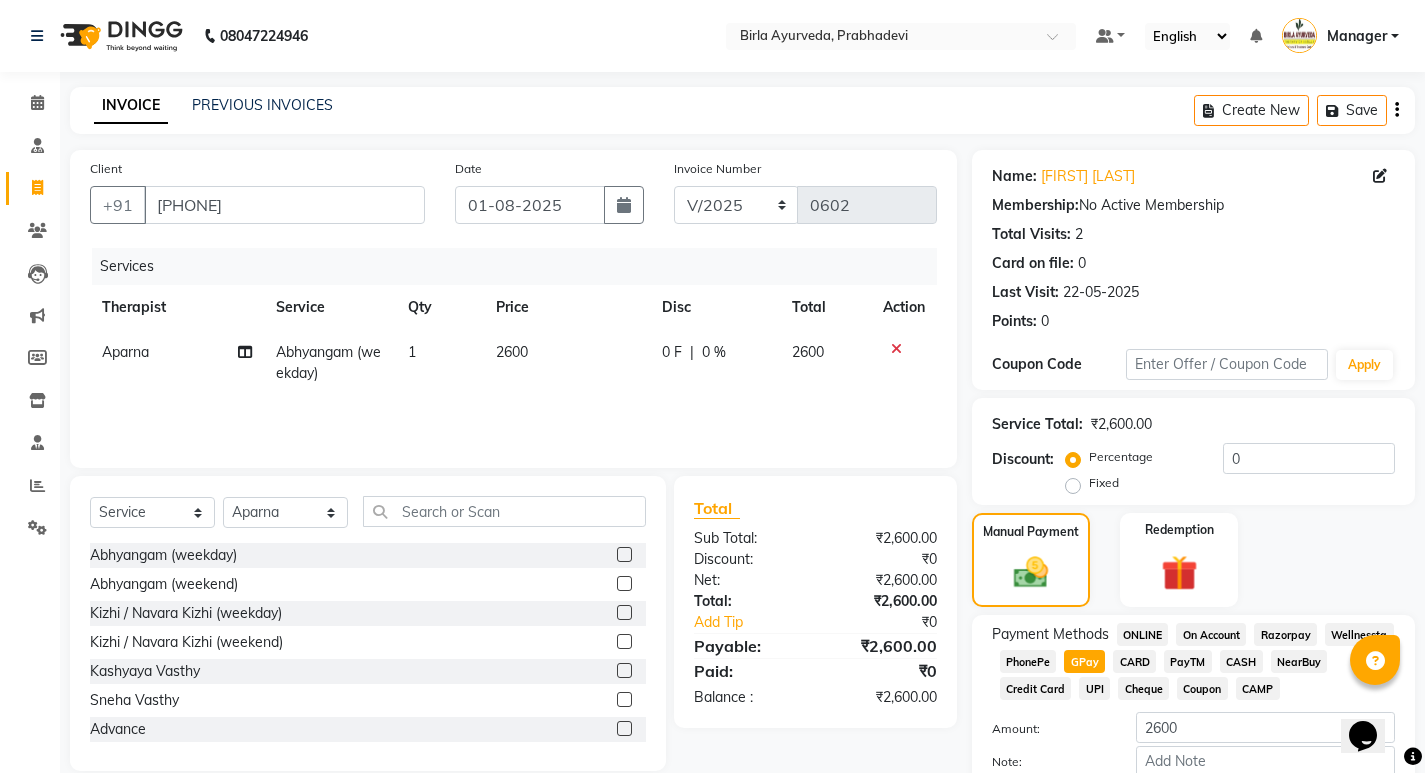 scroll, scrollTop: 116, scrollLeft: 0, axis: vertical 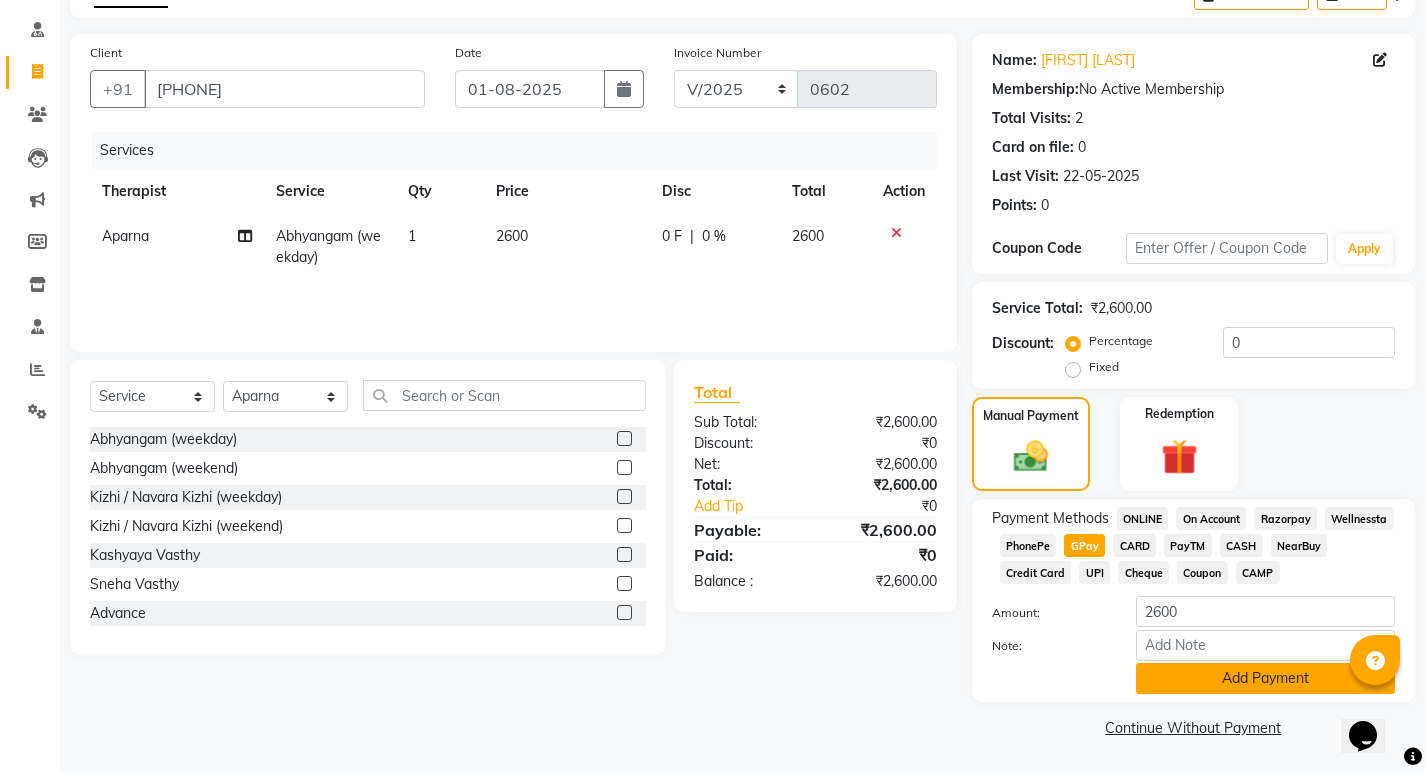 click on "Add Payment" 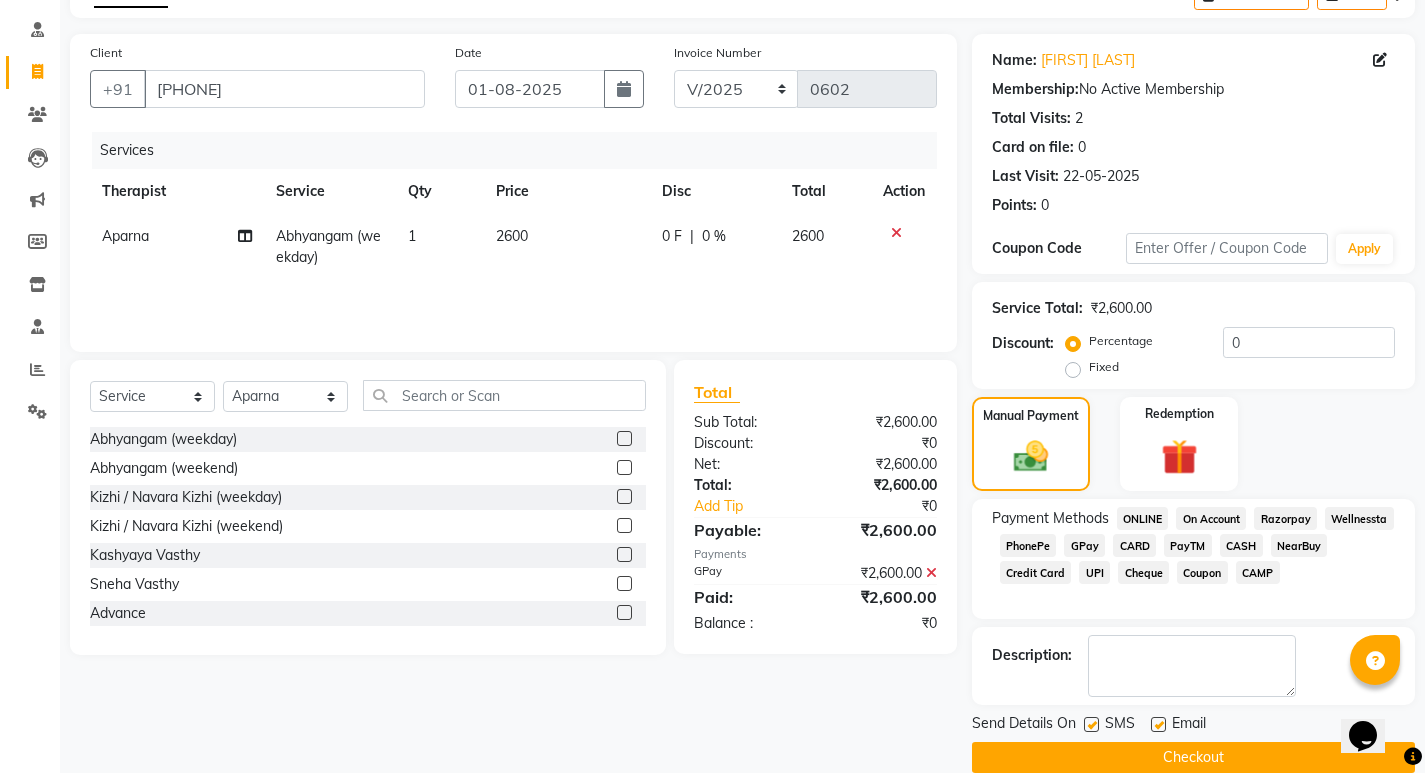 drag, startPoint x: 1095, startPoint y: 723, endPoint x: 1131, endPoint y: 722, distance: 36.013885 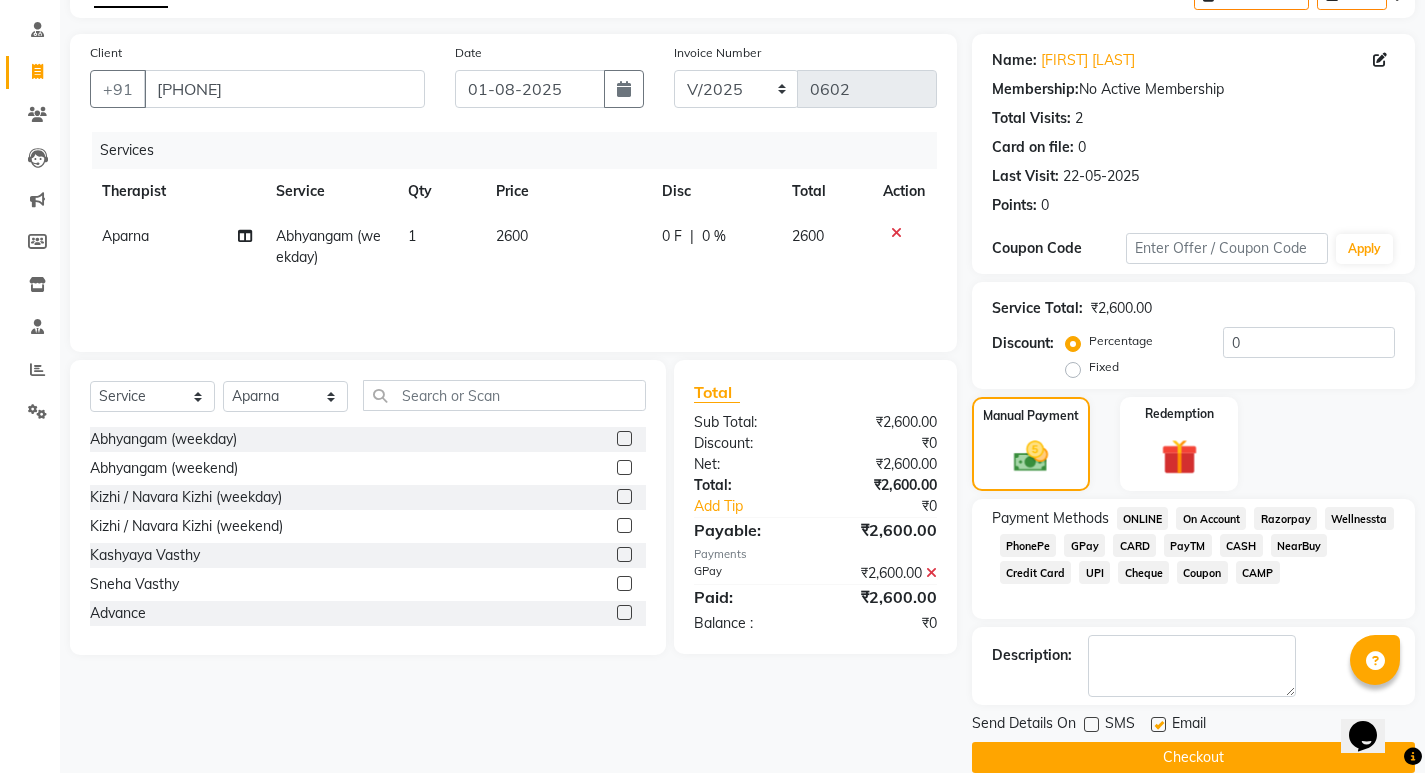 click 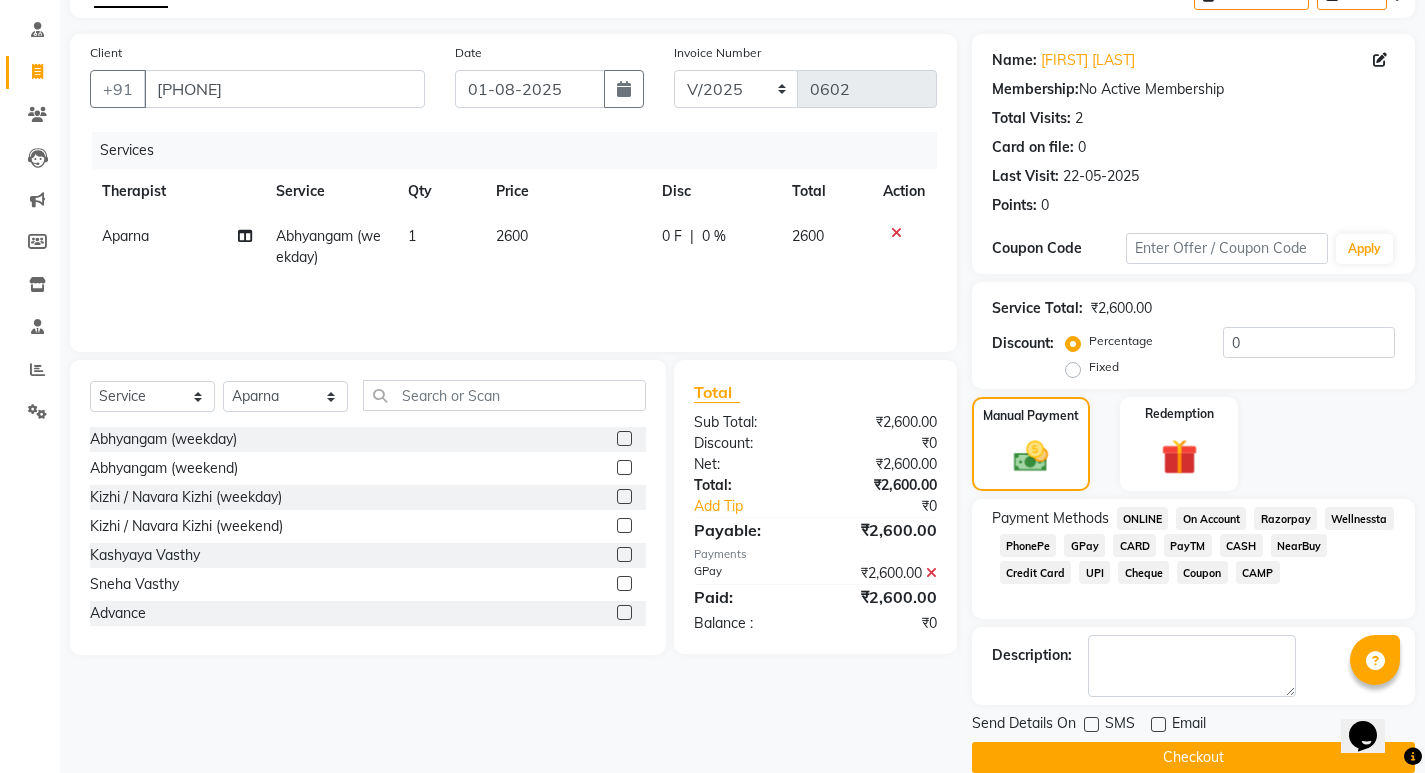 click on "Checkout" 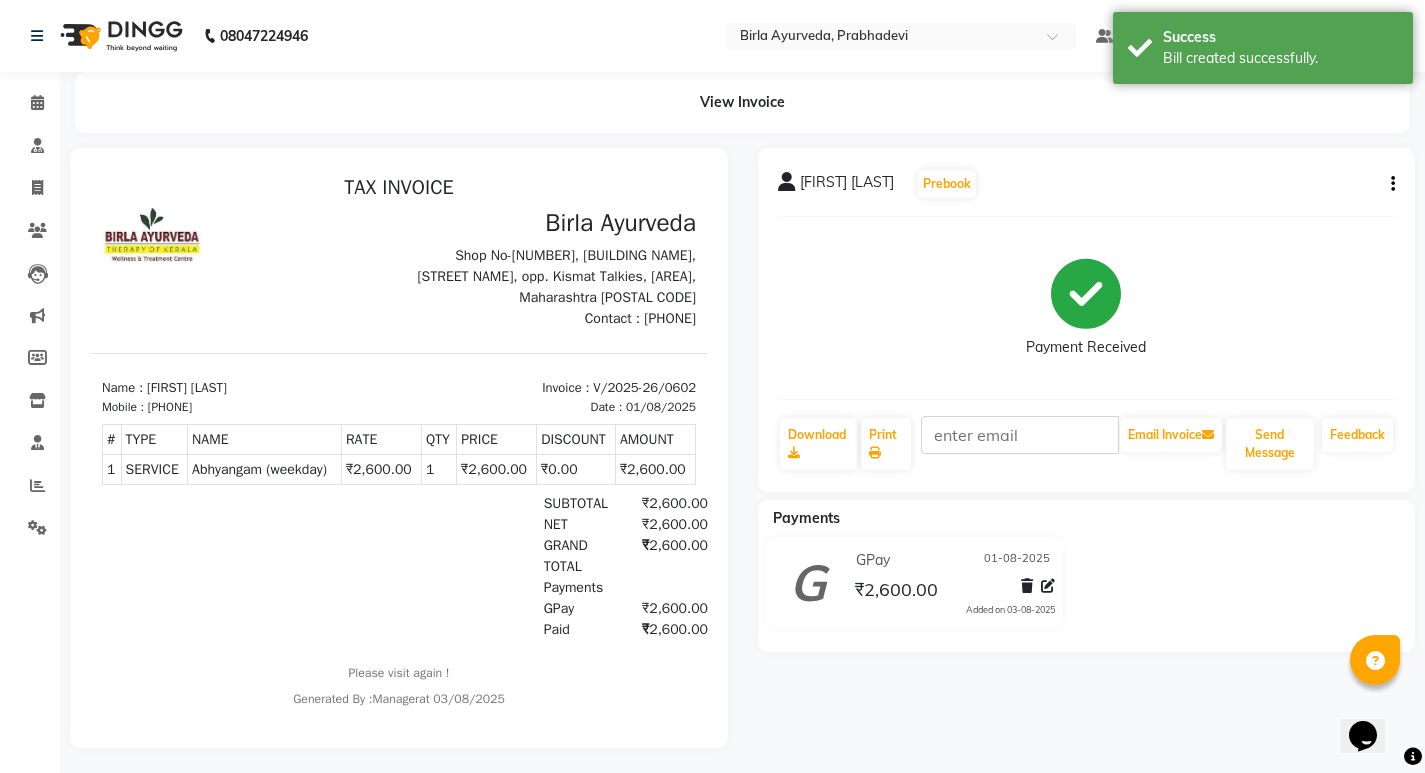 scroll, scrollTop: 0, scrollLeft: 0, axis: both 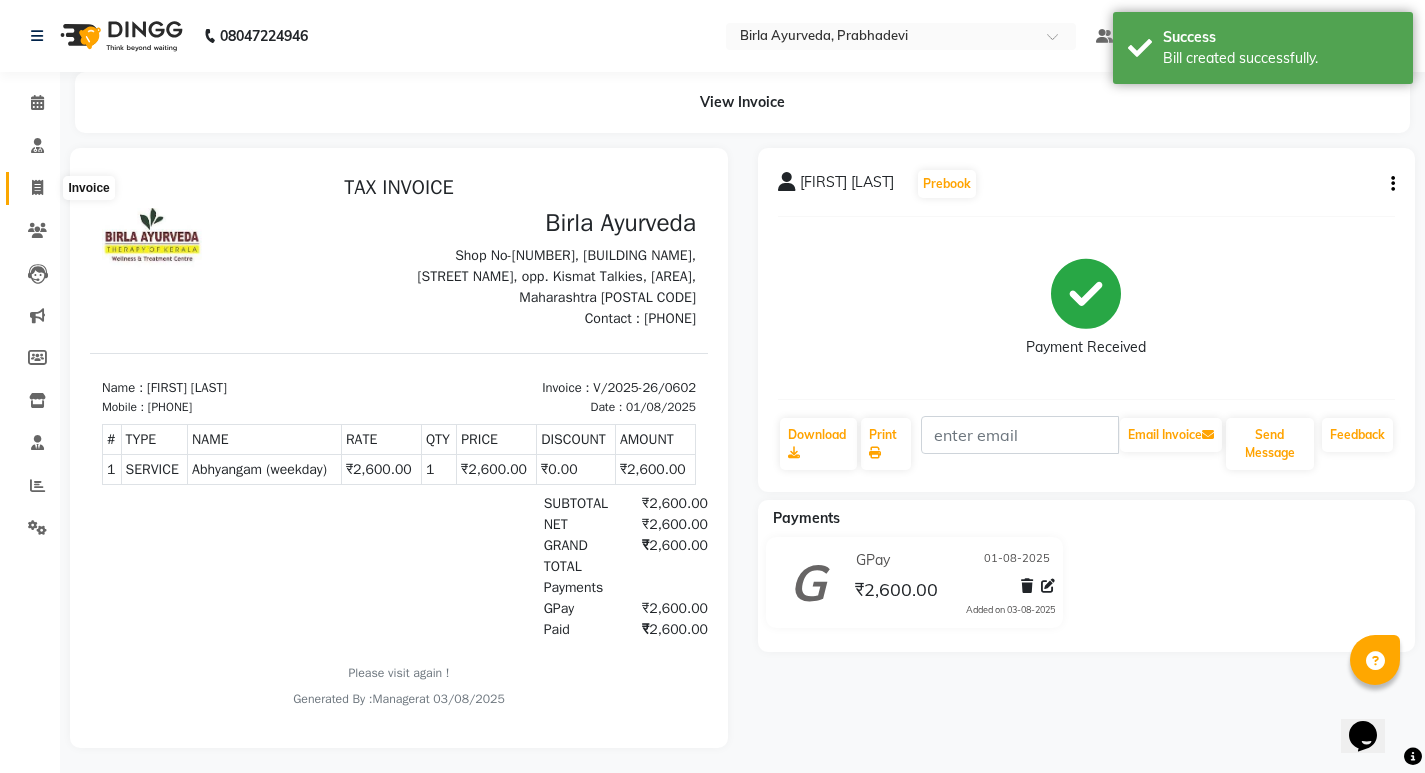 click 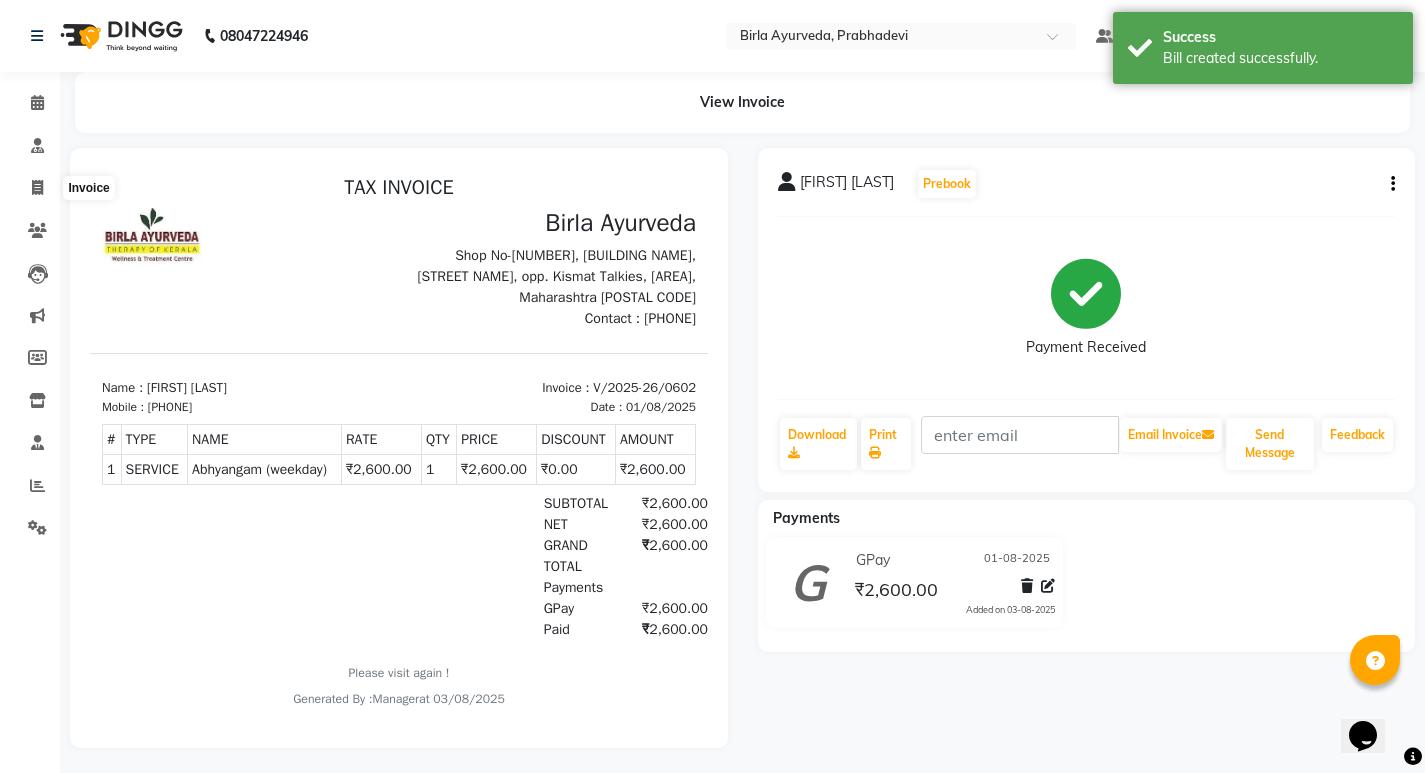 select on "service" 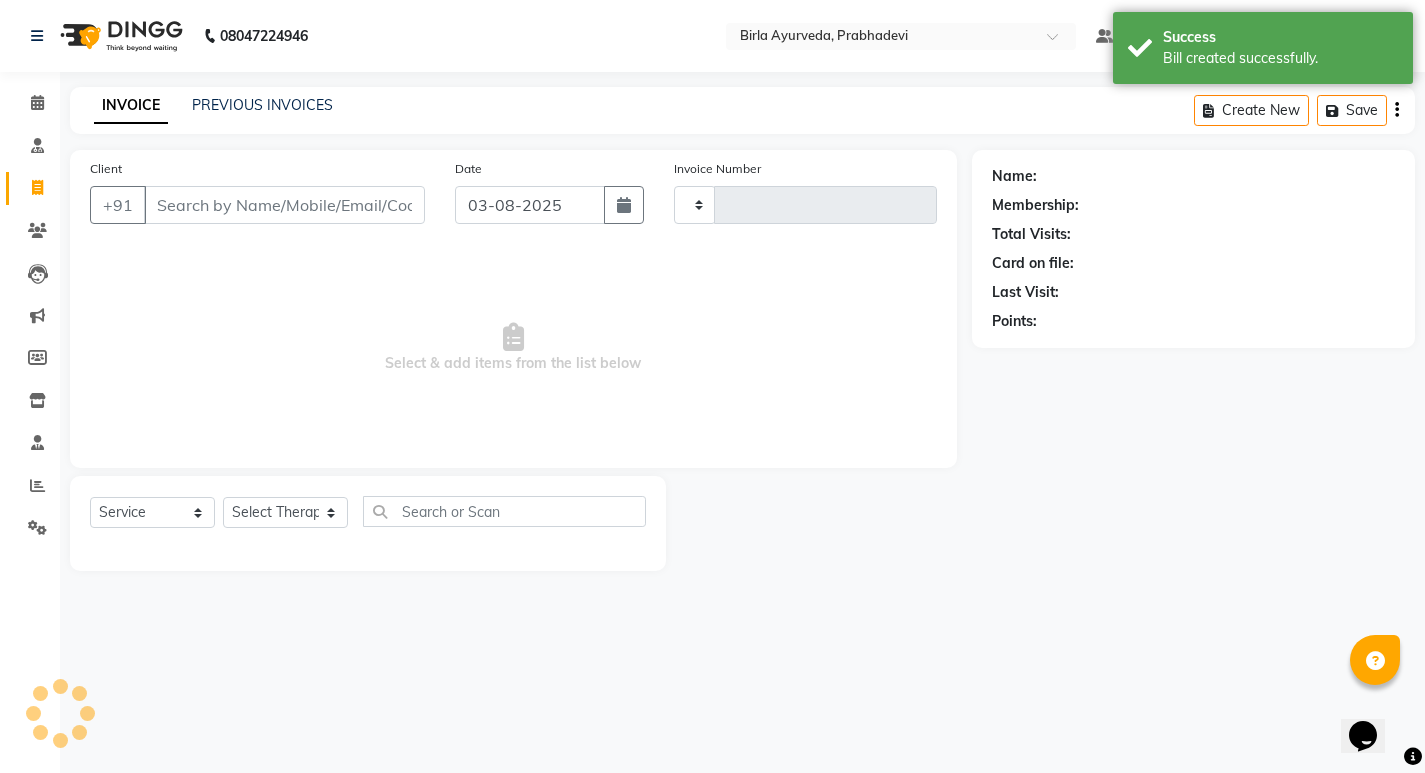 type on "0603" 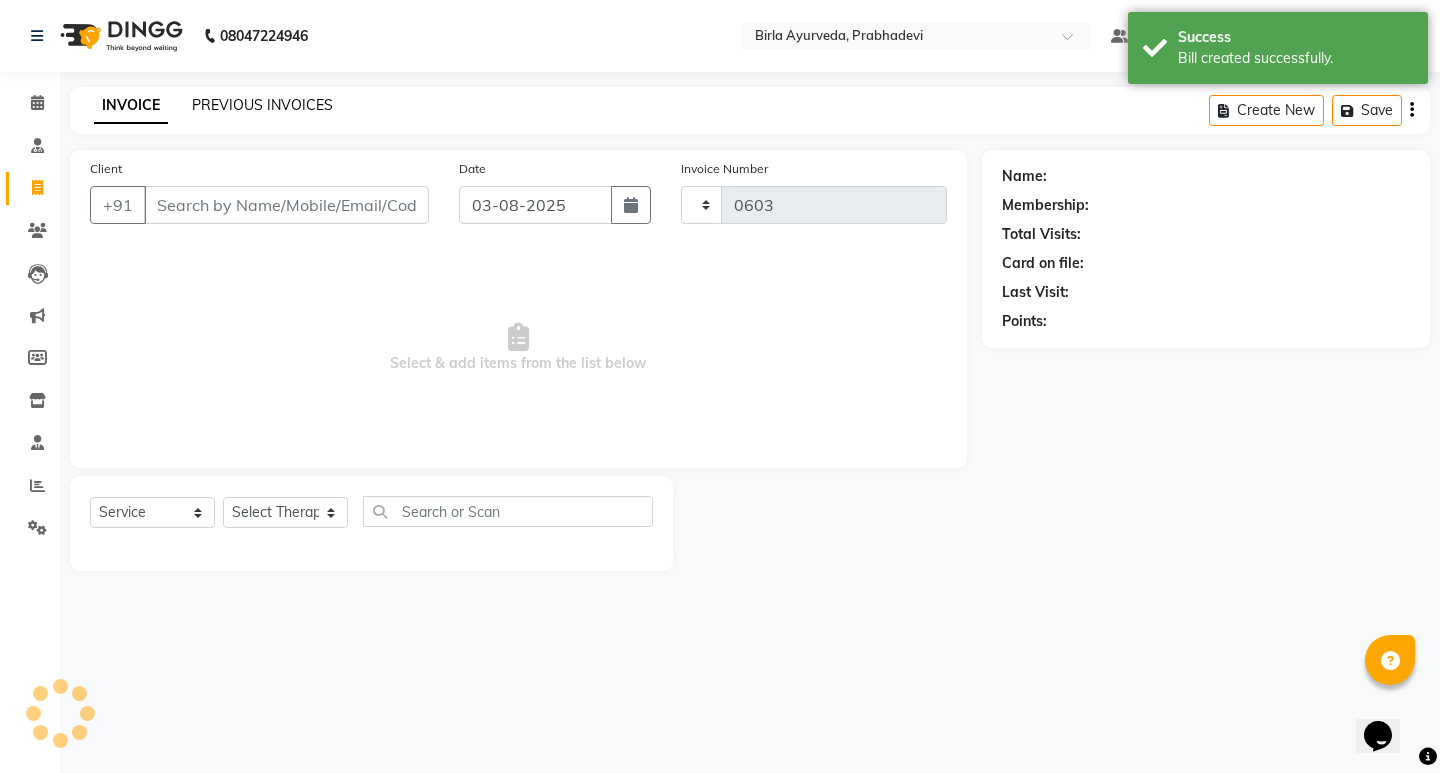 select on "6818" 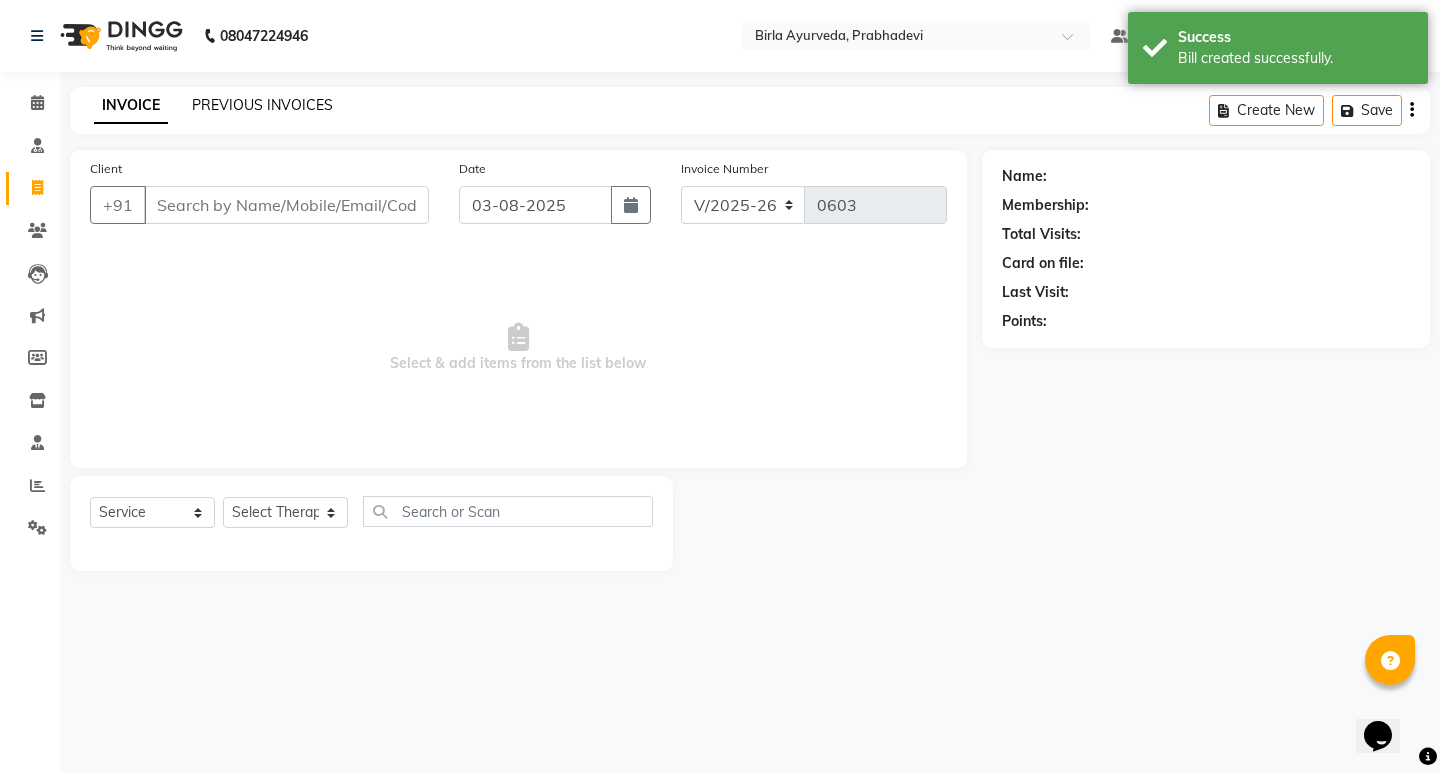 click on "PREVIOUS INVOICES" 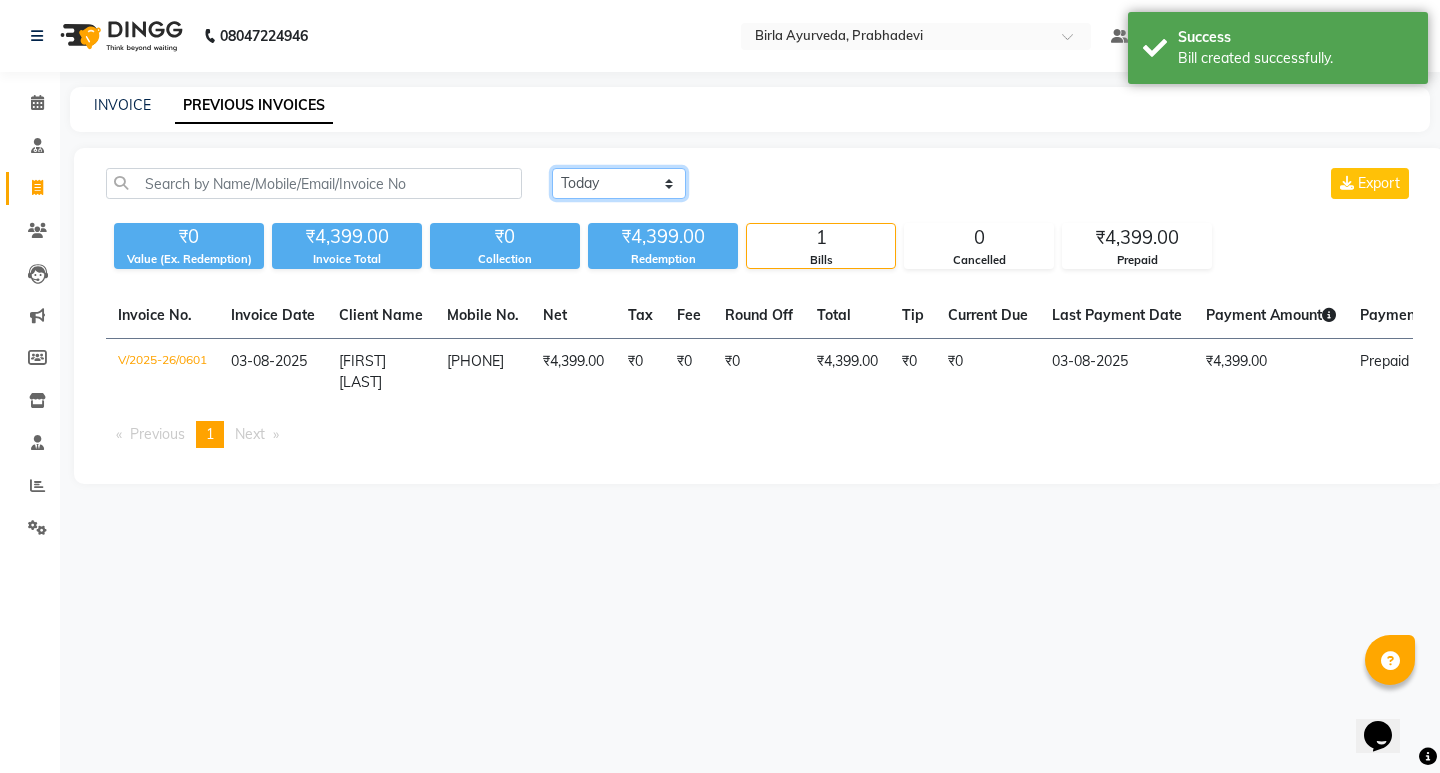 click on "Today Yesterday Custom Range" 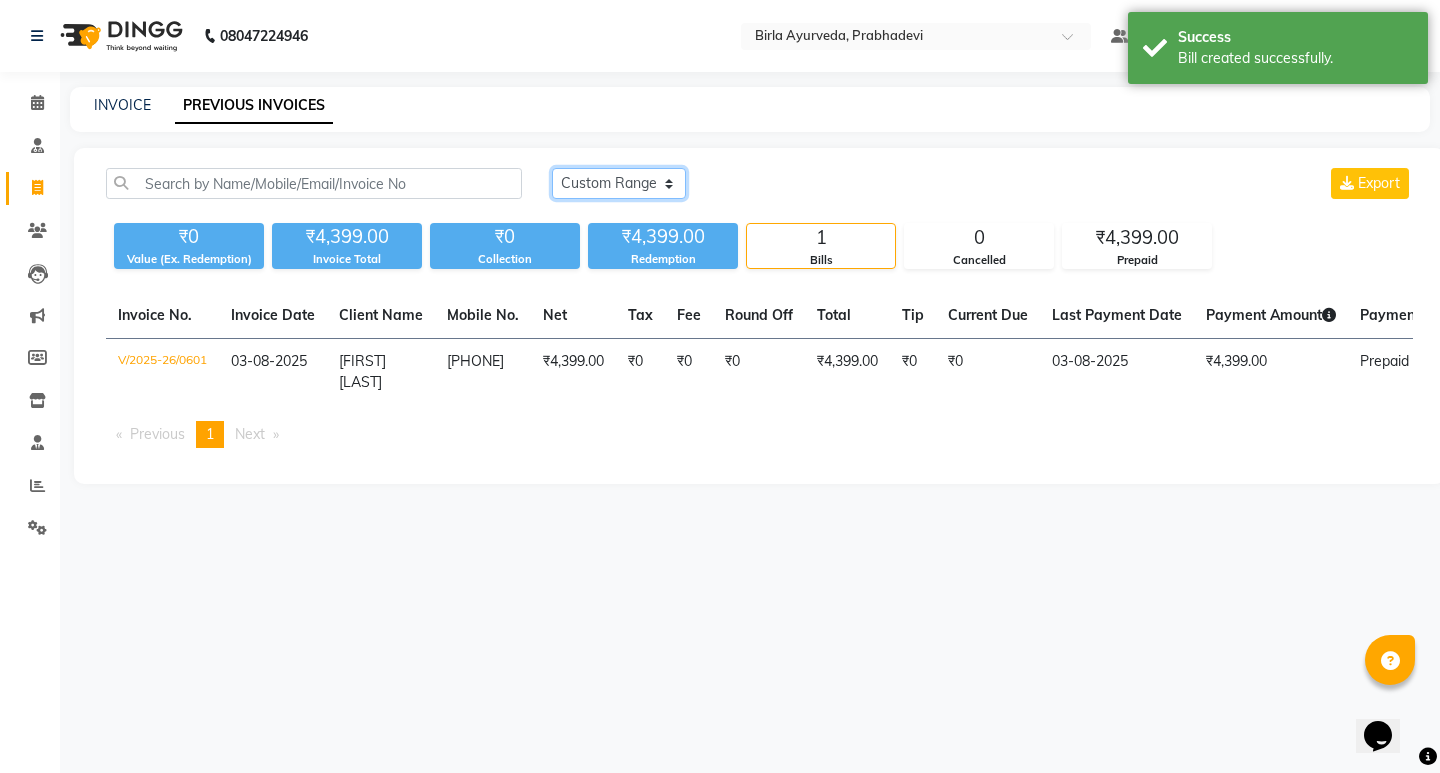 click on "Today Yesterday Custom Range" 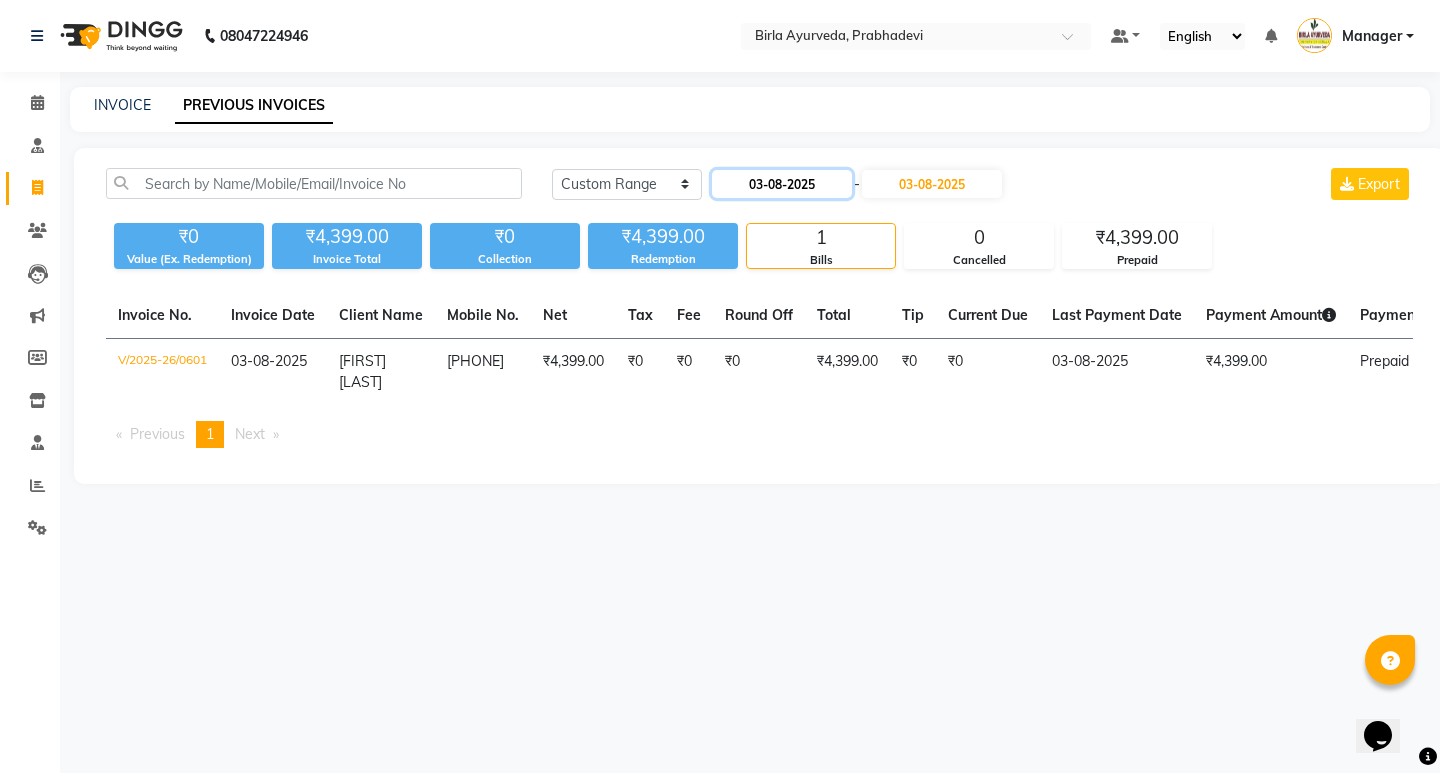 click on "03-08-2025" 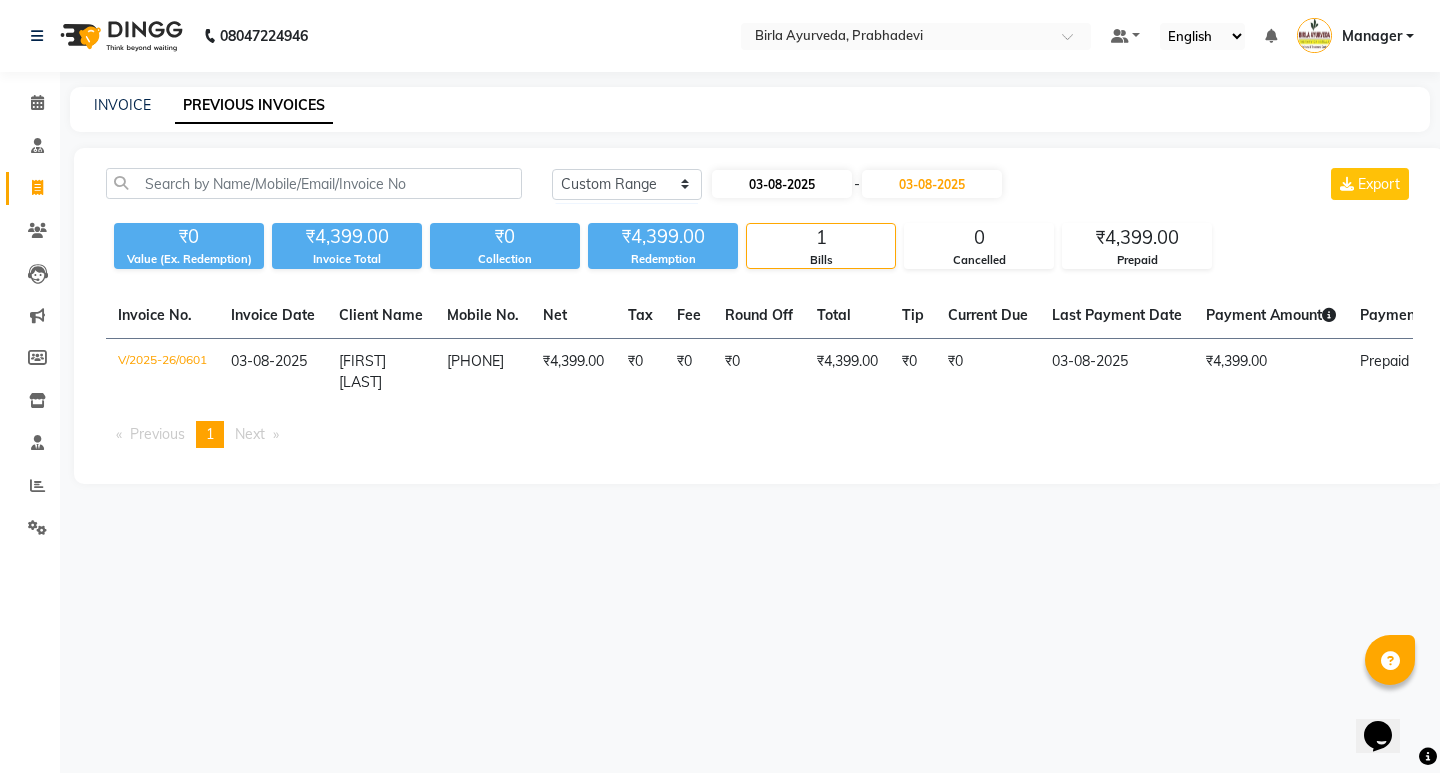 select on "8" 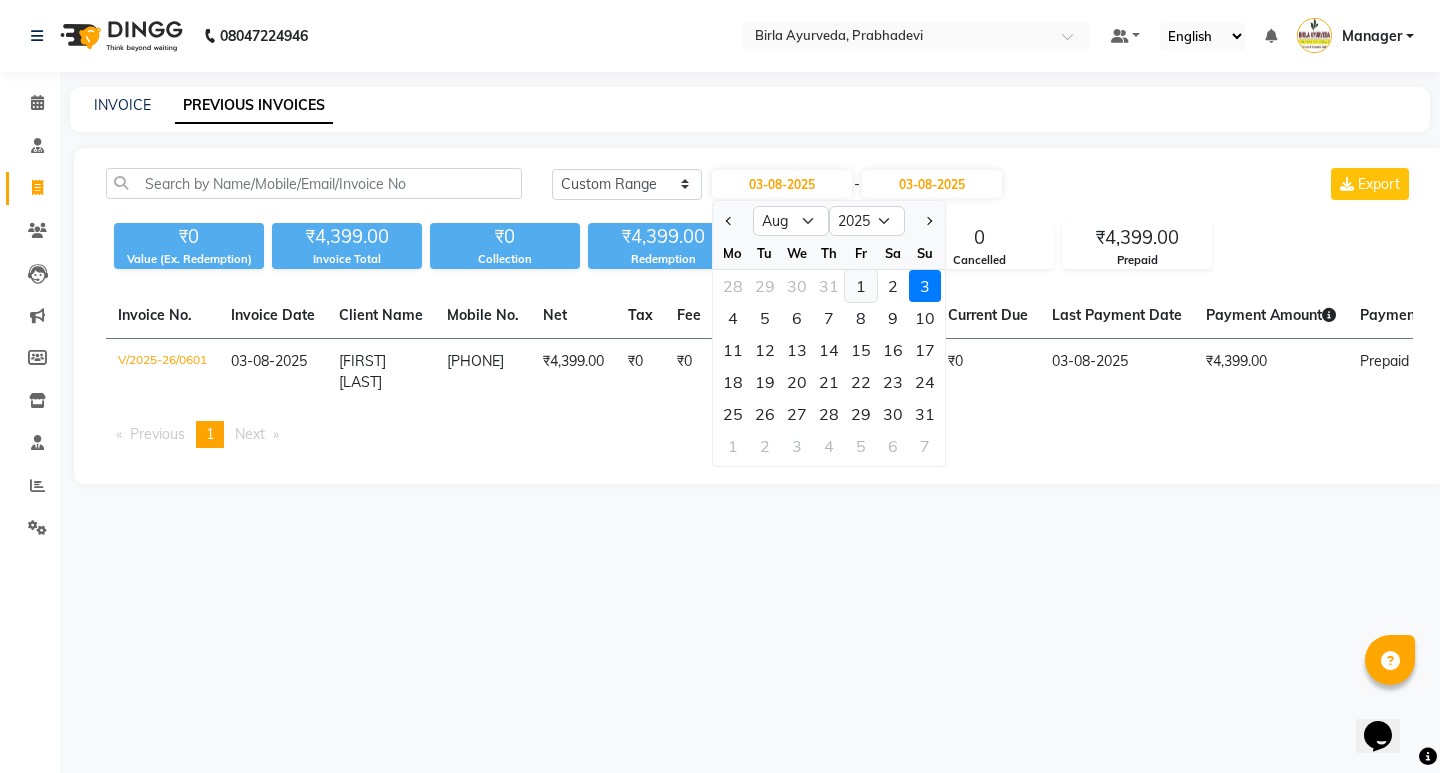 click on "1" 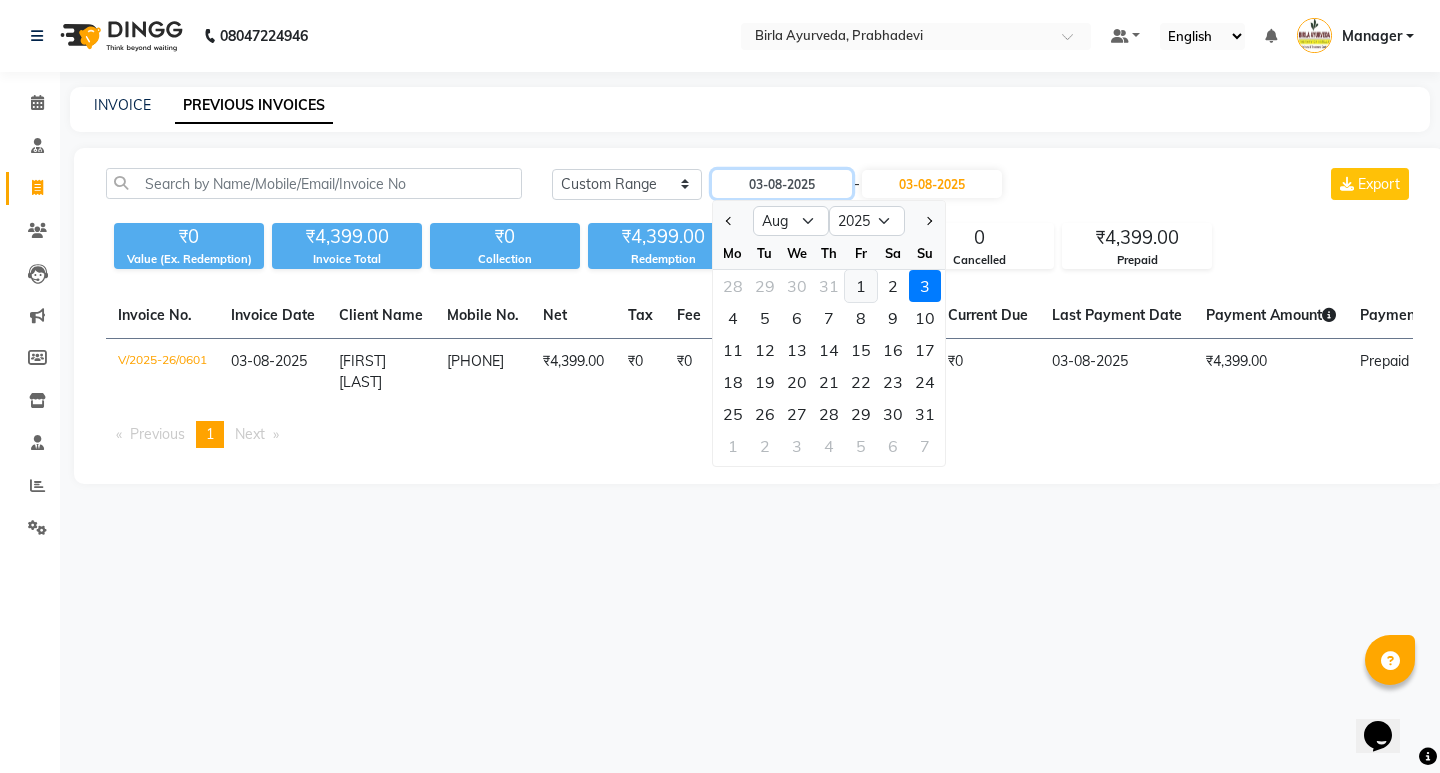 type on "01-08-2025" 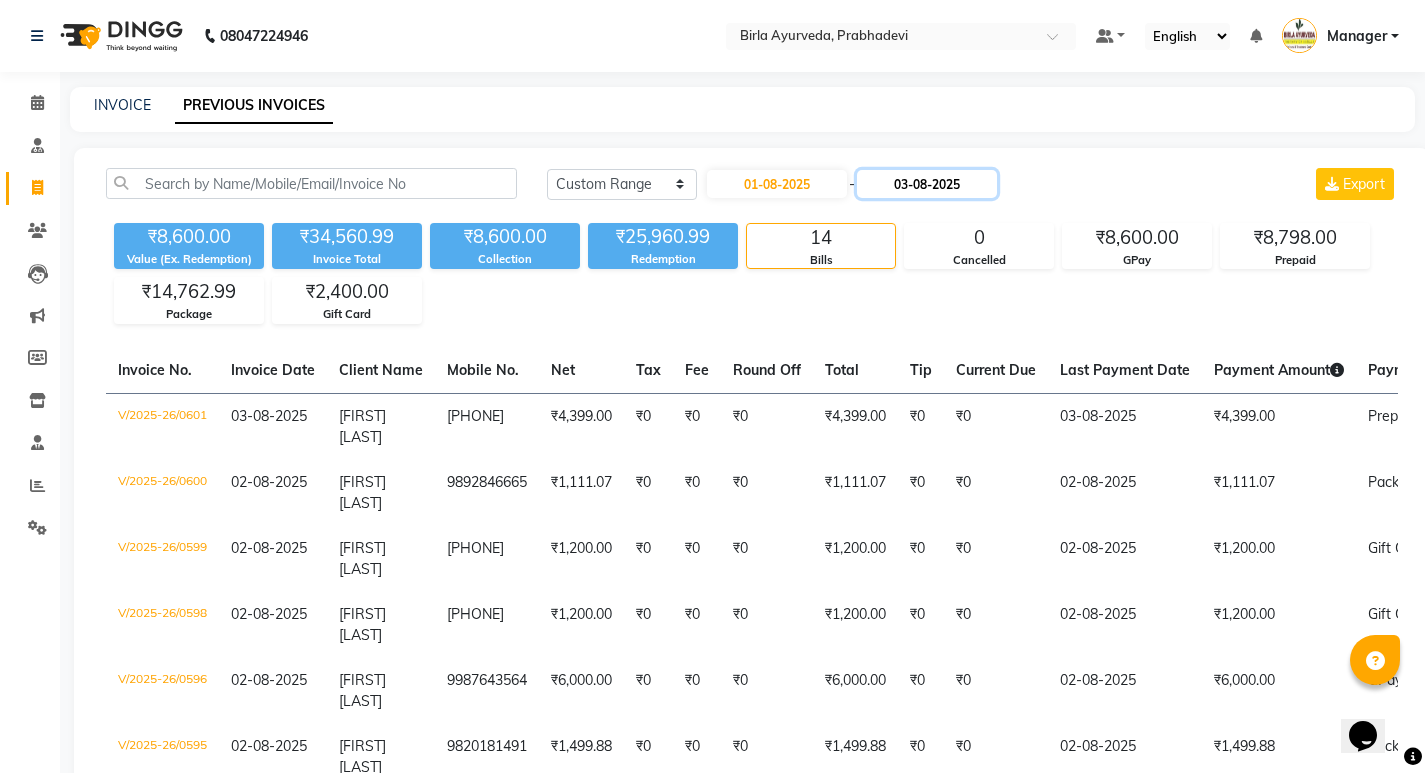 click on "03-08-2025" 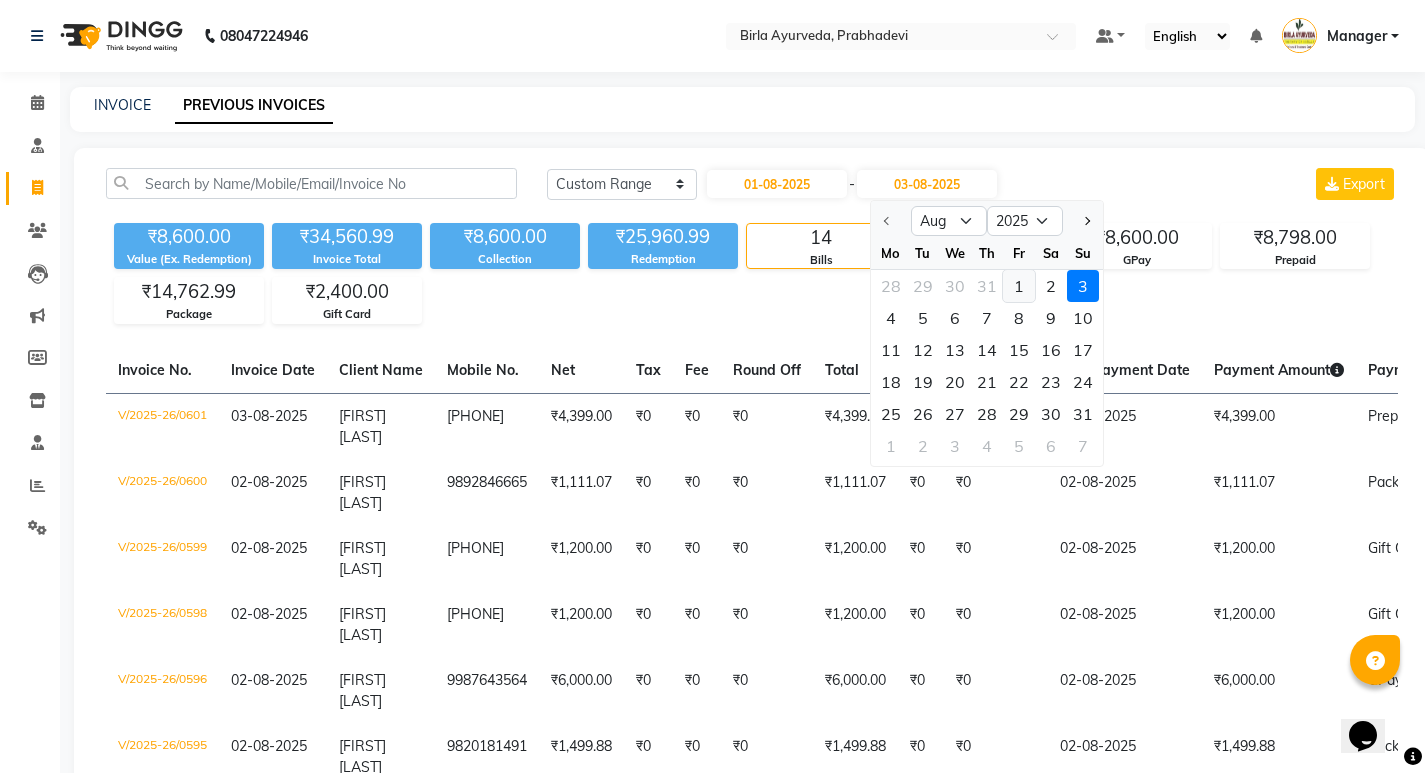 click on "1" 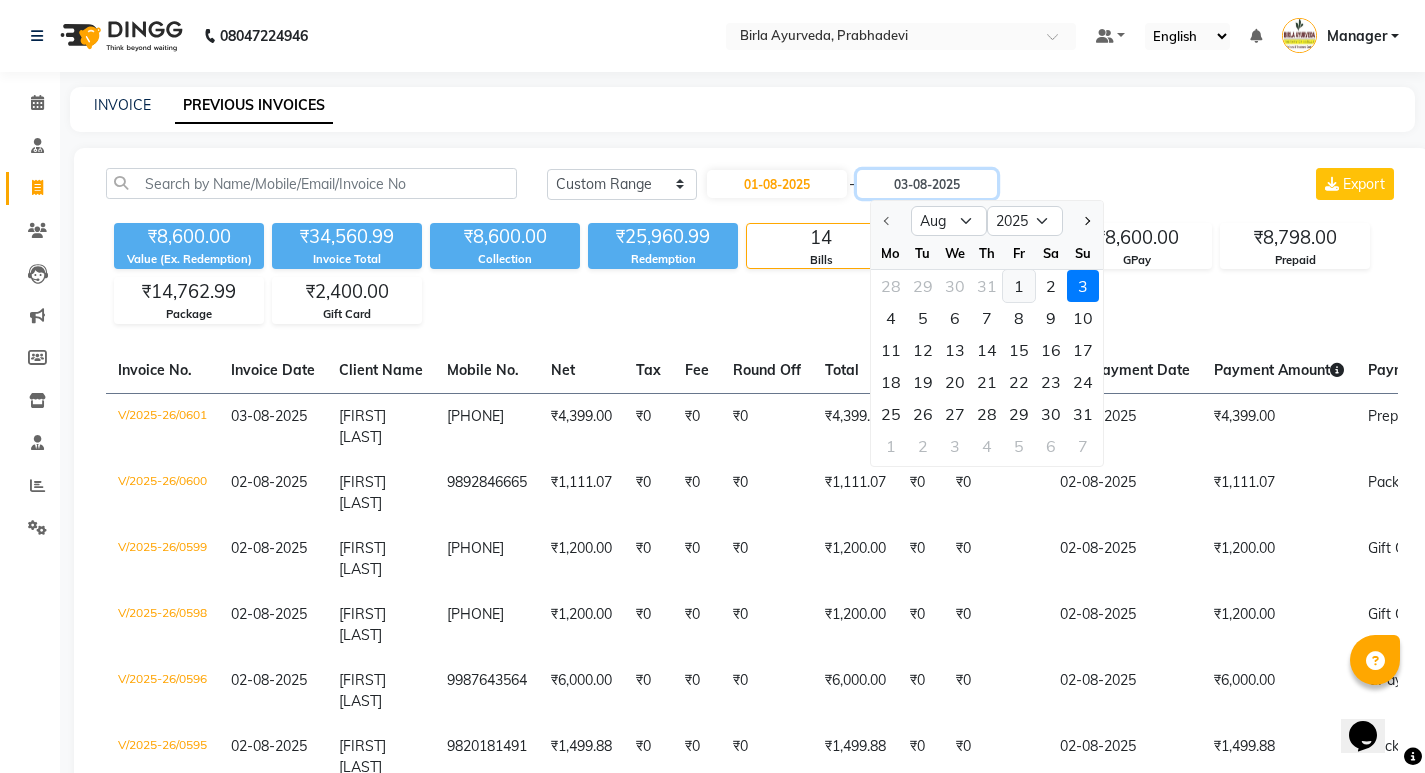 type on "01-08-2025" 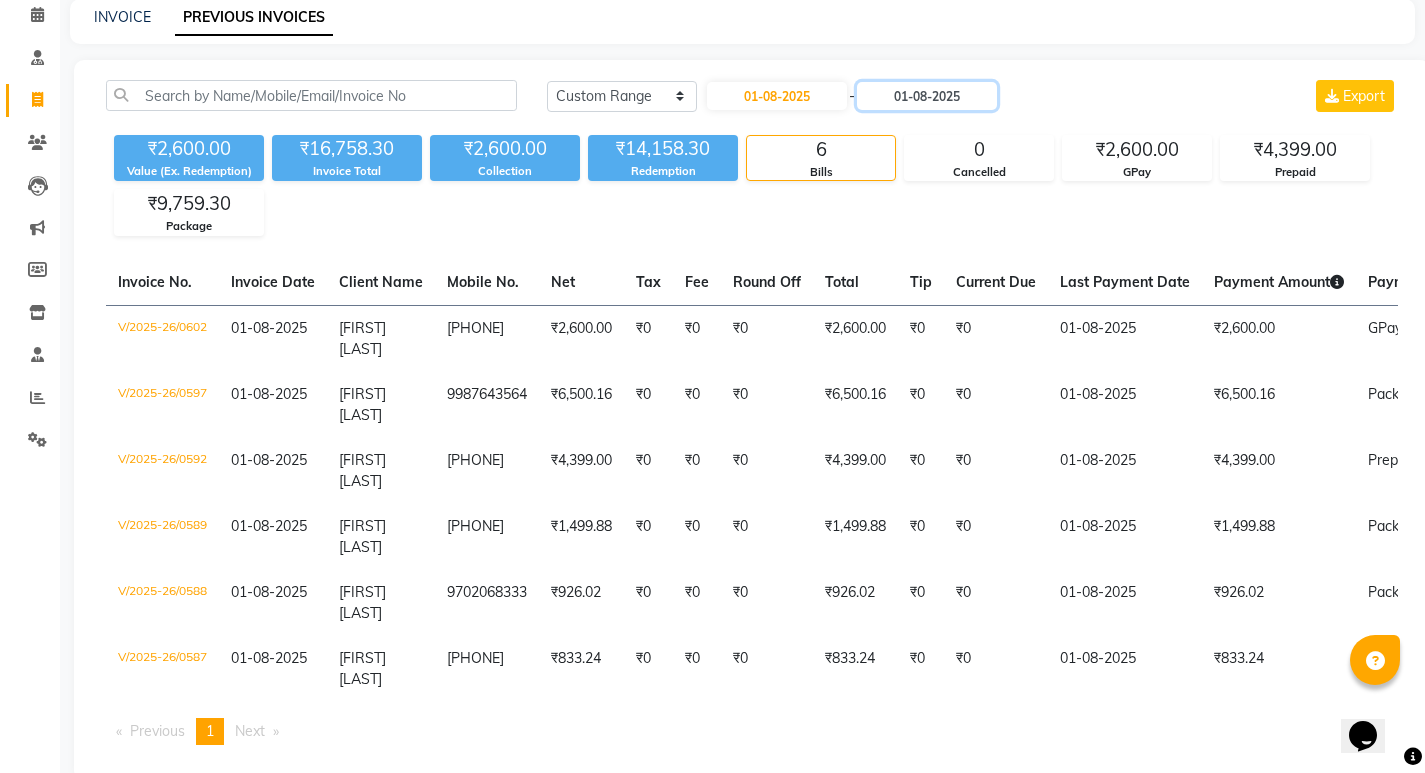 scroll, scrollTop: 100, scrollLeft: 0, axis: vertical 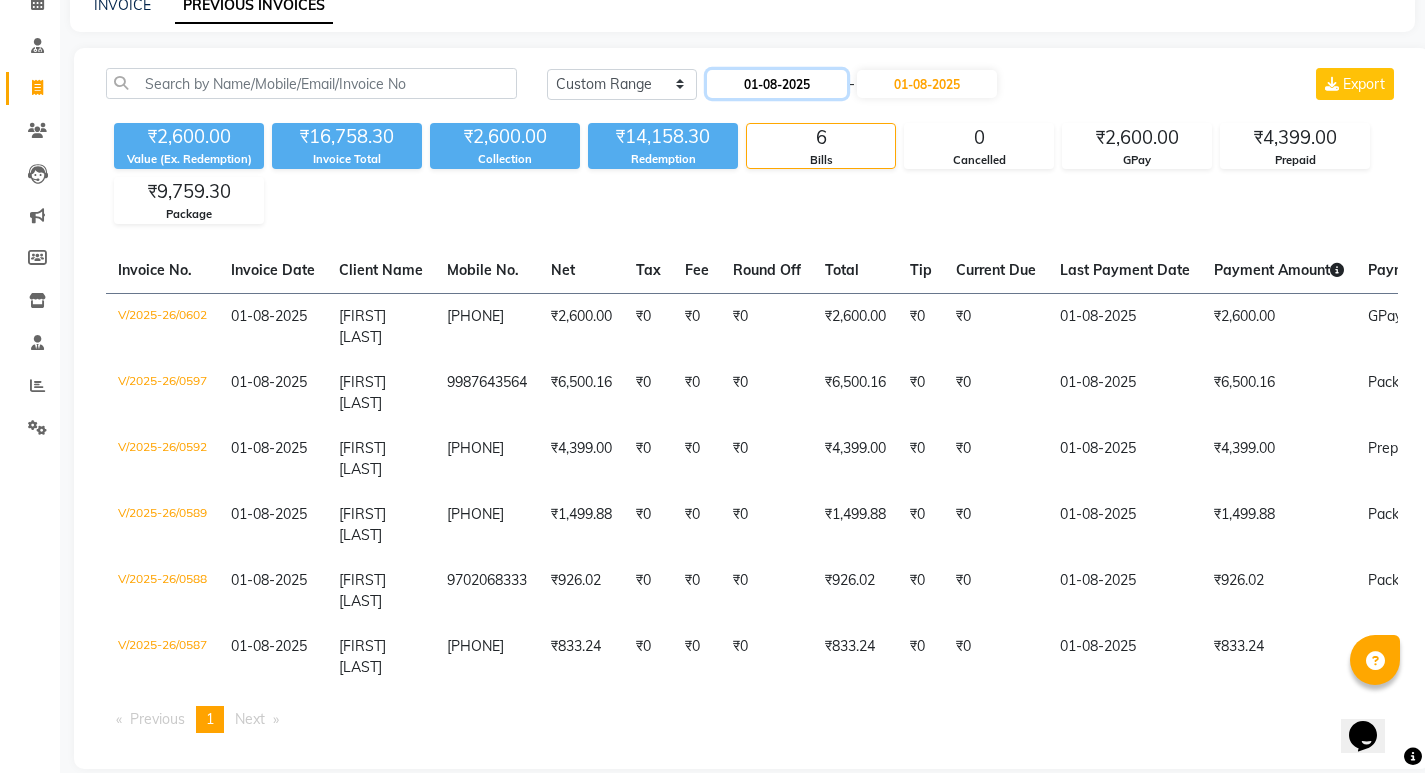 click on "01-08-2025" 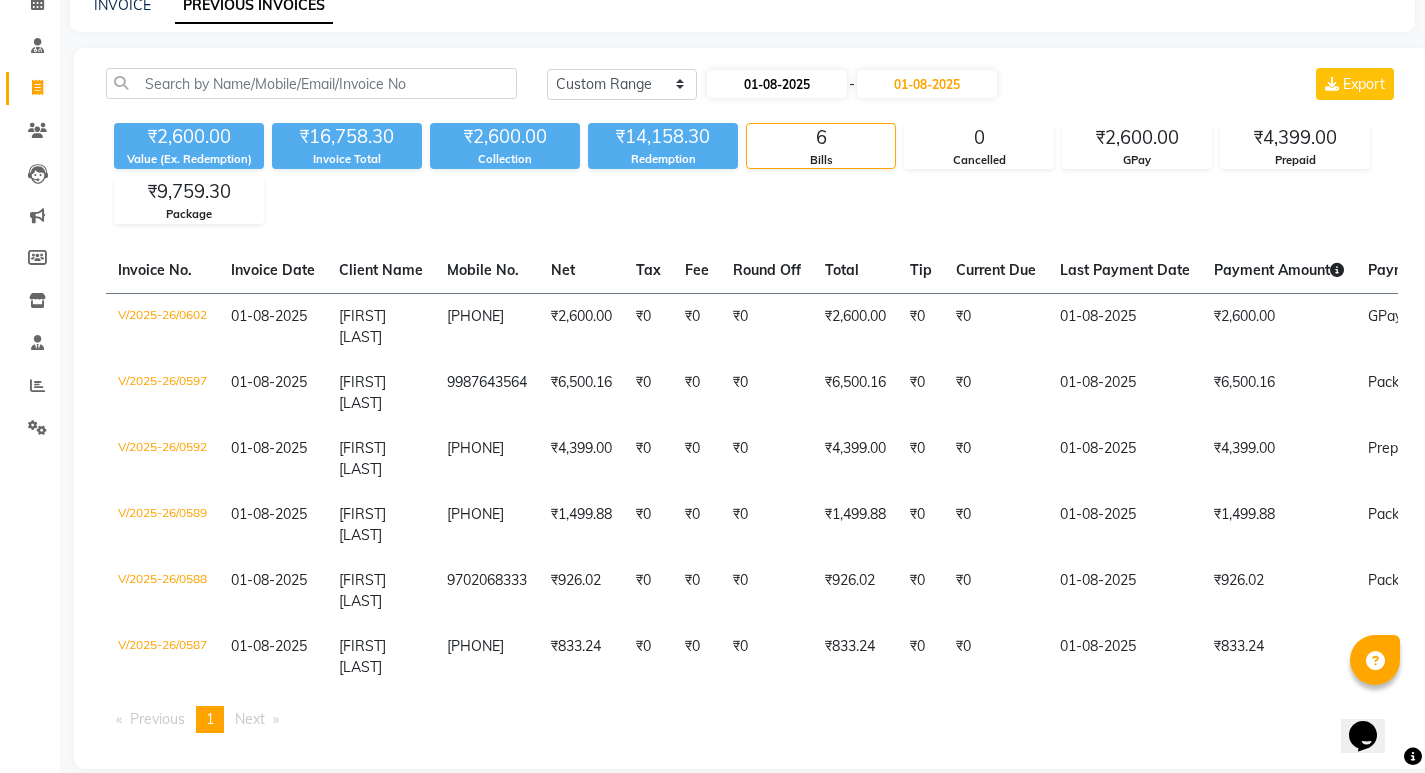 select on "8" 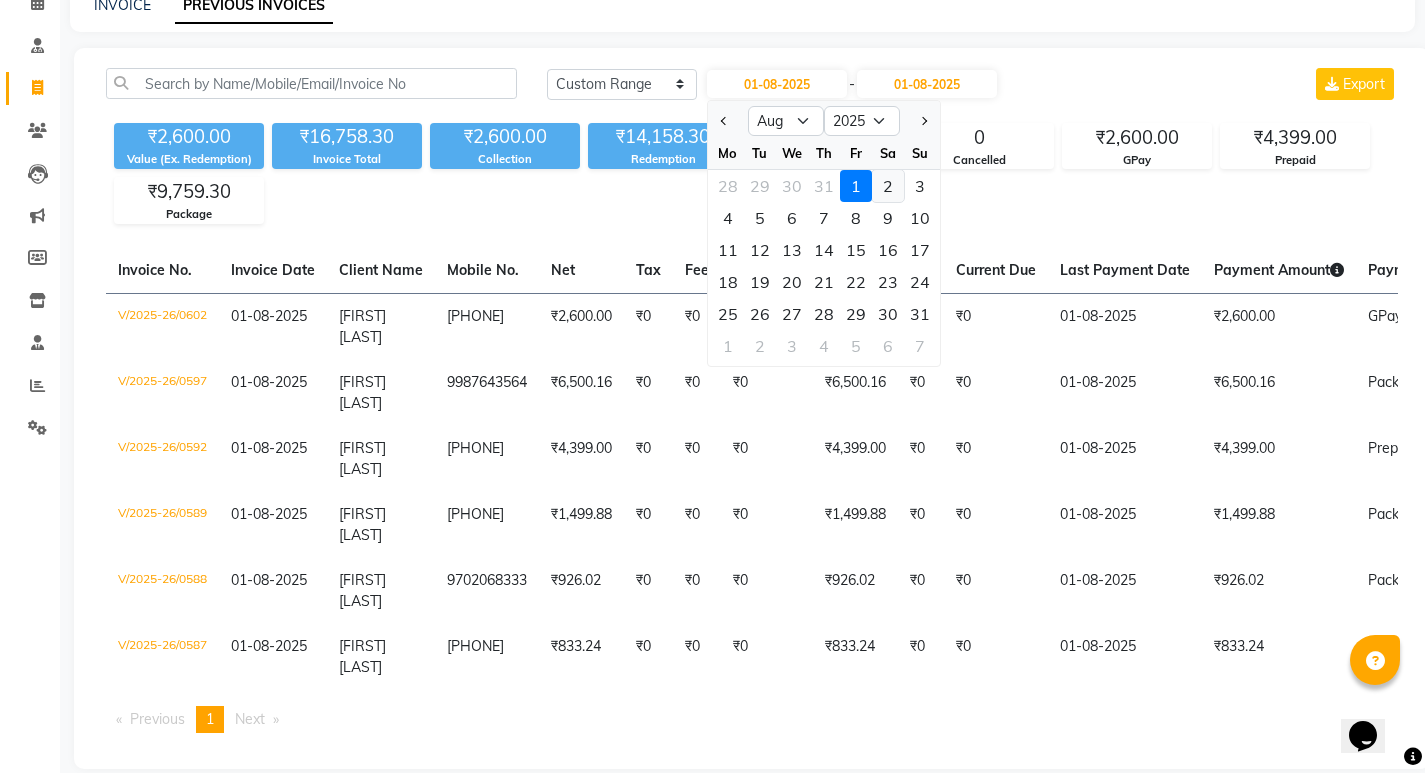 click on "2" 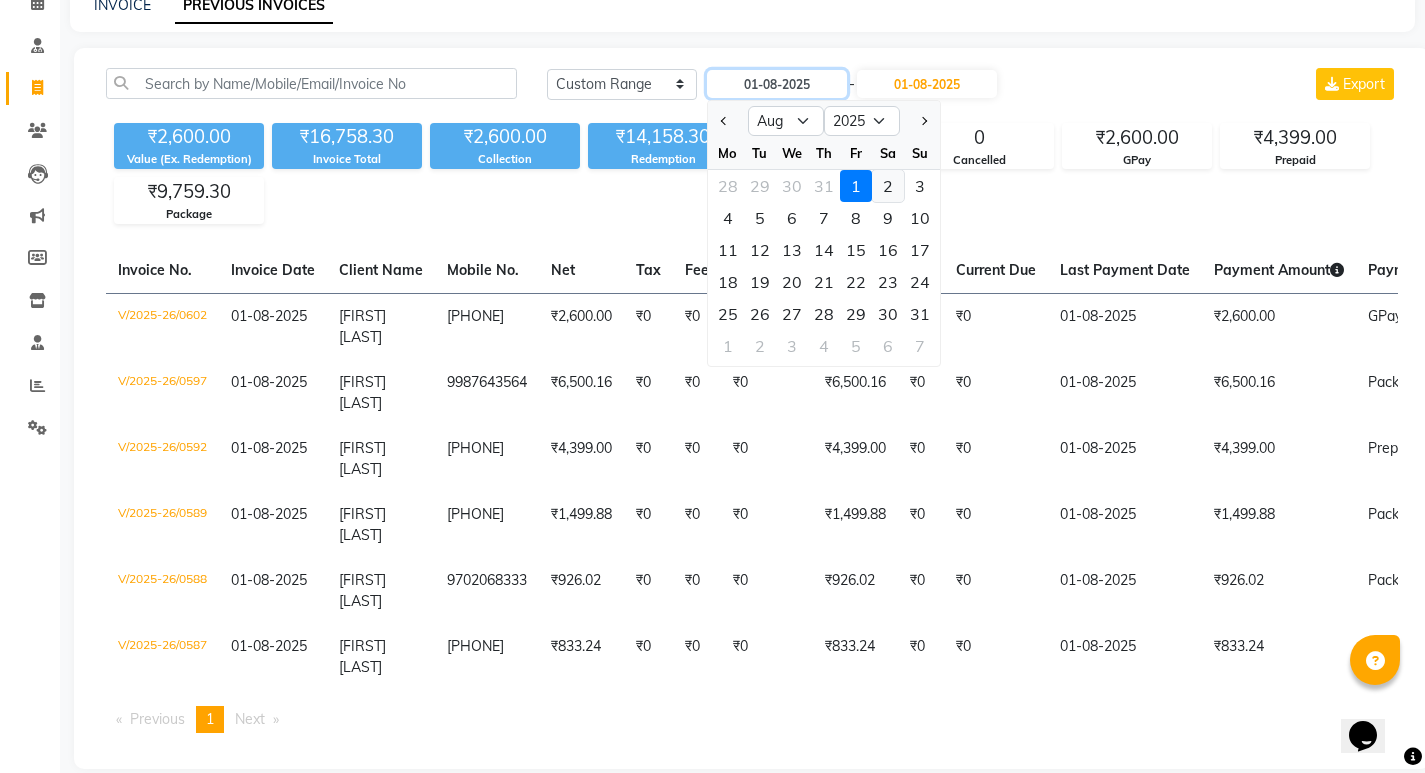 type on "02-08-2025" 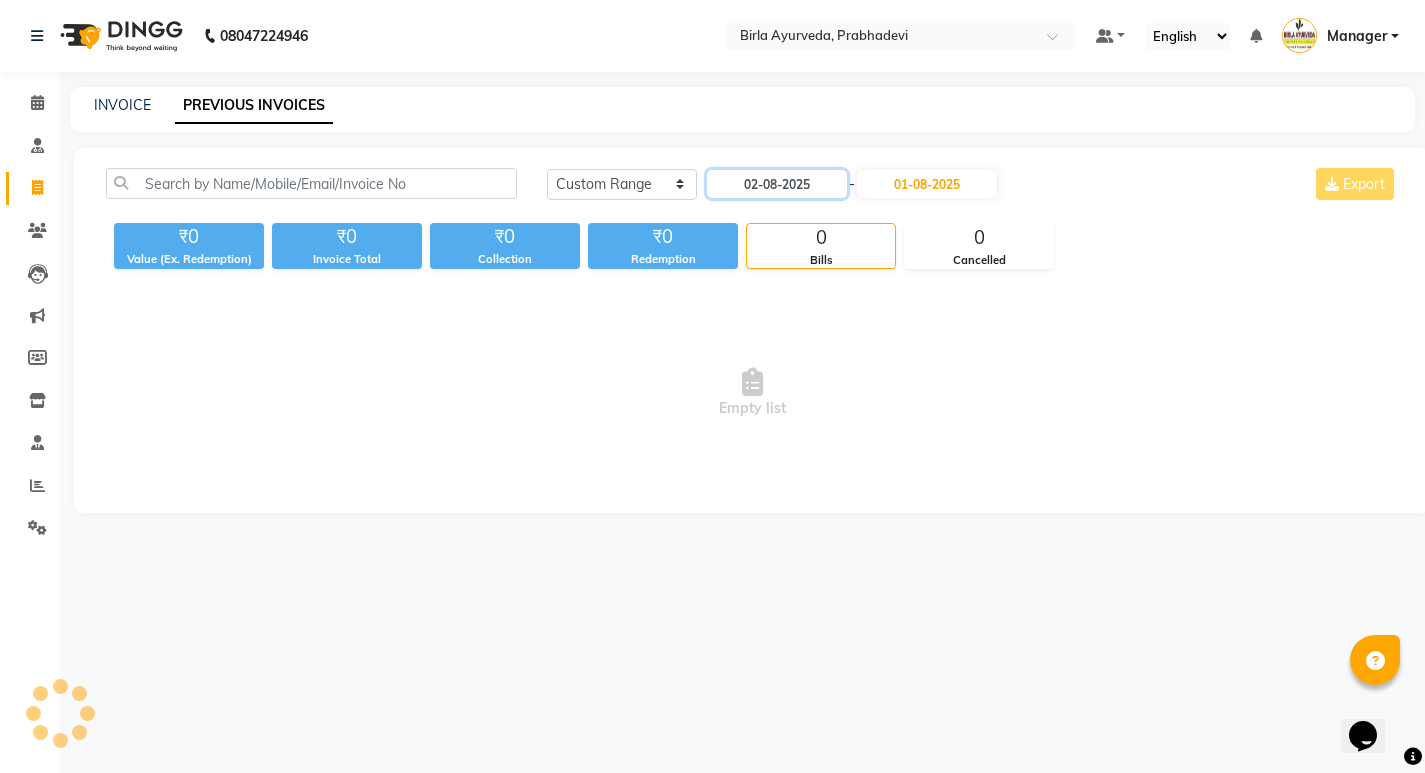 scroll, scrollTop: 0, scrollLeft: 0, axis: both 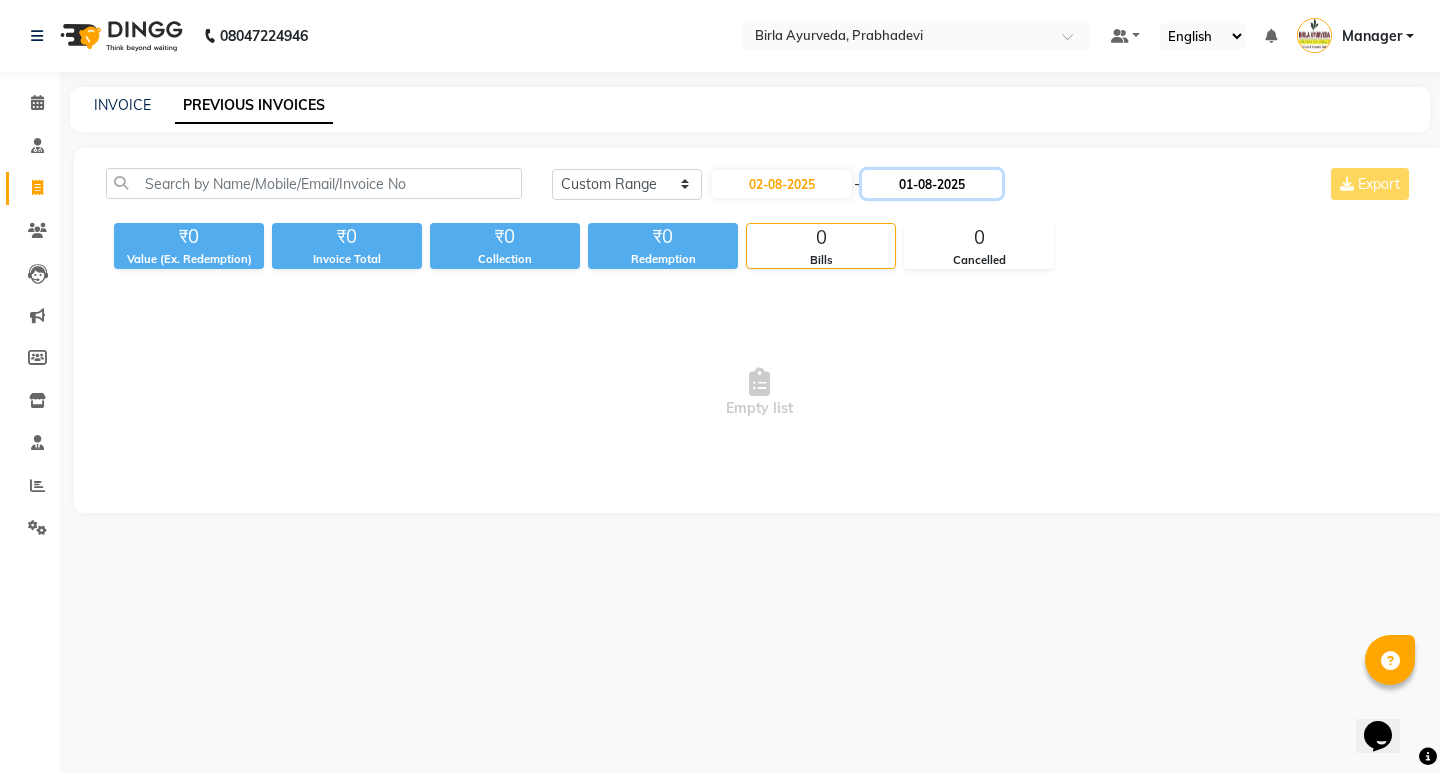 click on "01-08-2025" 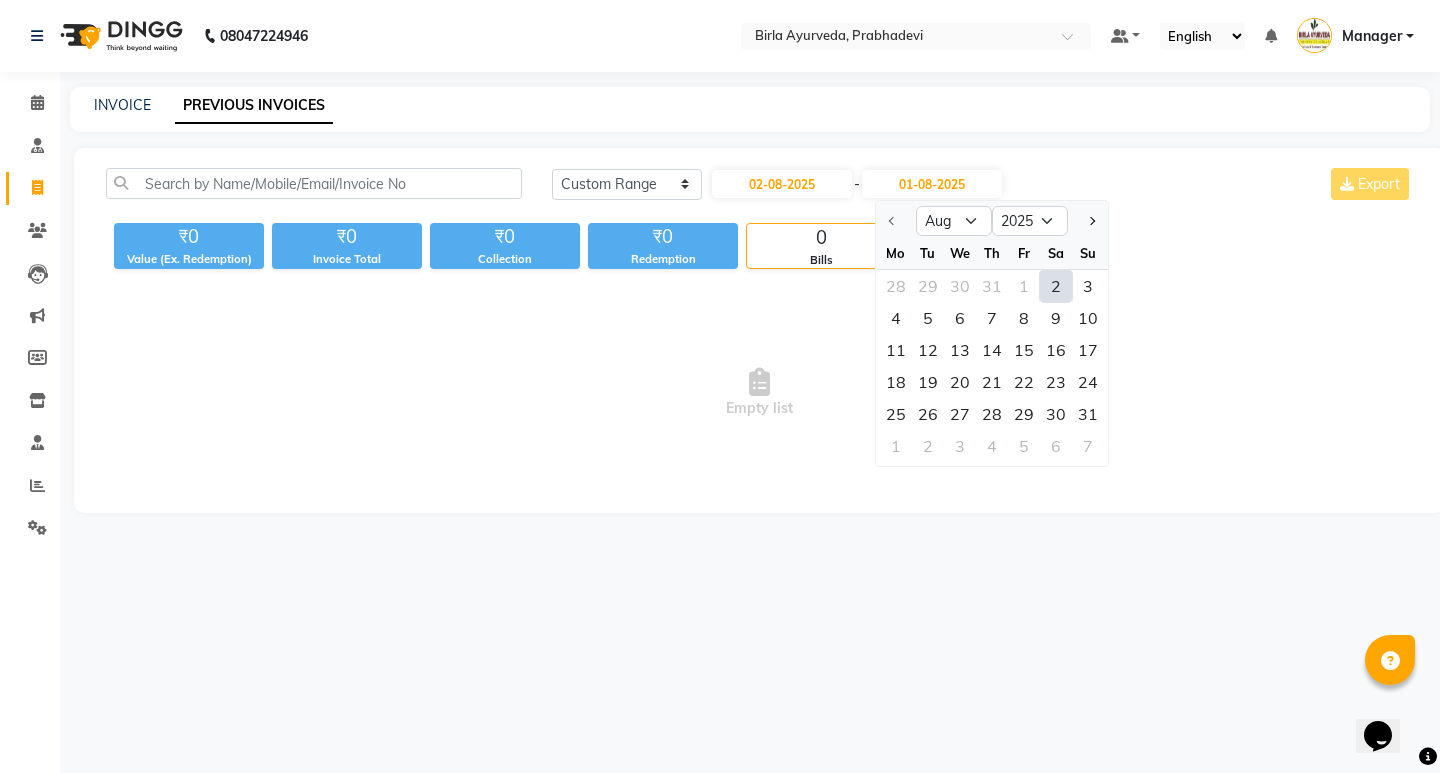 click on "2" 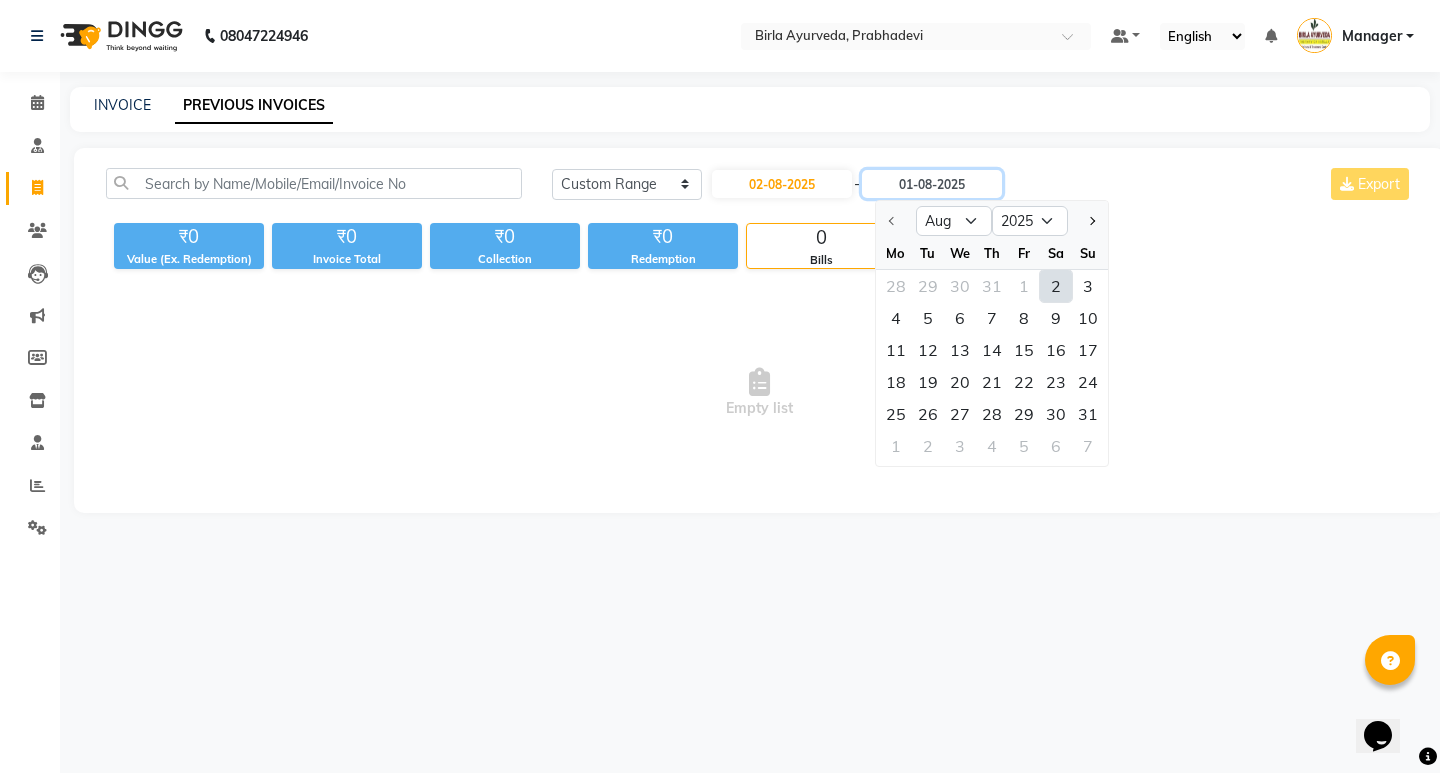 type on "02-08-2025" 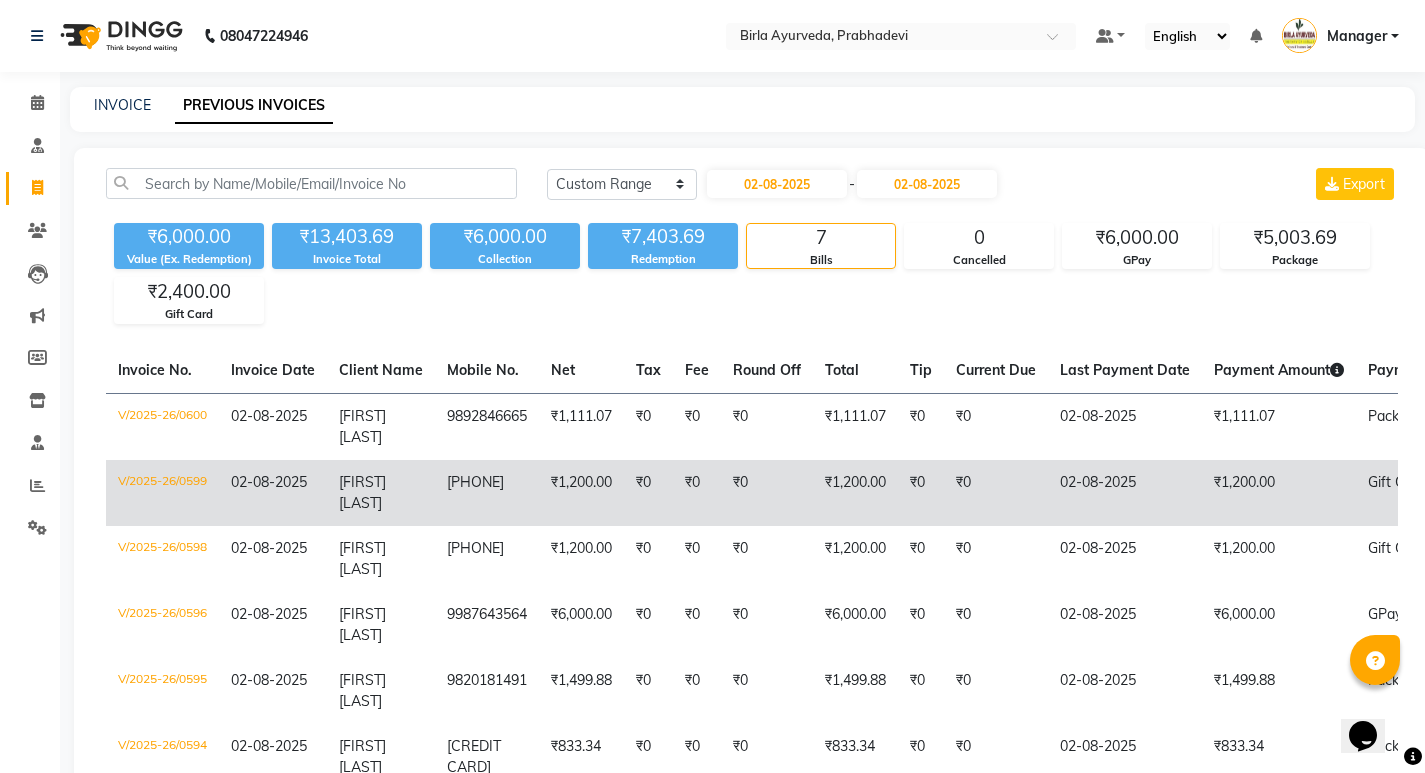 drag, startPoint x: 551, startPoint y: 463, endPoint x: 447, endPoint y: 464, distance: 104.00481 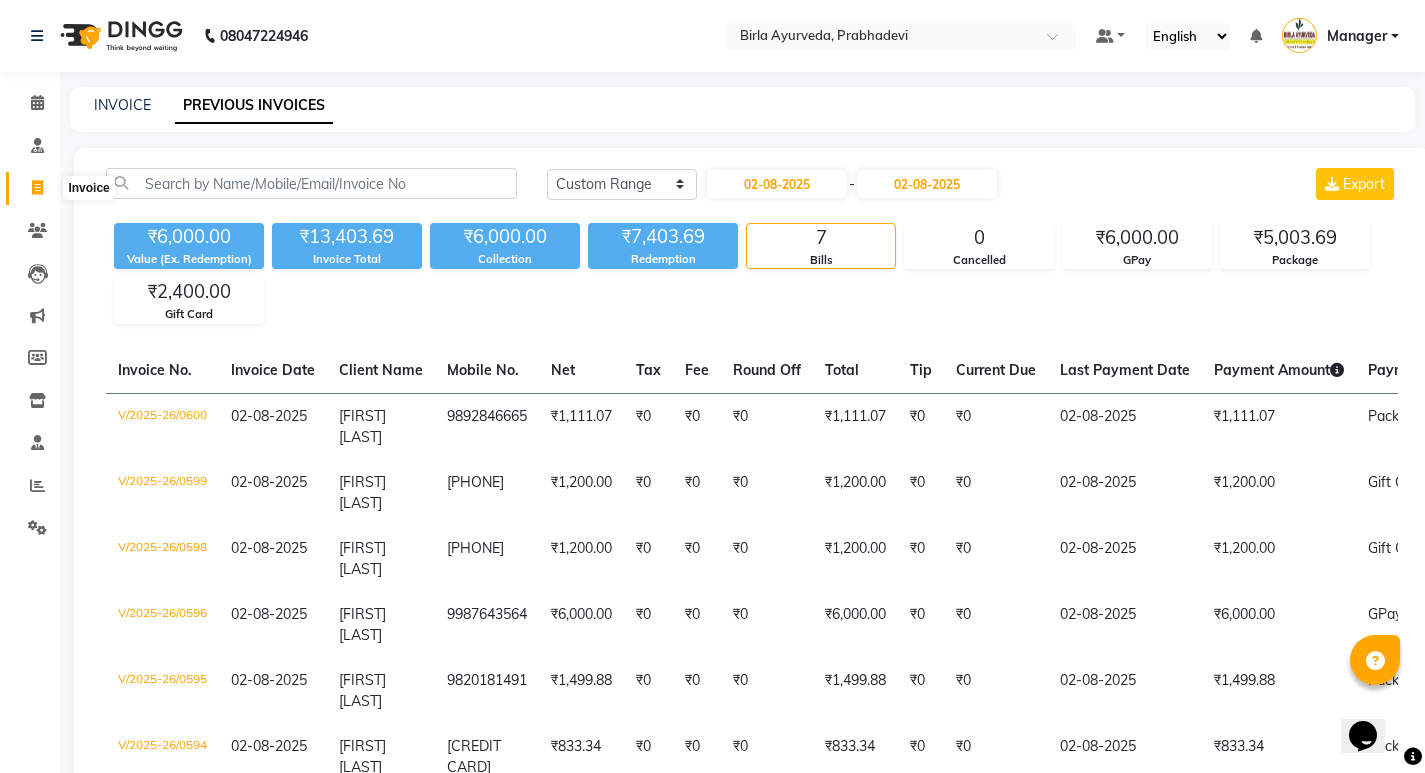 click 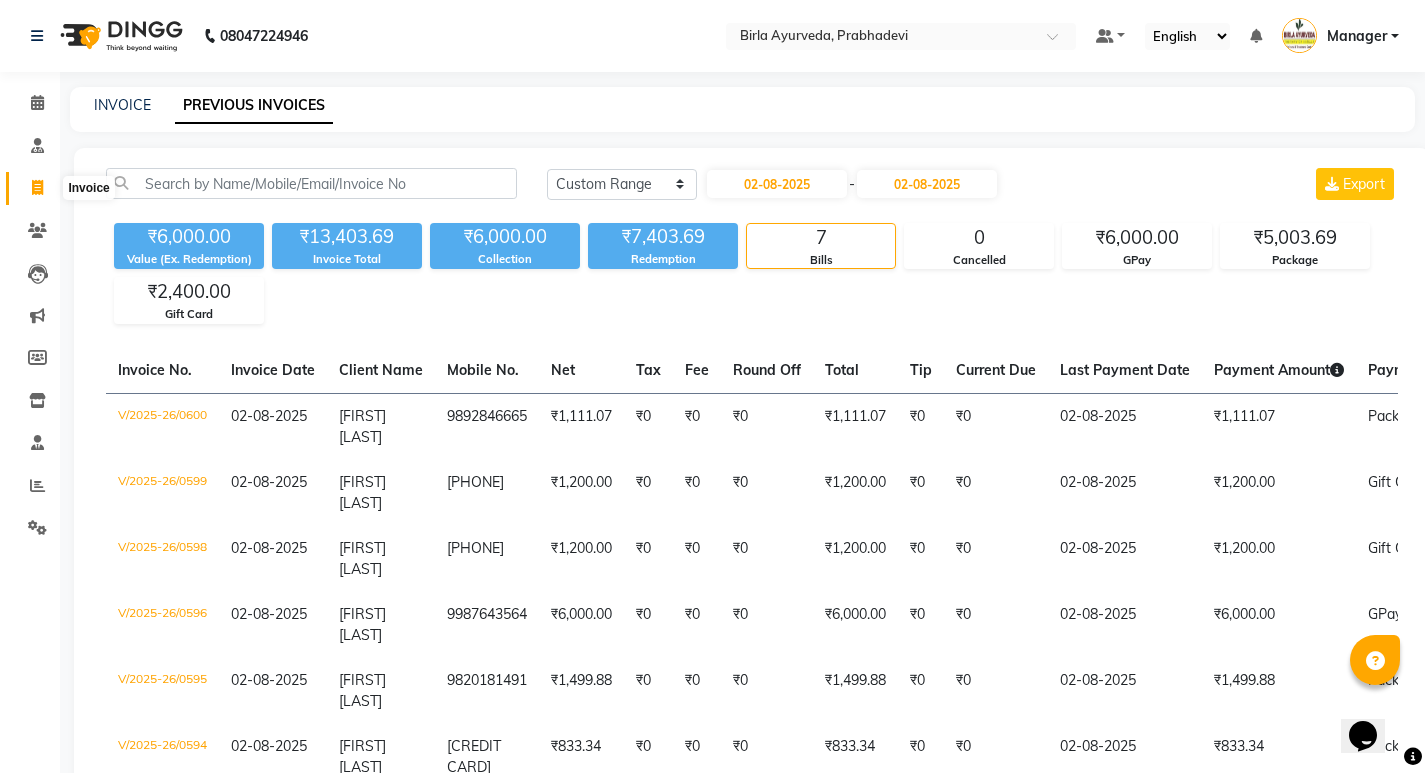 select on "6818" 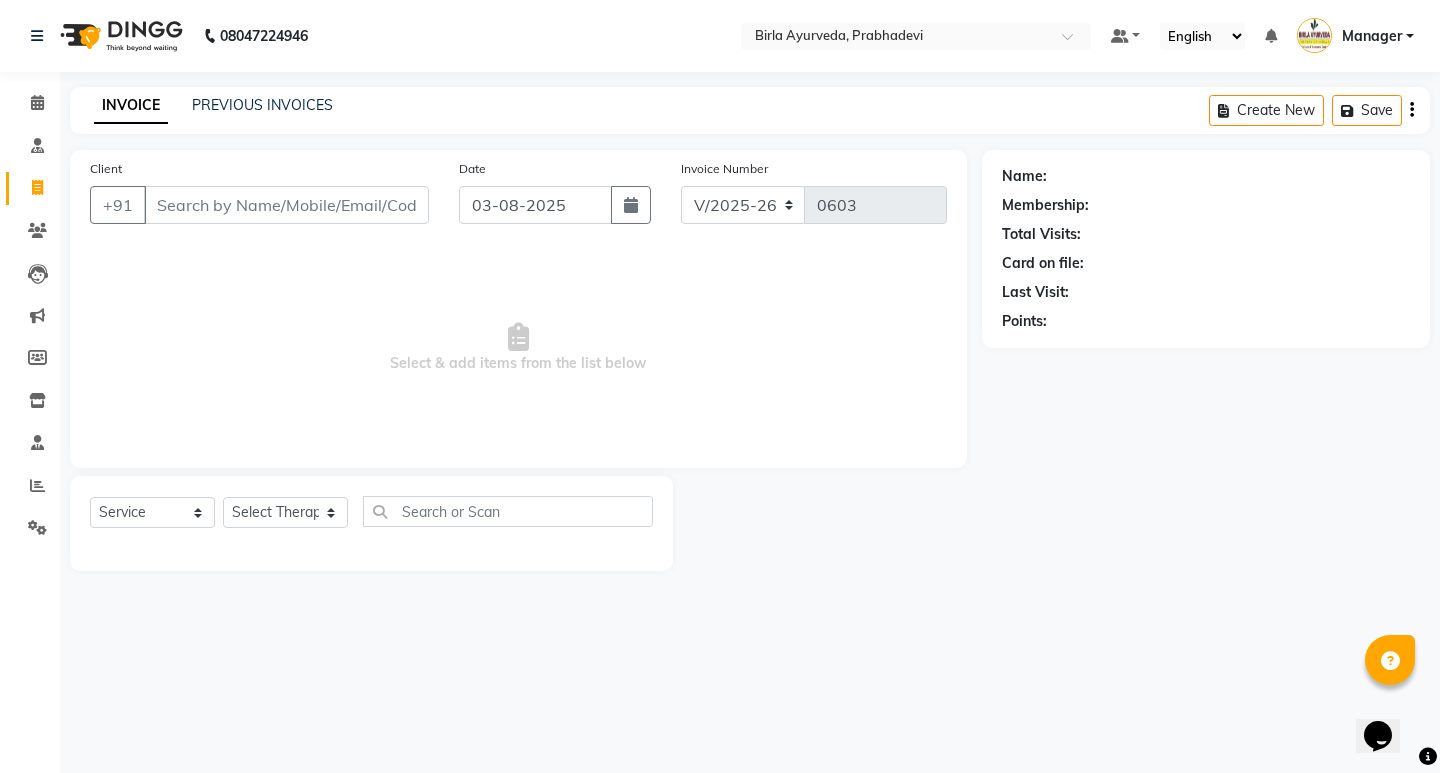 click on "Client" at bounding box center (286, 205) 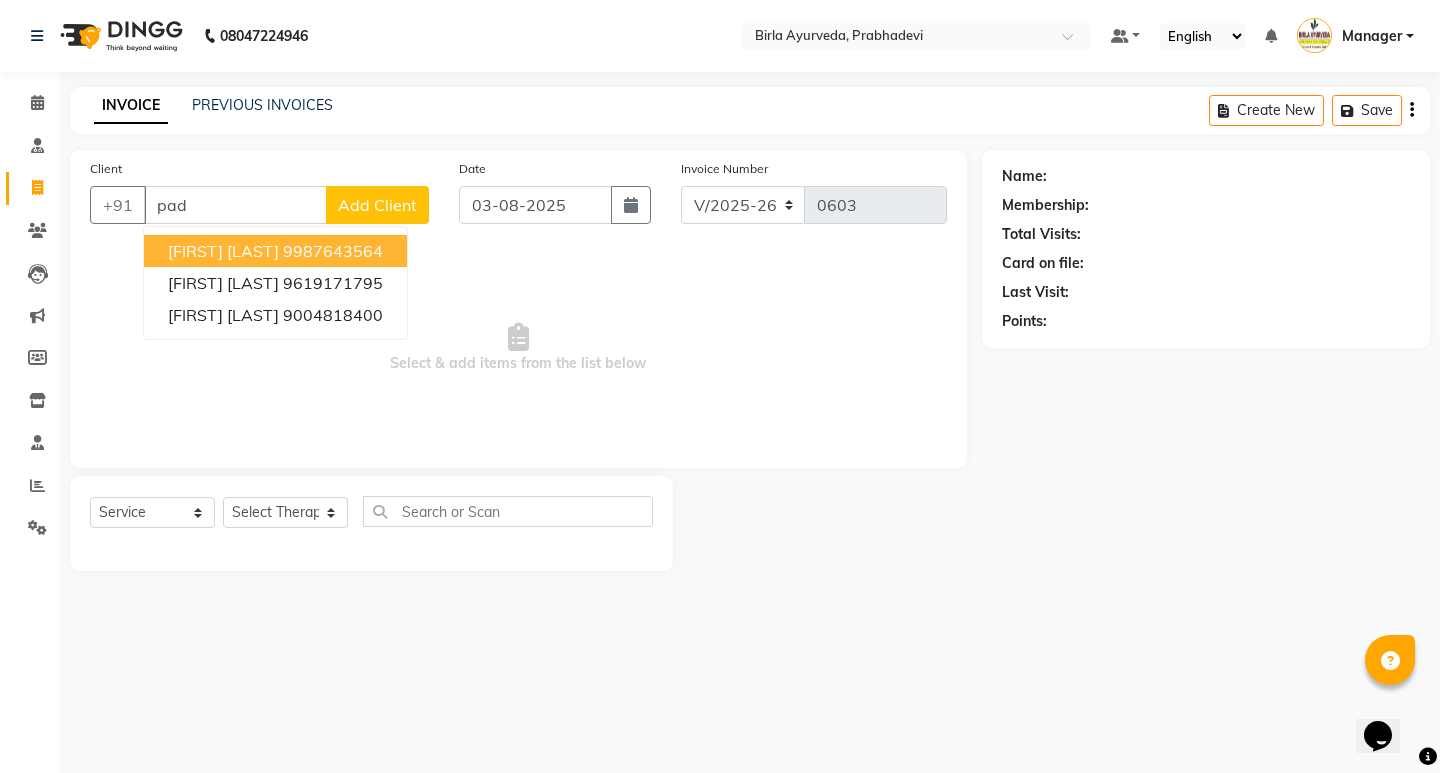 click on "[FIRST] [LAST]" at bounding box center [223, 251] 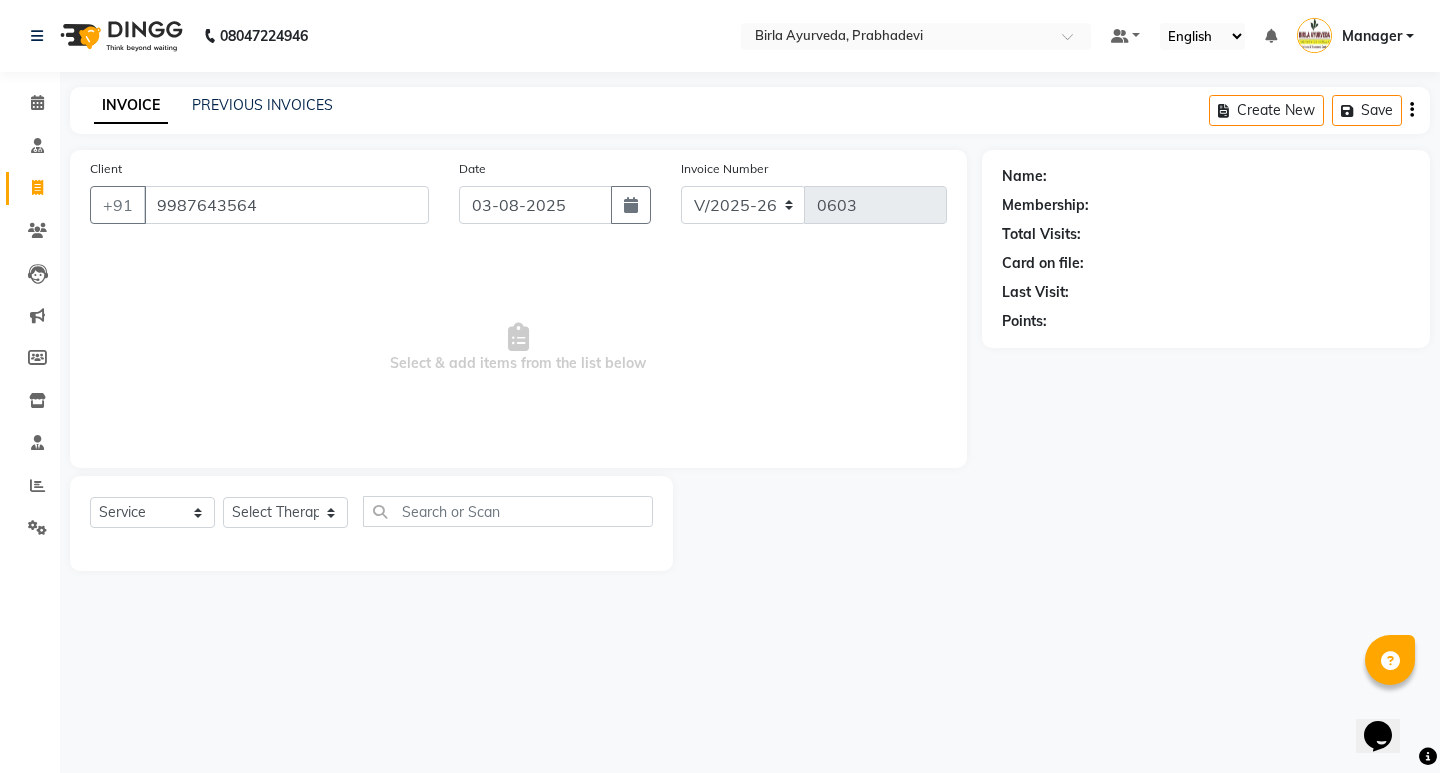 type on "9987643564" 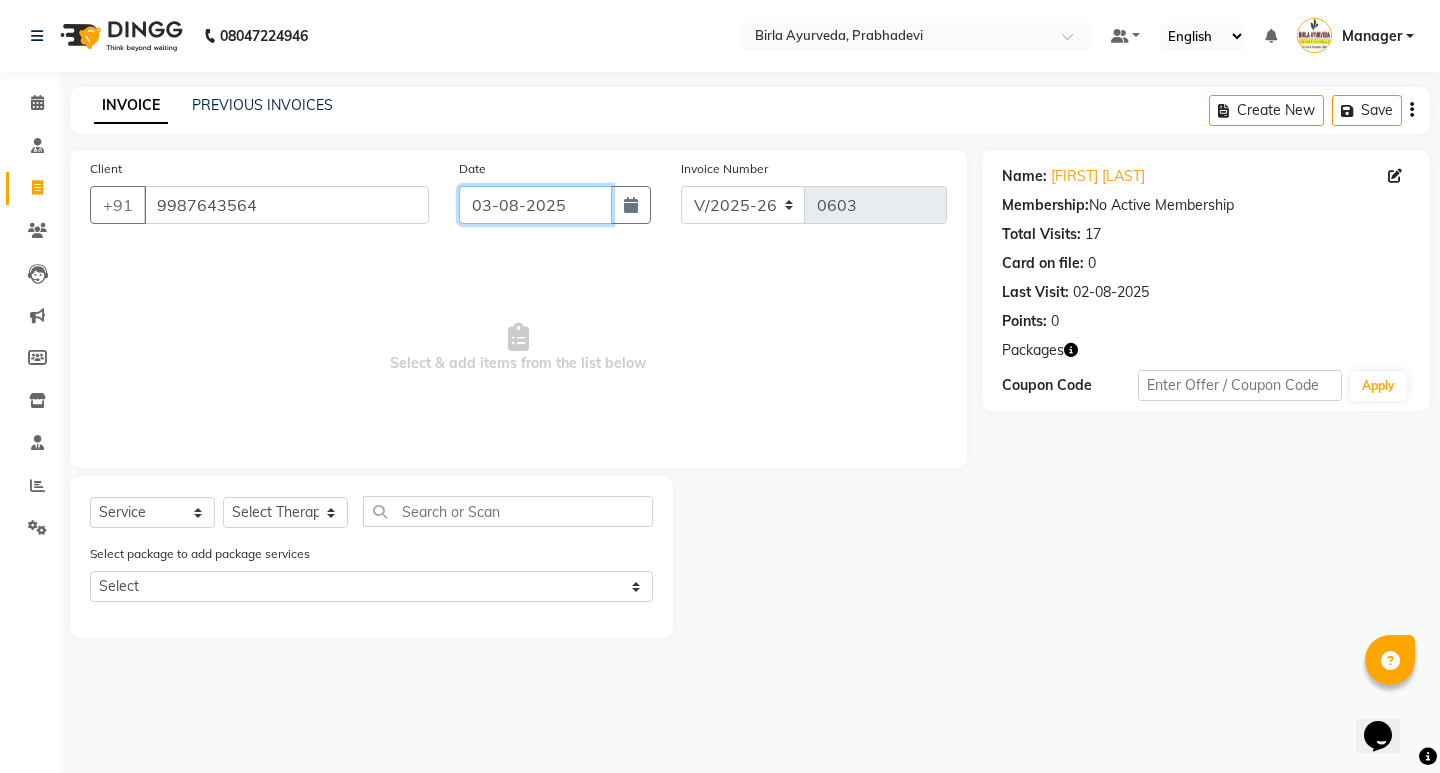click on "03-08-2025" 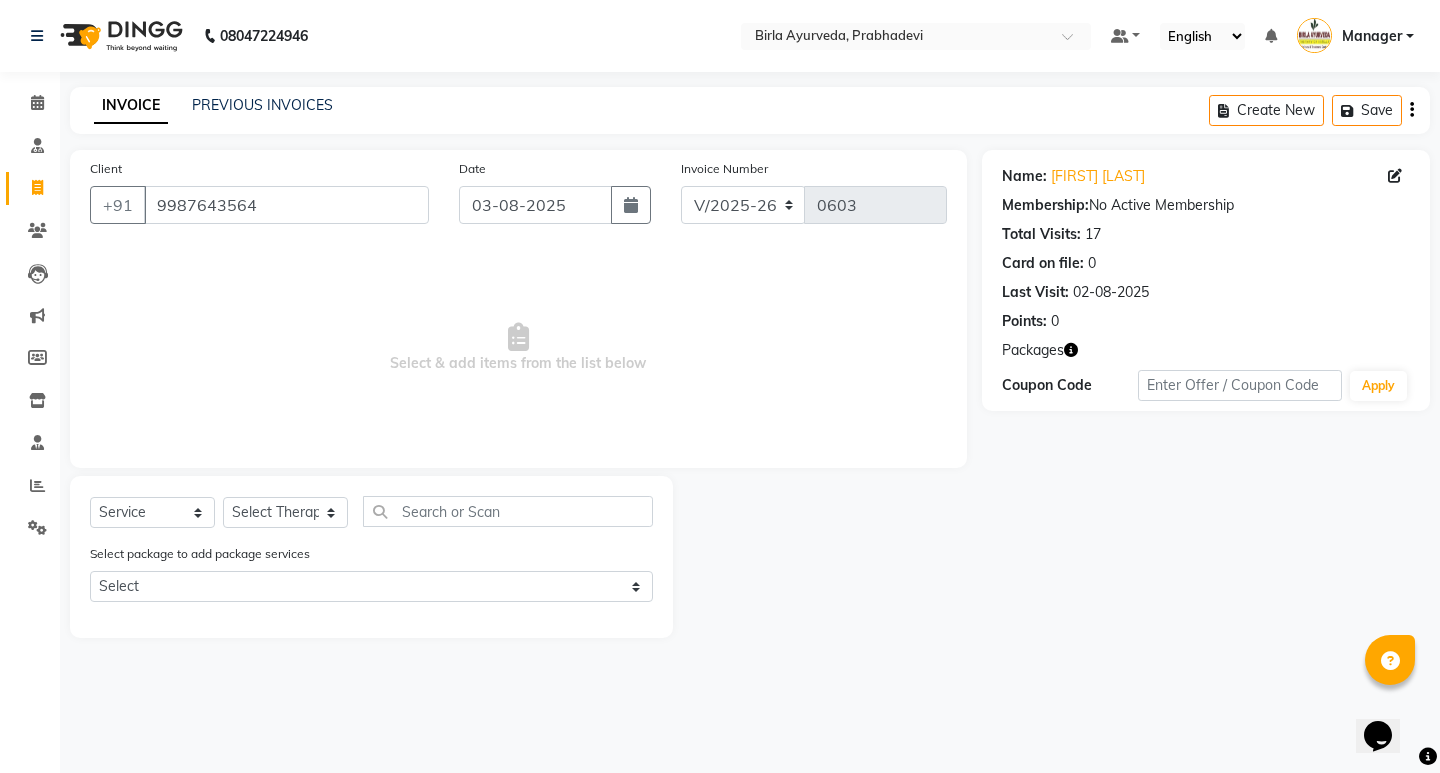 select on "8" 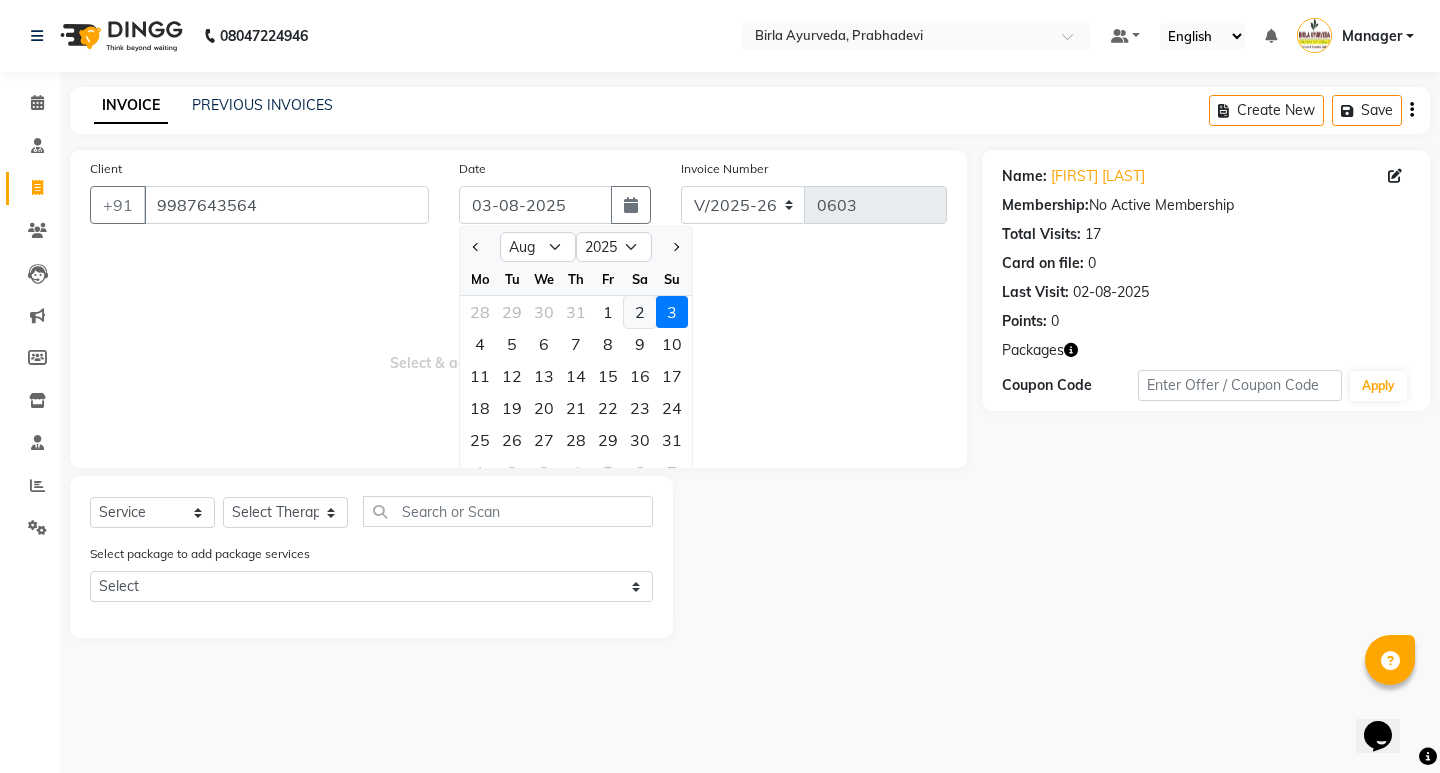 click on "2" 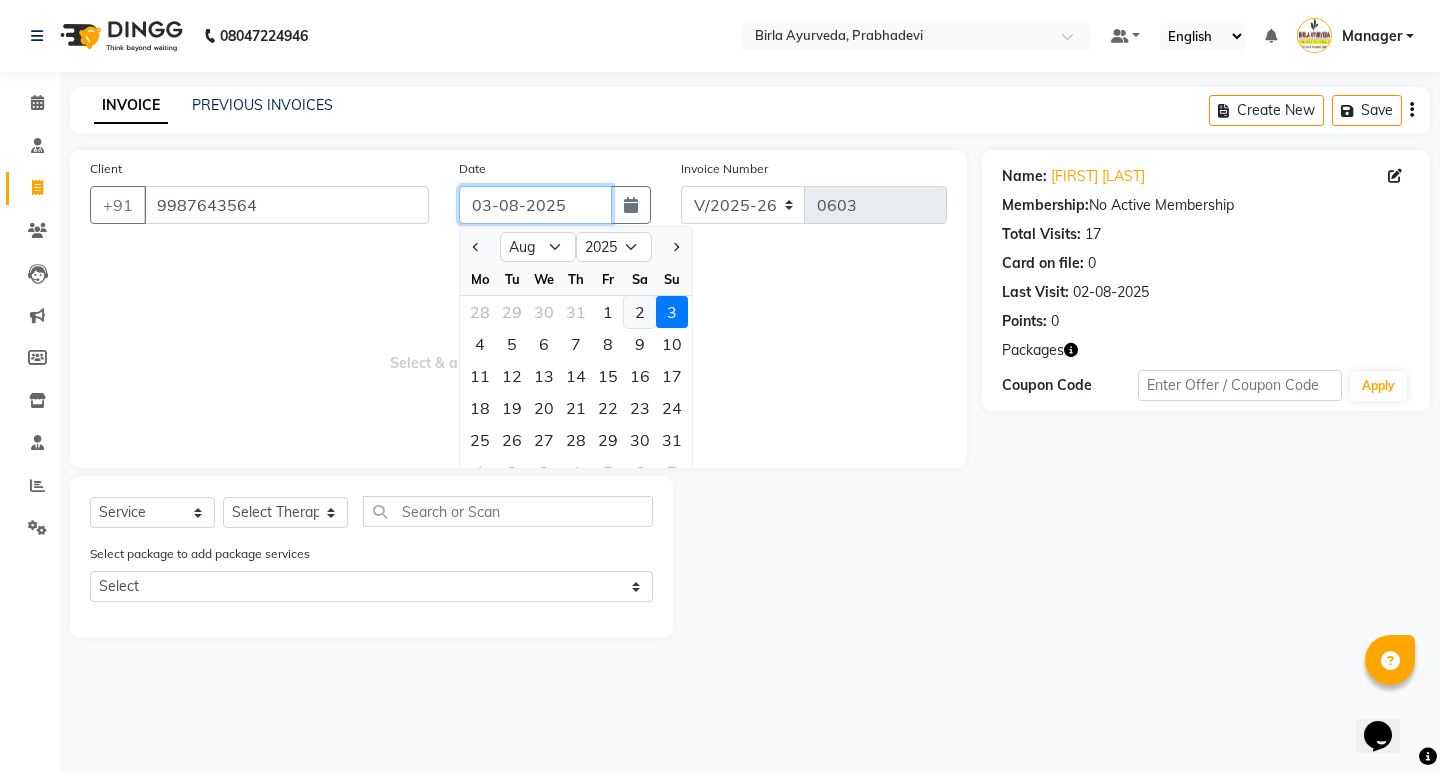 type on "02-08-2025" 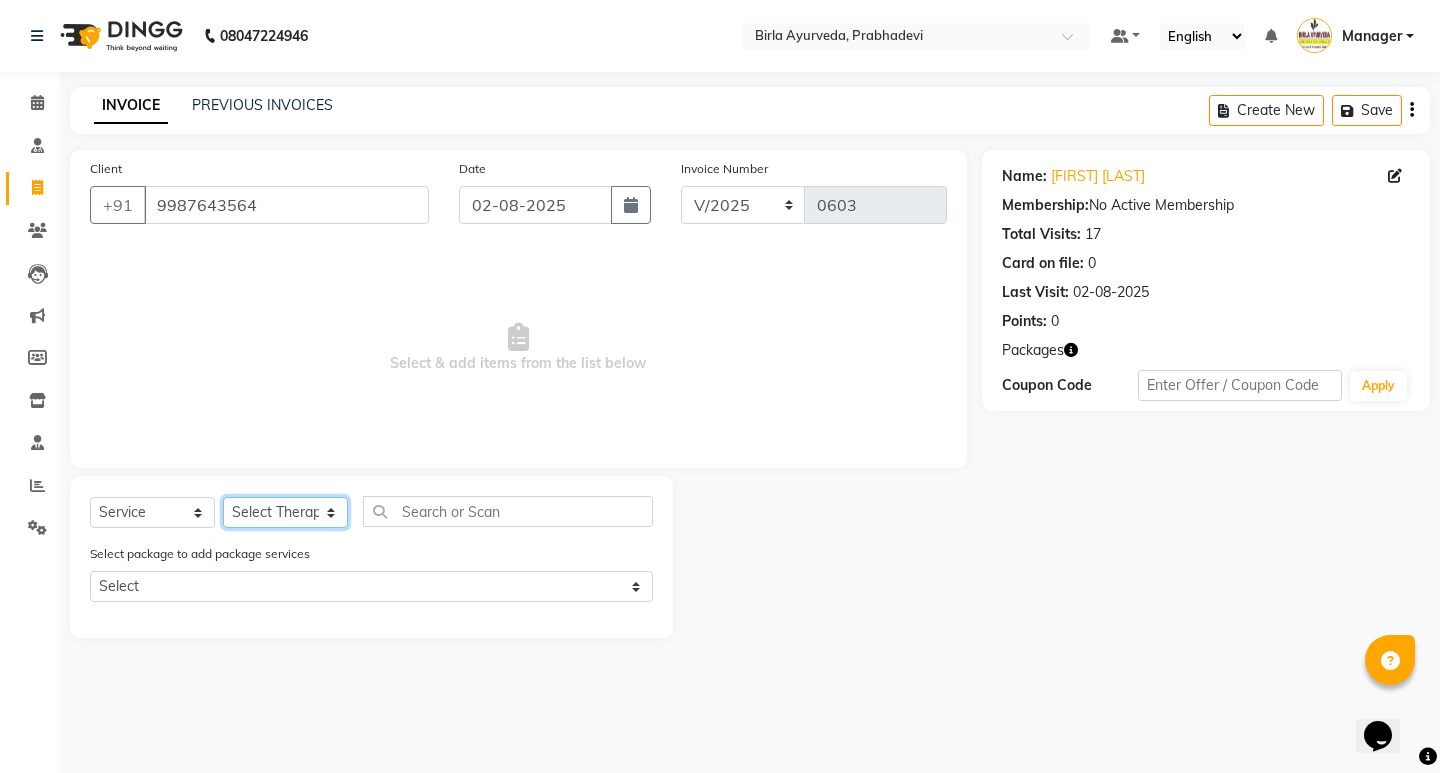 click on "Services Therapist Service Qty Price Disc Total Action [FIRST] [LAST] Amrutha    Anita Khatke Anjana Surendra Kalyani Aparna Avtar Jaiswal Bandu Dange Bibina Chandani Yadav Deepali Gaikwad Dr. Abidda Khan Dr. Annu Prasad Dr. Chaitali Deshmukh Dr. Chetali Dr. Mrunal Gole Gloria Y Gloriya Hari Jainy M R KAMAL NIKAM Kavita Ambatkar Latika Sawant Manager Pooja Mohite Priya Mishra Rajimon Gopalan RATHEESH KUMAR G KURUP Ratish Sachin Subhash Shali K M Shani K Shibin Suddheesh K K Sunil Wankhade Sunita Fernandes Suraj Suvarna Gangurde Swati Tanvi Taral Tejaswini Gaonkar Vidya Vishwanath Vimal Lodh Vinayak Yogesh Parab" 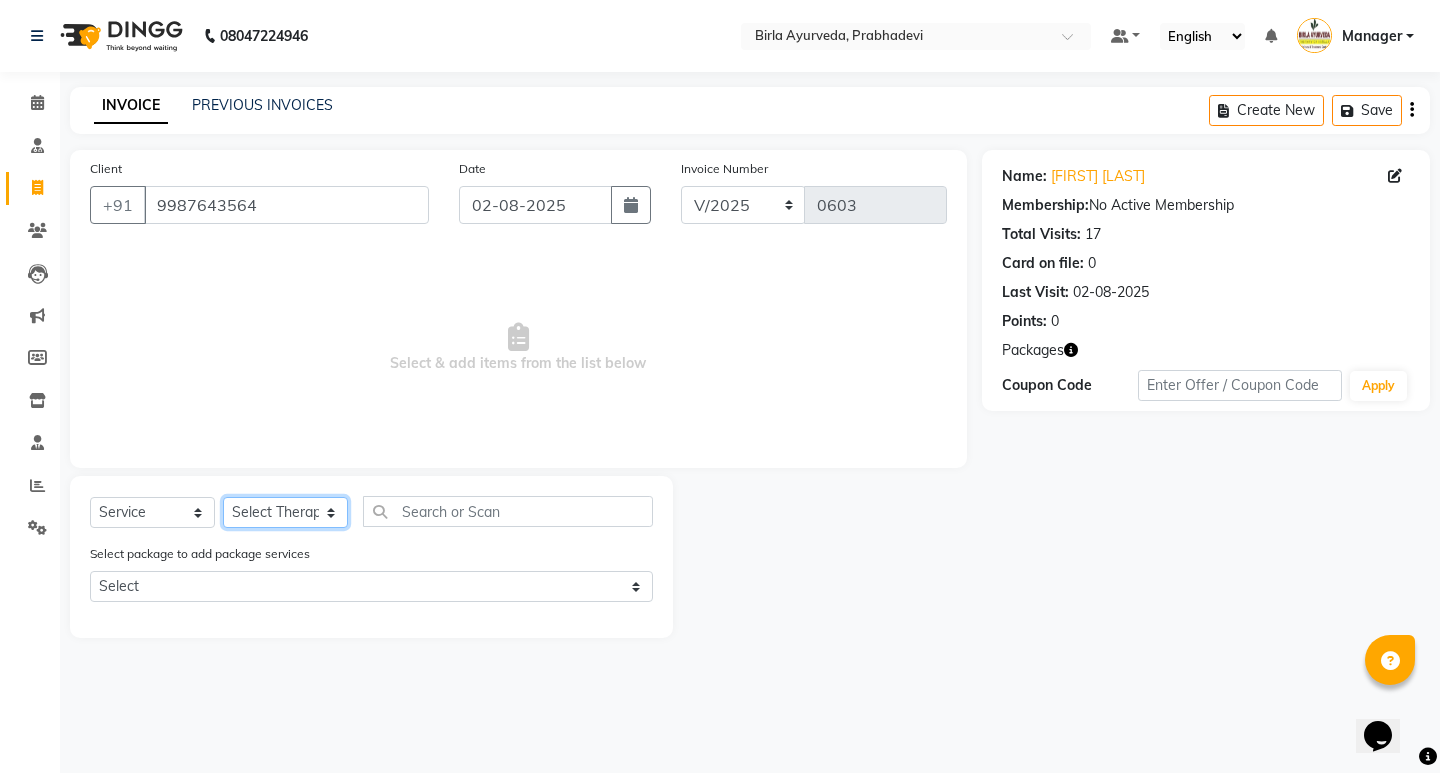 select on "79238" 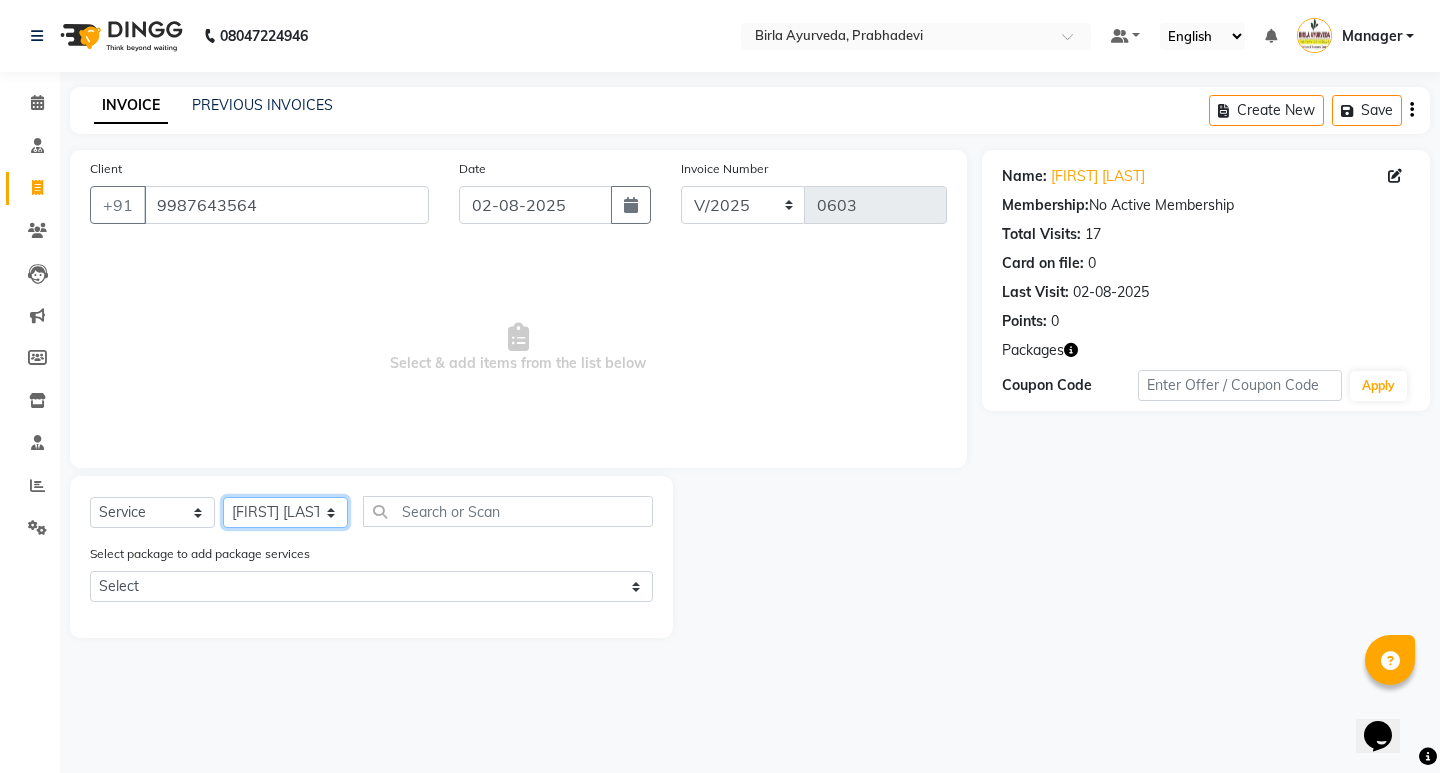 click on "Services Therapist Service Qty Price Disc Total Action [FIRST] [LAST] Amrutha    Anita Khatke Anjana Surendra Kalyani Aparna Avtar Jaiswal Bandu Dange Bibina Chandani Yadav Deepali Gaikwad Dr. Abidda Khan Dr. Annu Prasad Dr. Chaitali Deshmukh Dr. Chetali Dr. Mrunal Gole Gloria Y Gloriya Hari Jainy M R KAMAL NIKAM Kavita Ambatkar Latika Sawant Manager Pooja Mohite Priya Mishra Rajimon Gopalan RATHEESH KUMAR G KURUP Ratish Sachin Subhash Shali K M Shani K Shibin Suddheesh K K Sunil Wankhade Sunita Fernandes Suraj Suvarna Gangurde Swati Tanvi Taral Tejaswini Gaonkar Vidya Vishwanath Vimal Lodh Vinayak Yogesh Parab" 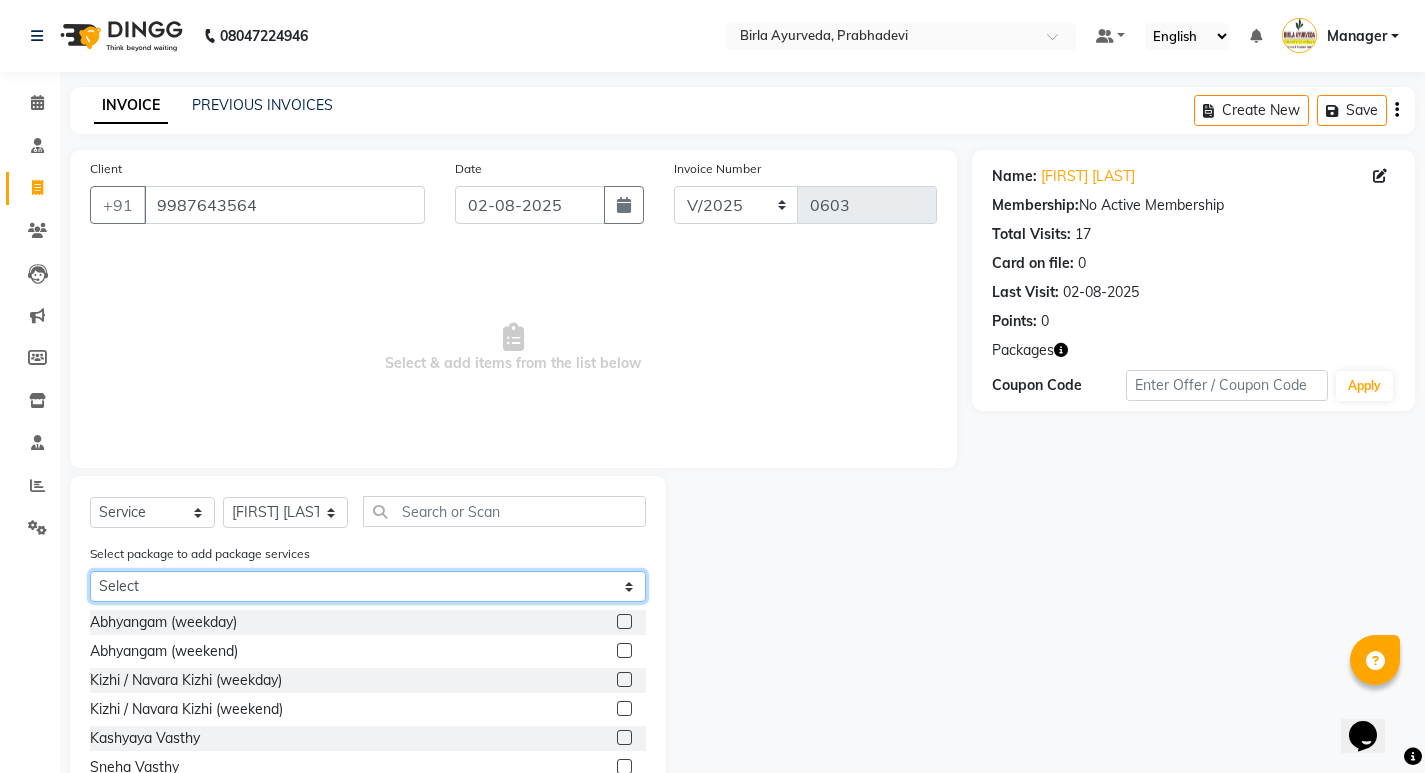 click on "Select Lepam Padma Treatment Padma Treatment Padma Treatment" 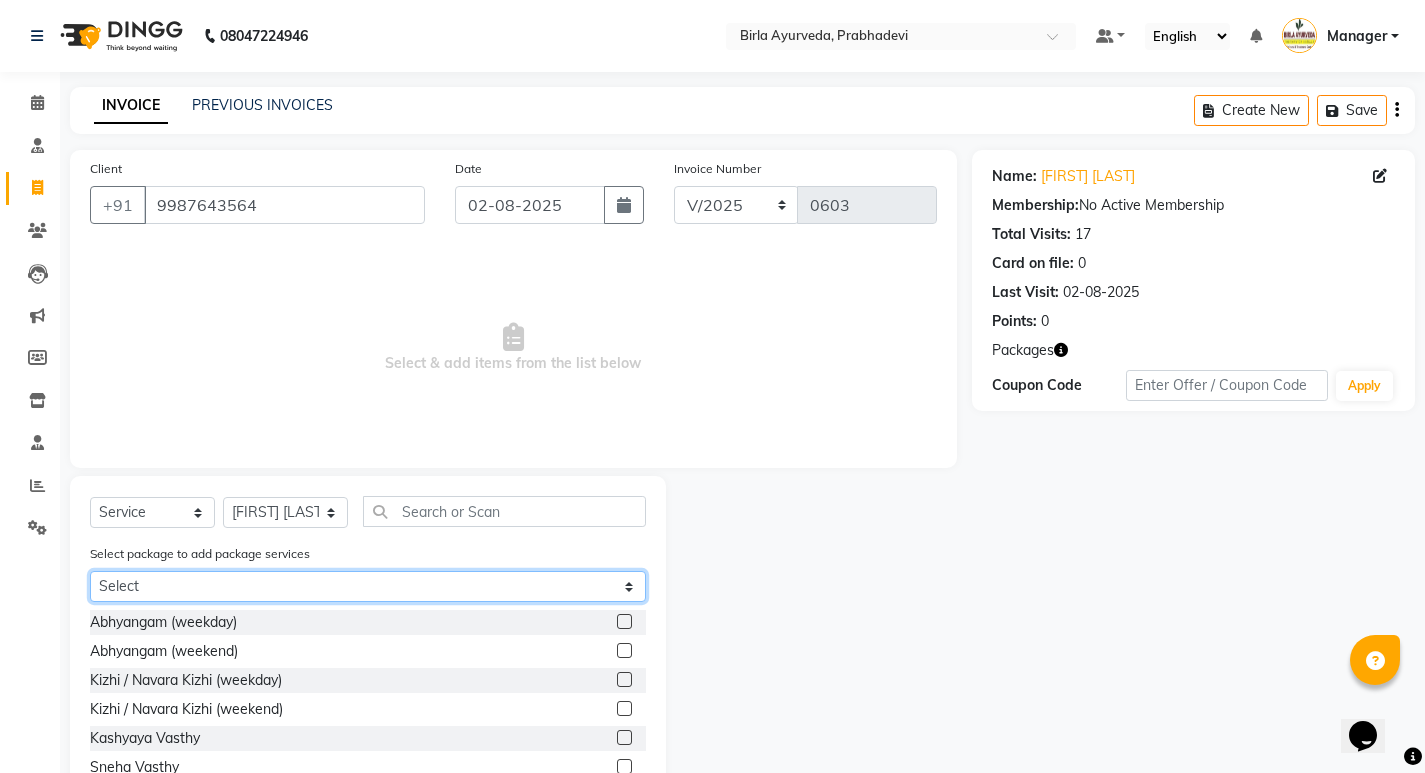 select on "1: Object" 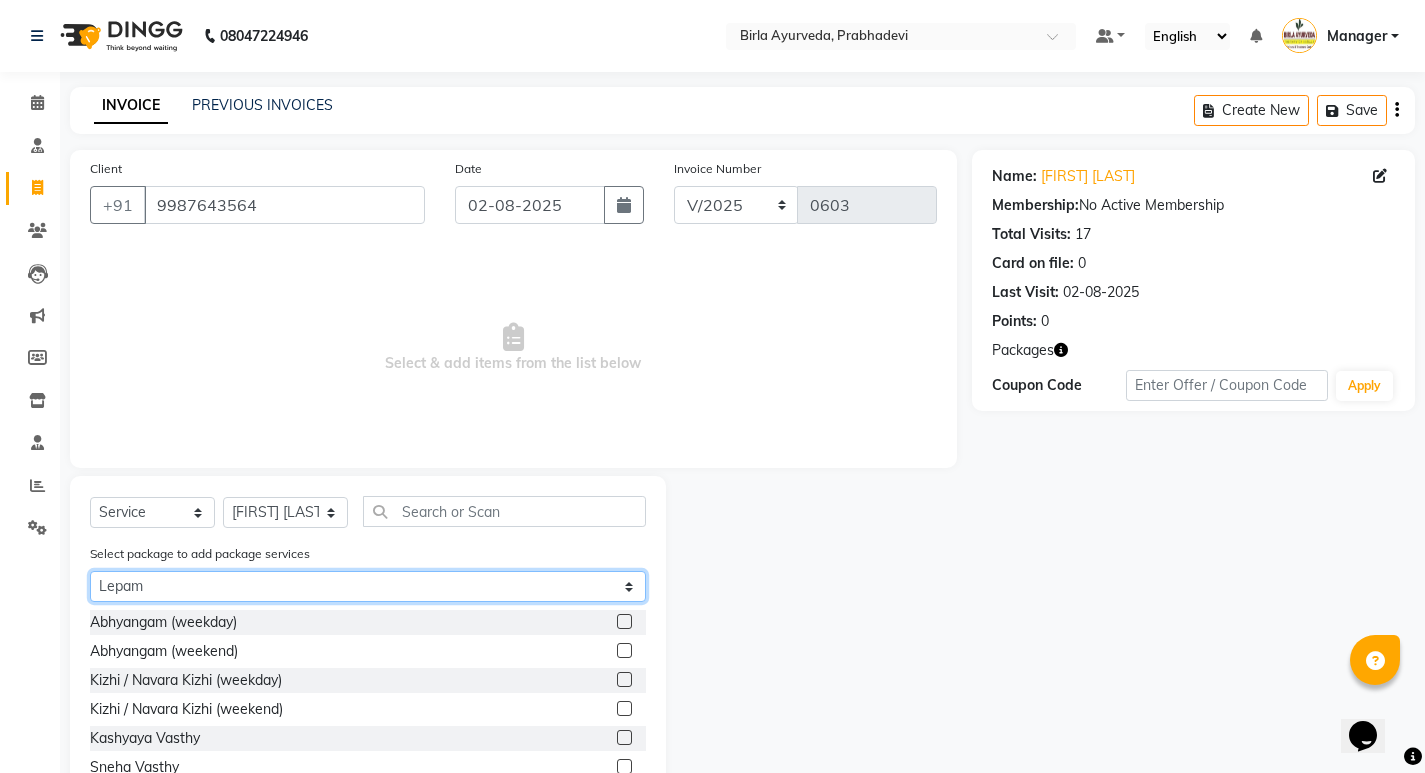click on "Select Lepam Padma Treatment Padma Treatment Padma Treatment" 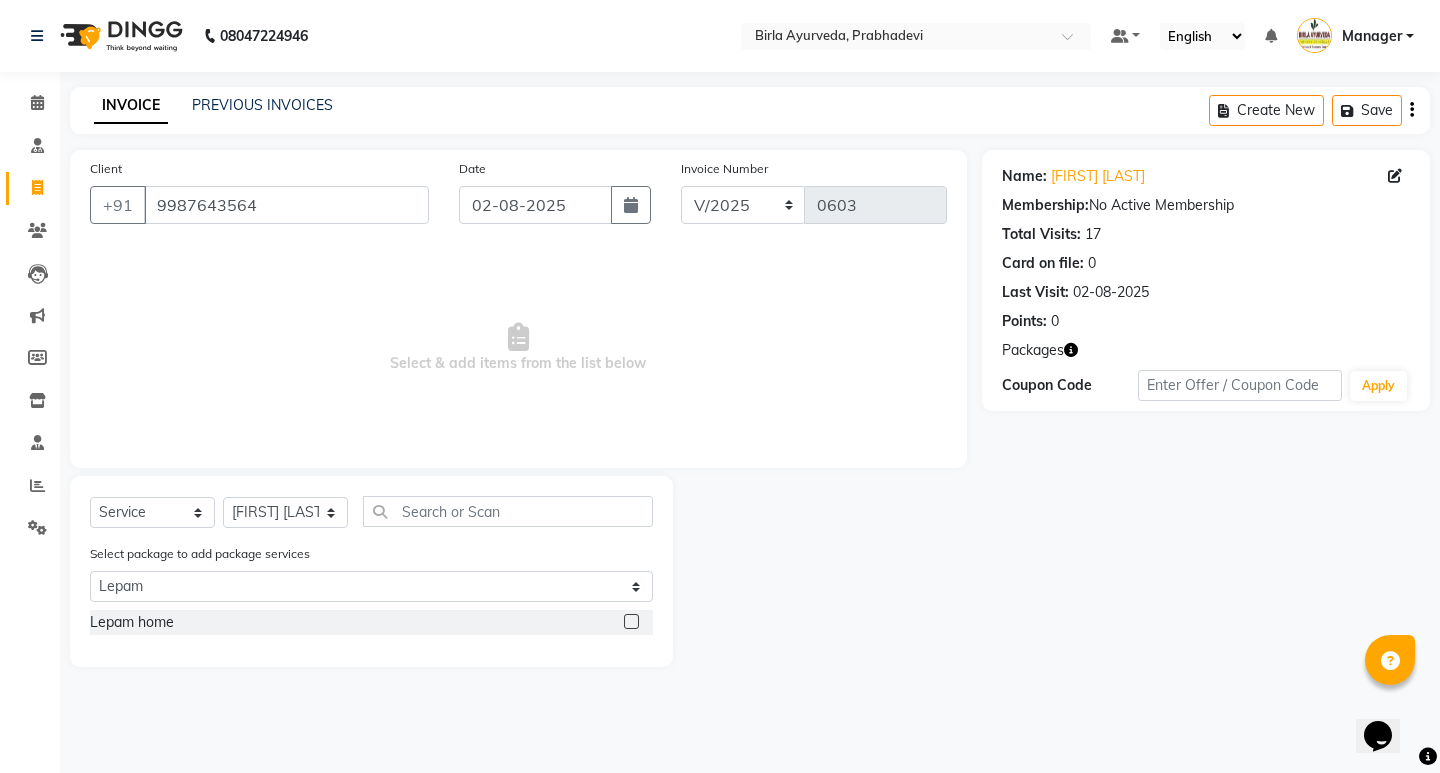 click 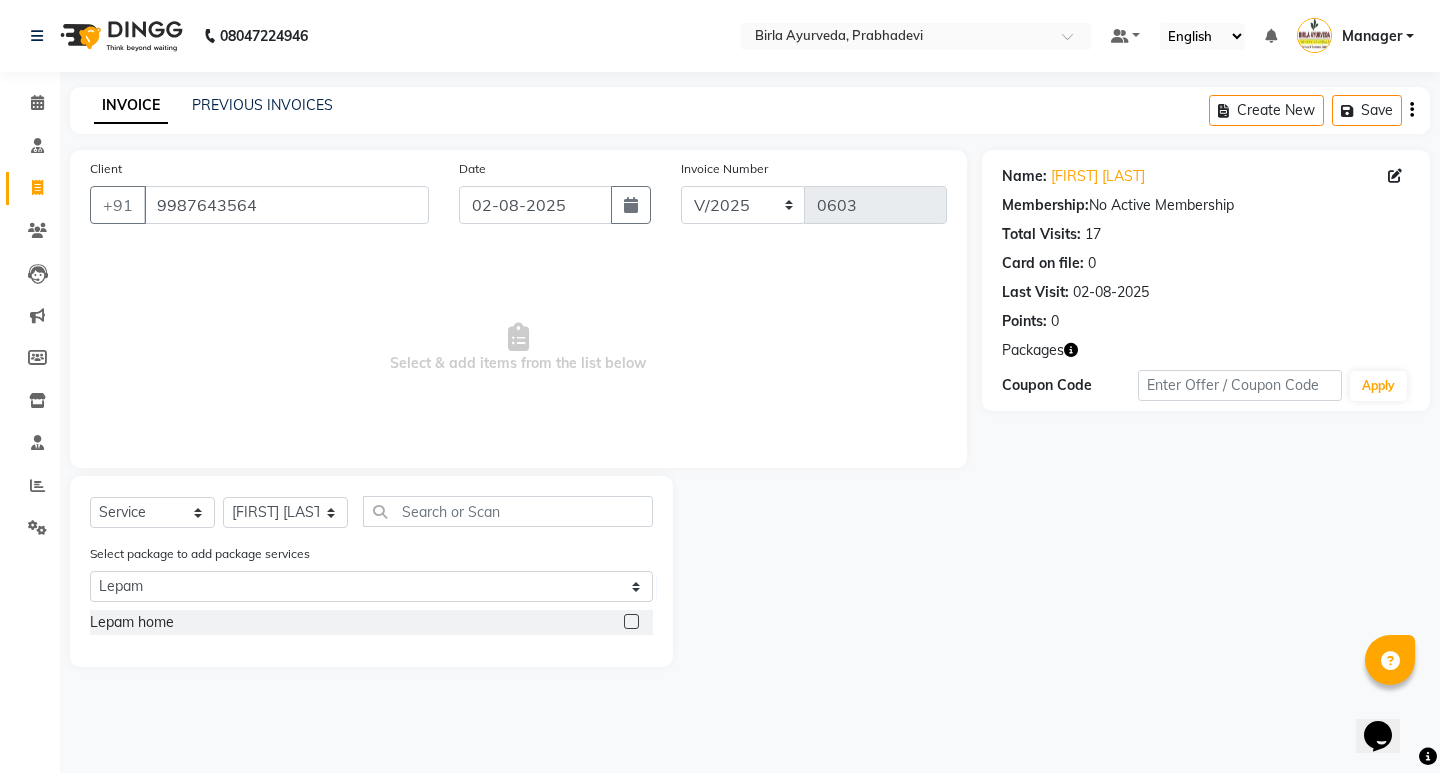 click 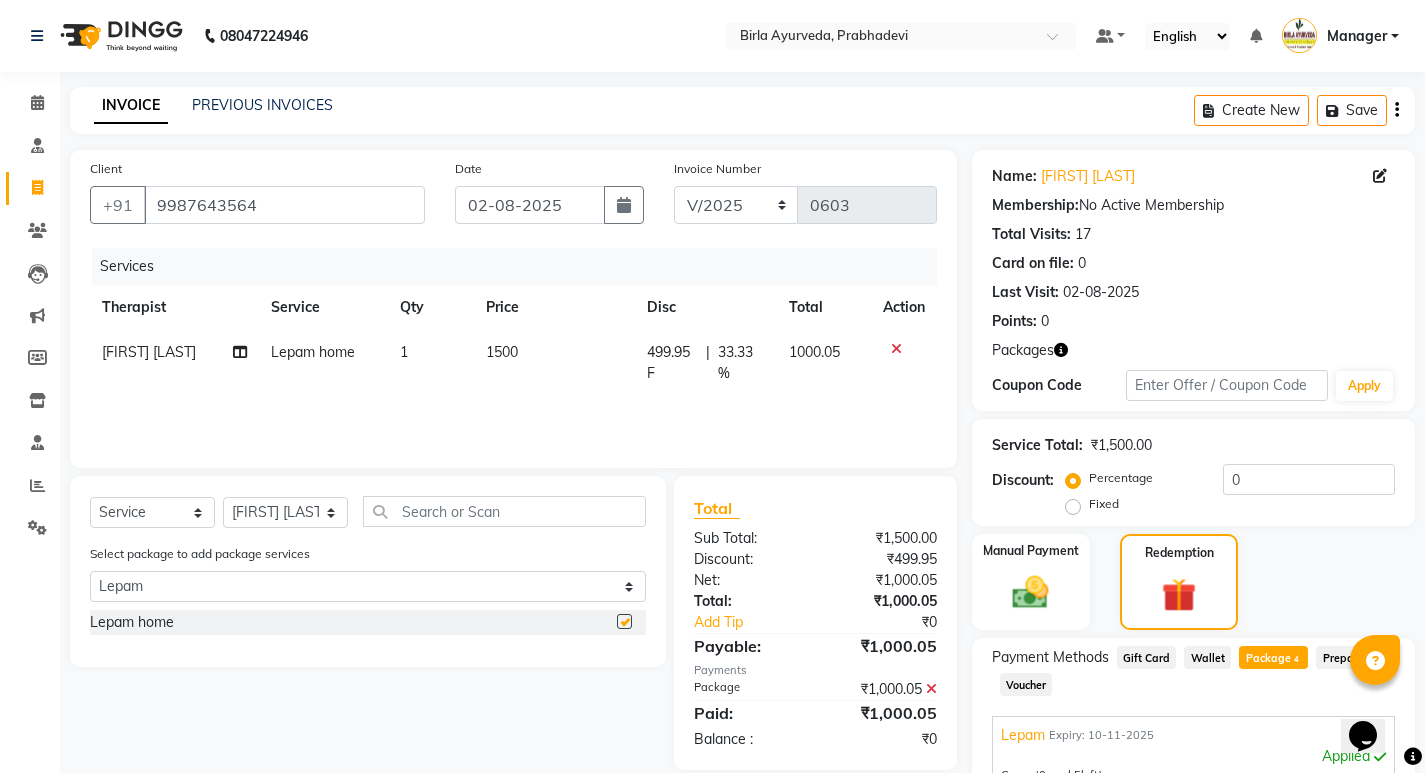 checkbox on "false" 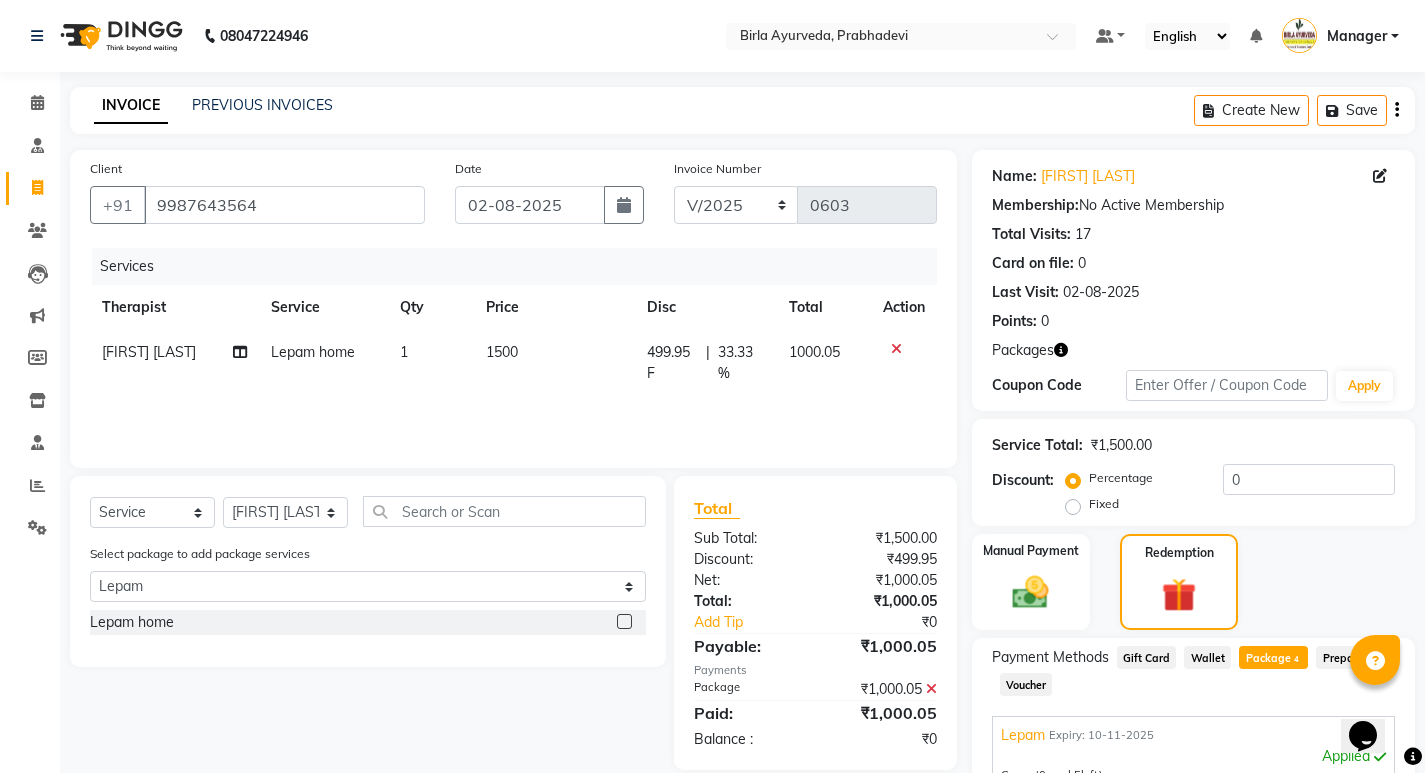 click on "1" 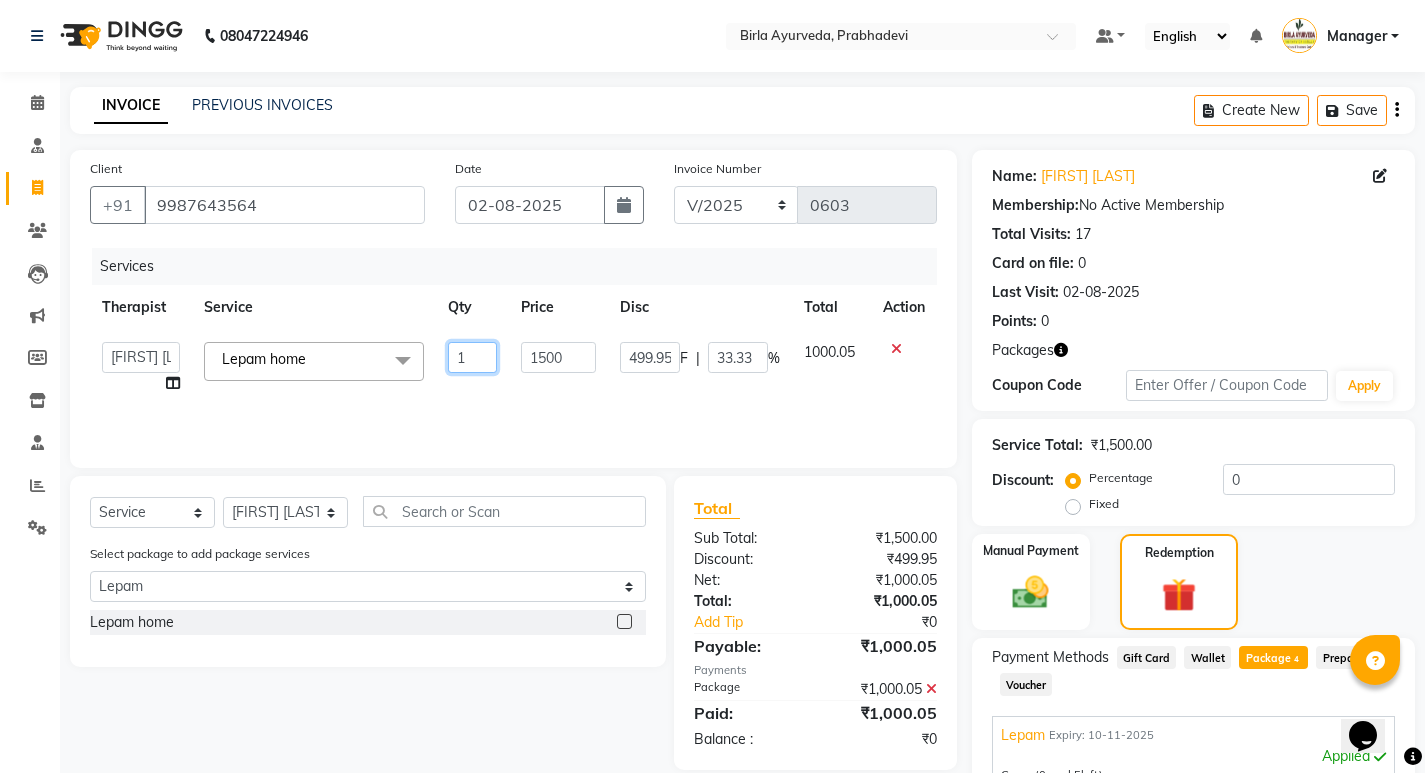 drag, startPoint x: 462, startPoint y: 359, endPoint x: 439, endPoint y: 365, distance: 23.769728 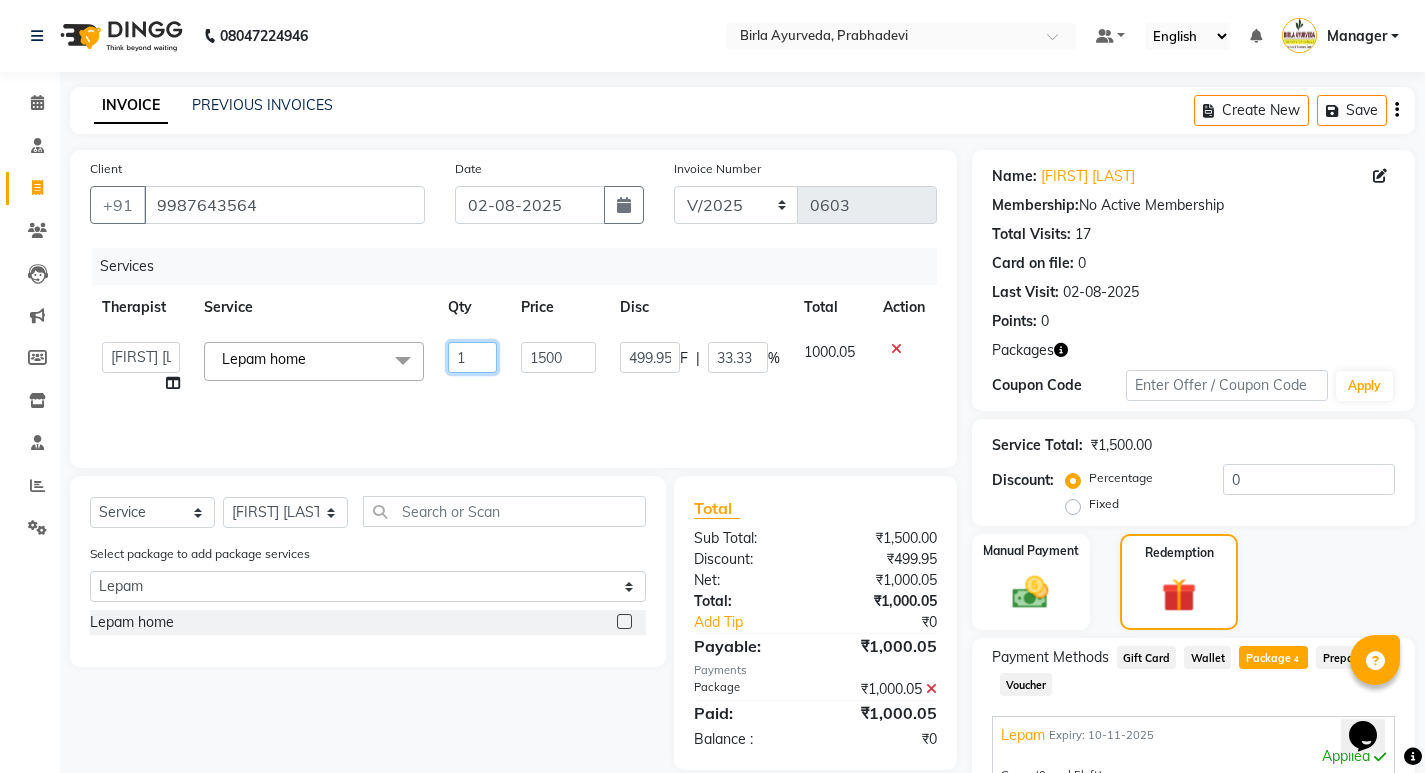 click on "1" 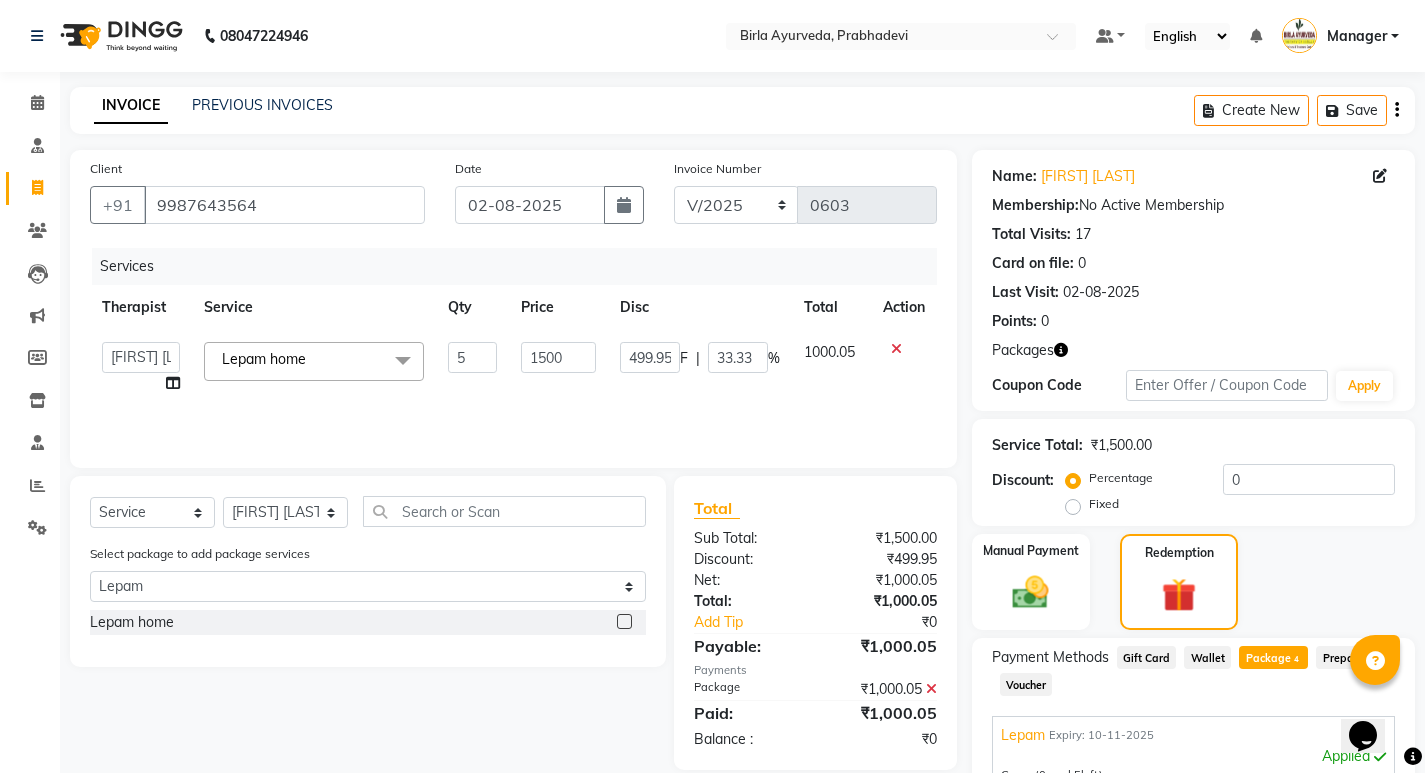 click on "Services Therapist Service Qty Price Disc Total Action  [FIRST] [LAST]   Amrutha    Anita Khatke   Anjana Surendra Kalyani   Aparna   Avtar Jaiswal   Bandu Dange   Bibina   Chandani Yadav   Deepali Gaikwad   Dr. Abidda Khan   Dr. Annu Prasad   Dr. Chaitali Deshmukh   Dr. Chetali   Dr. Mrunal Gole   Gloria Y   Gloriya   Hari   Jainy M R   KAMAL NIKAM   Kavita Ambatkar   Latika Sawant   Manager   Pooja Mohite   Priya Mishra   Rajimon Gopalan   RATHEESH KUMAR G KURUP   Ratish   Sachin Subhash   Shali K M   Shani K   Shibin   Suddheesh K K   Sunil Wankhade   Sunita Fernandes   Suraj   Suvarna Gangurde   Swati   Tanvi Taral   Tejaswini Gaonkar   Vidya Vishwanath   Vimal Lodh   Vinayak   Yogesh Parab  Lepam home  x Abhyangam  (weekday) Abhyangam (weekend) Kizhi / Navara Kizhi (weekday) Kizhi / Navara Kizhi (weekend) Kashyaya Vasthy Sneha Vasthy Advance Kasa Foot Massage VIRECHAN Hridaya Basti Summer offer Abhyangam home (weekday) Navara Kizhi (home) Virechan medicine Abhayagam home  Lepam home Anjana Lepam Thalam" 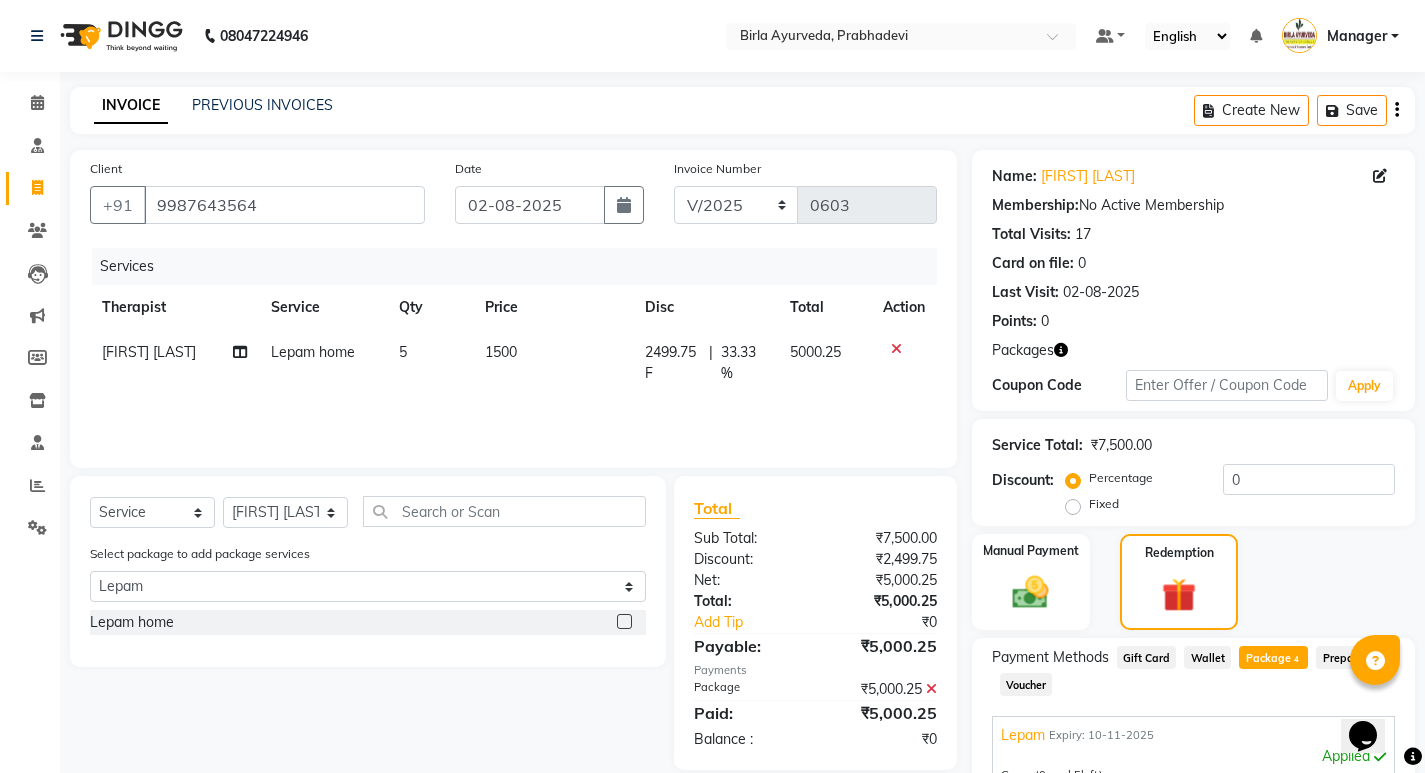 scroll, scrollTop: 300, scrollLeft: 0, axis: vertical 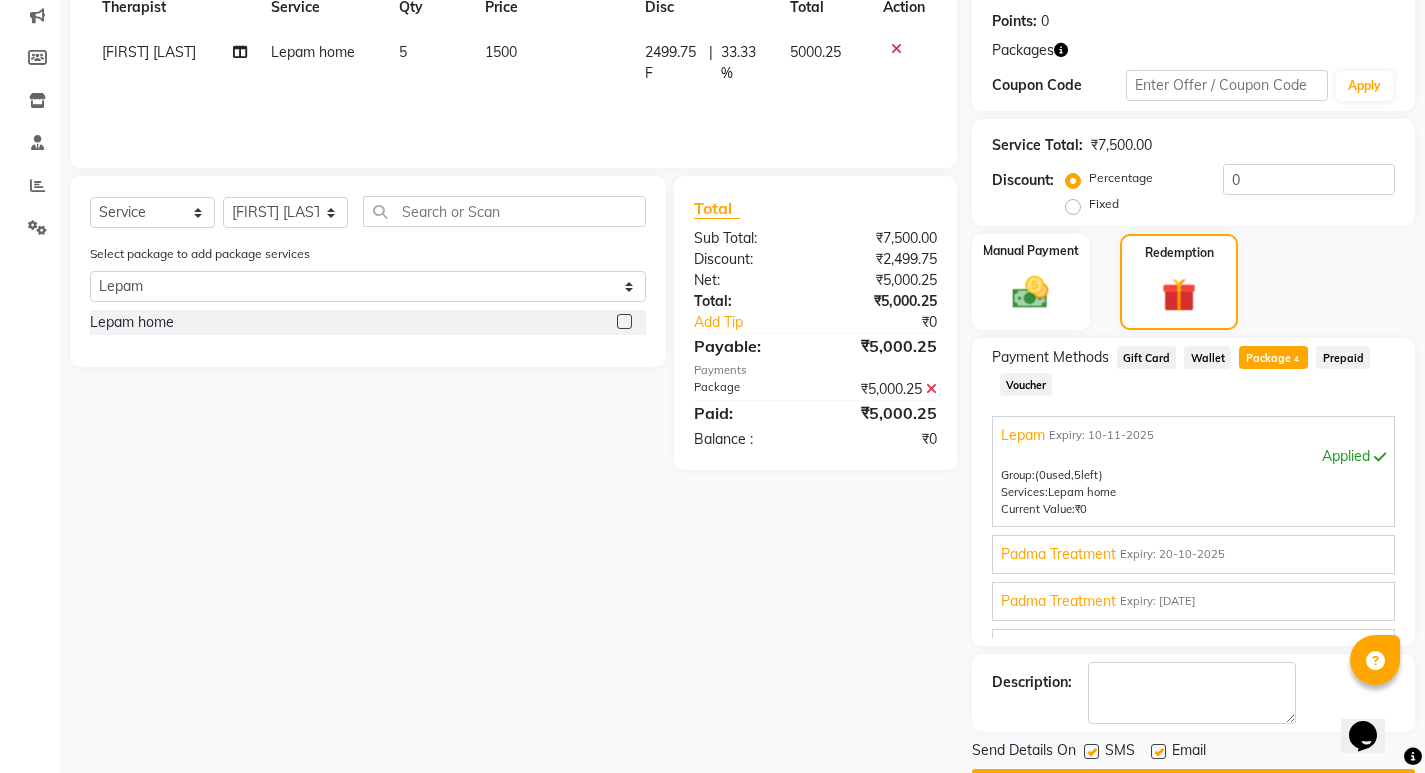 click 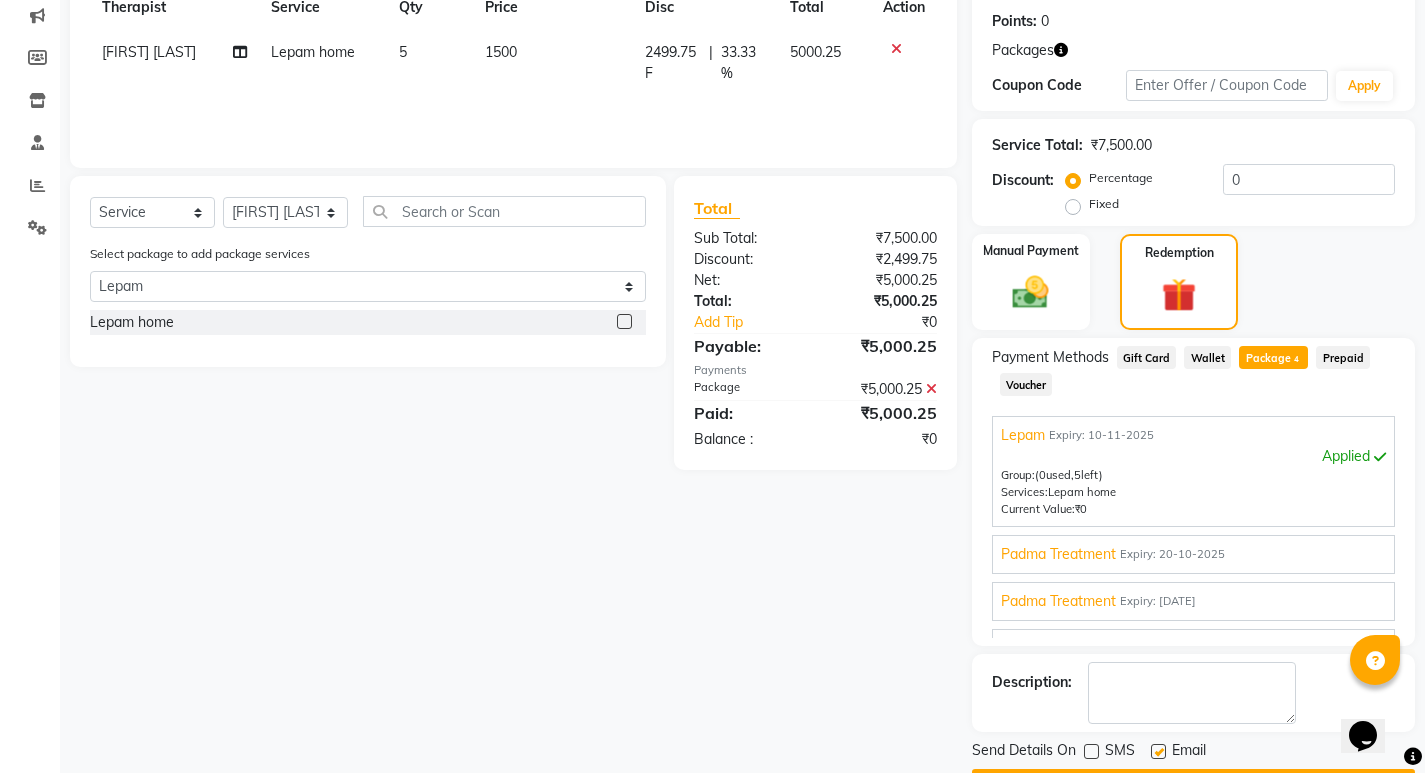 click 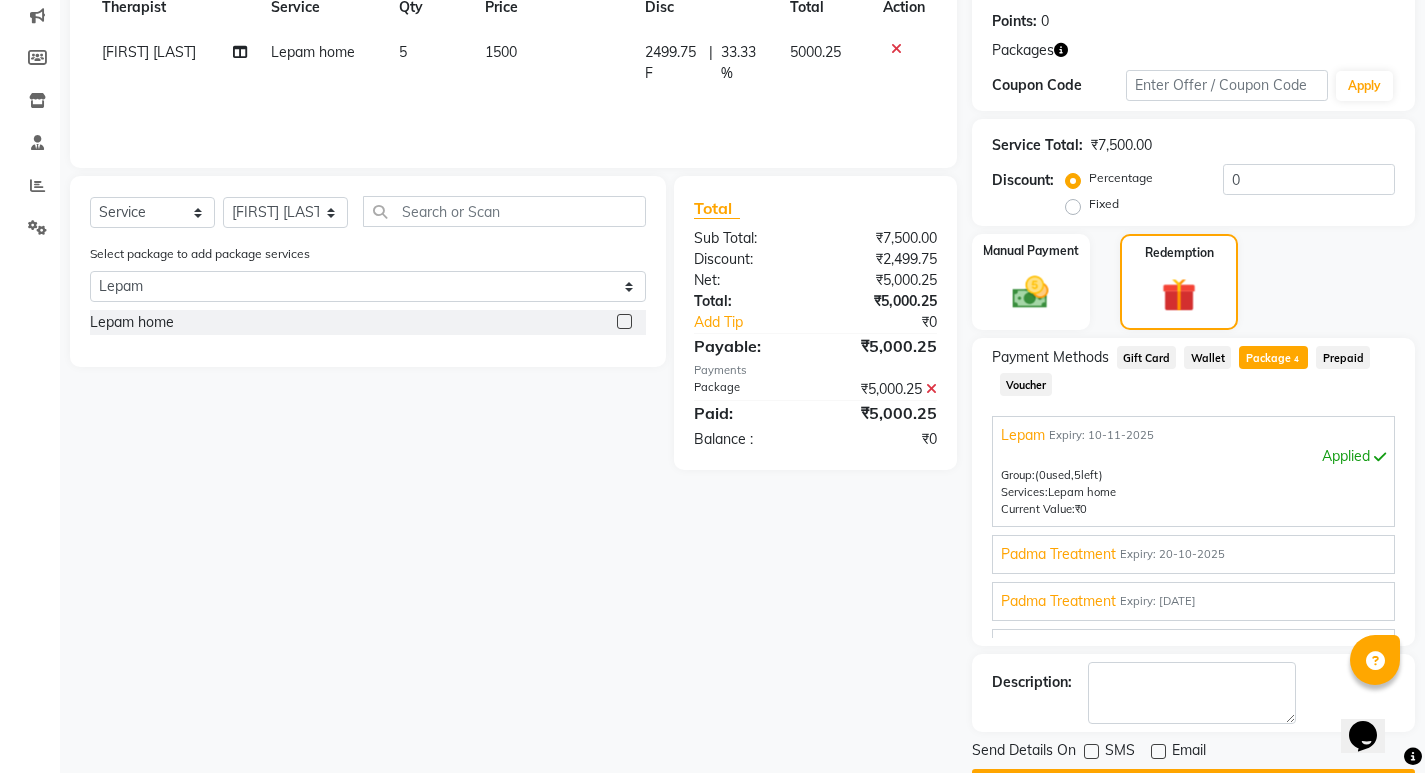 scroll, scrollTop: 357, scrollLeft: 0, axis: vertical 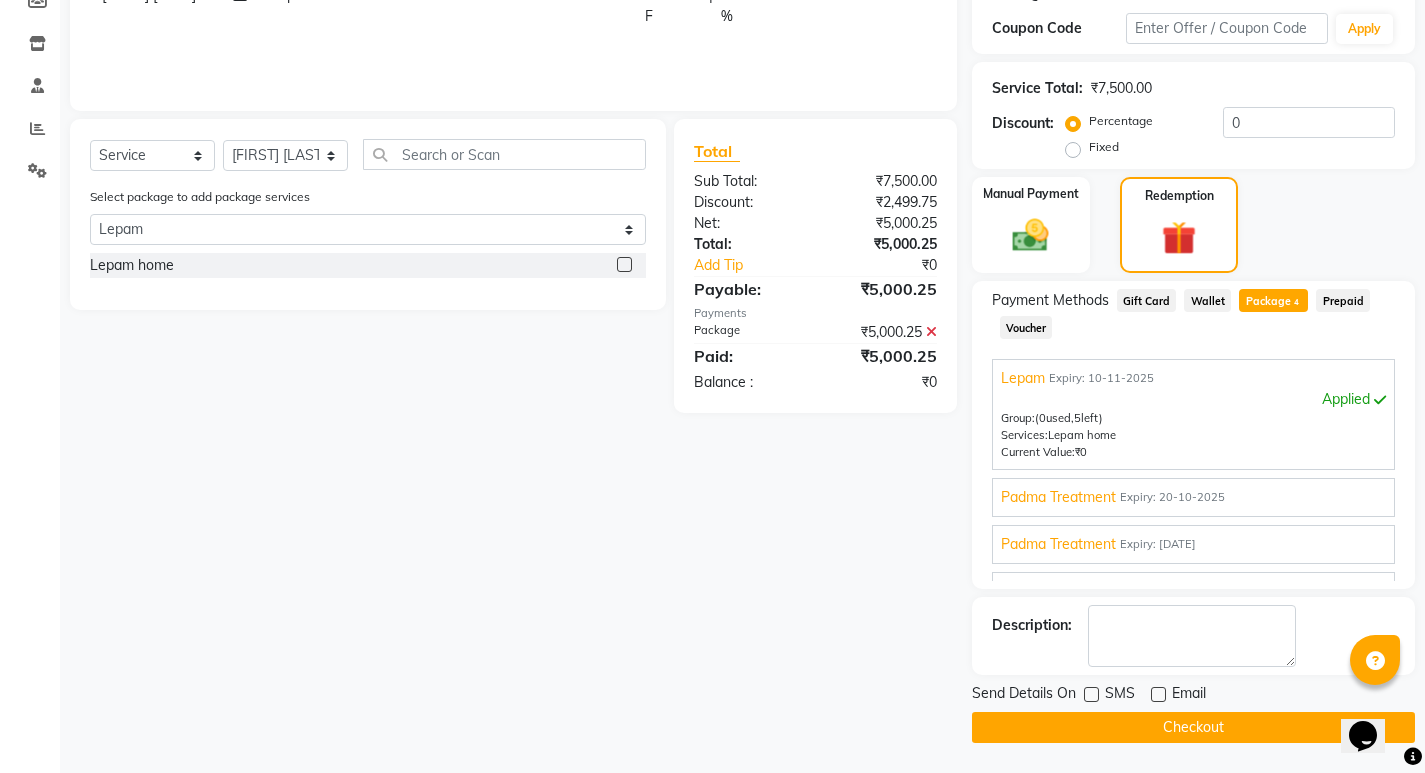 click on "Checkout" 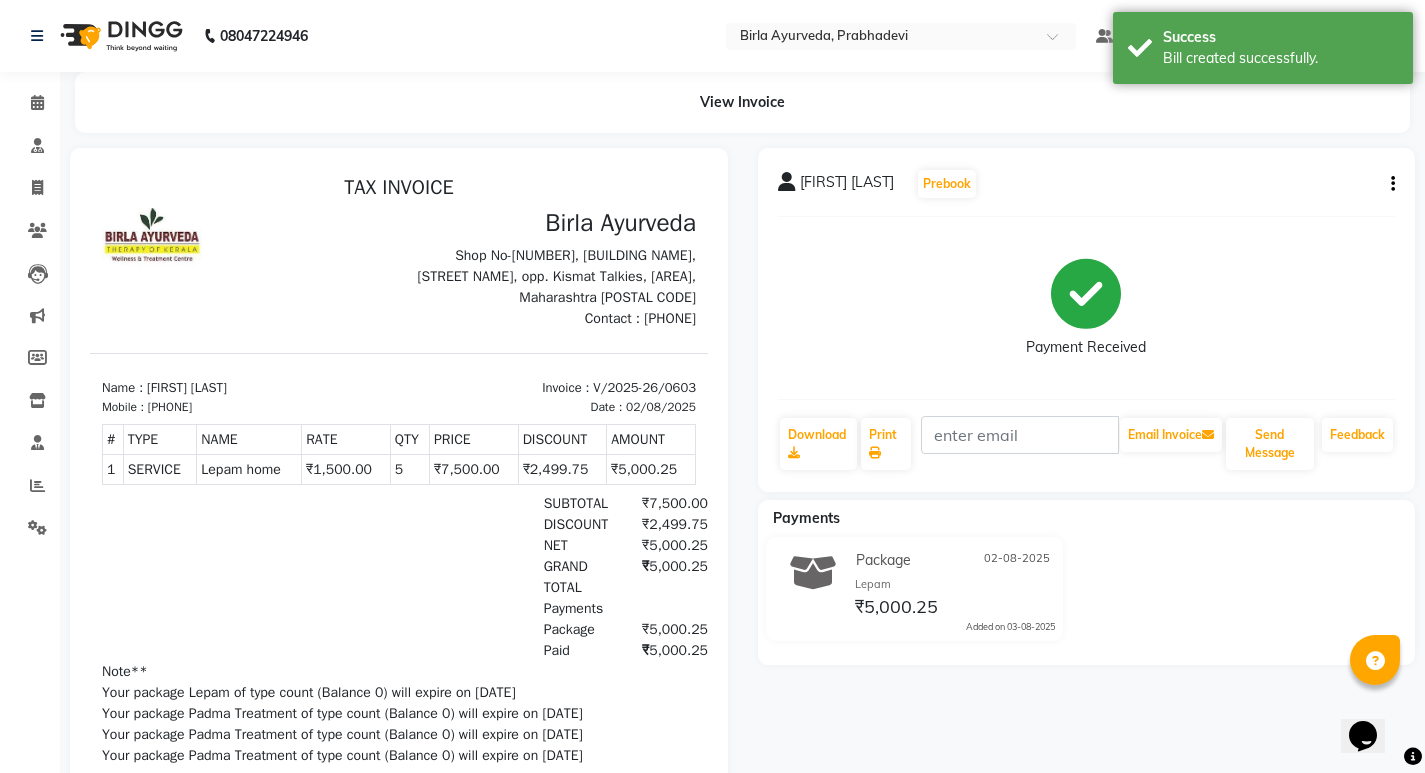 scroll, scrollTop: 0, scrollLeft: 0, axis: both 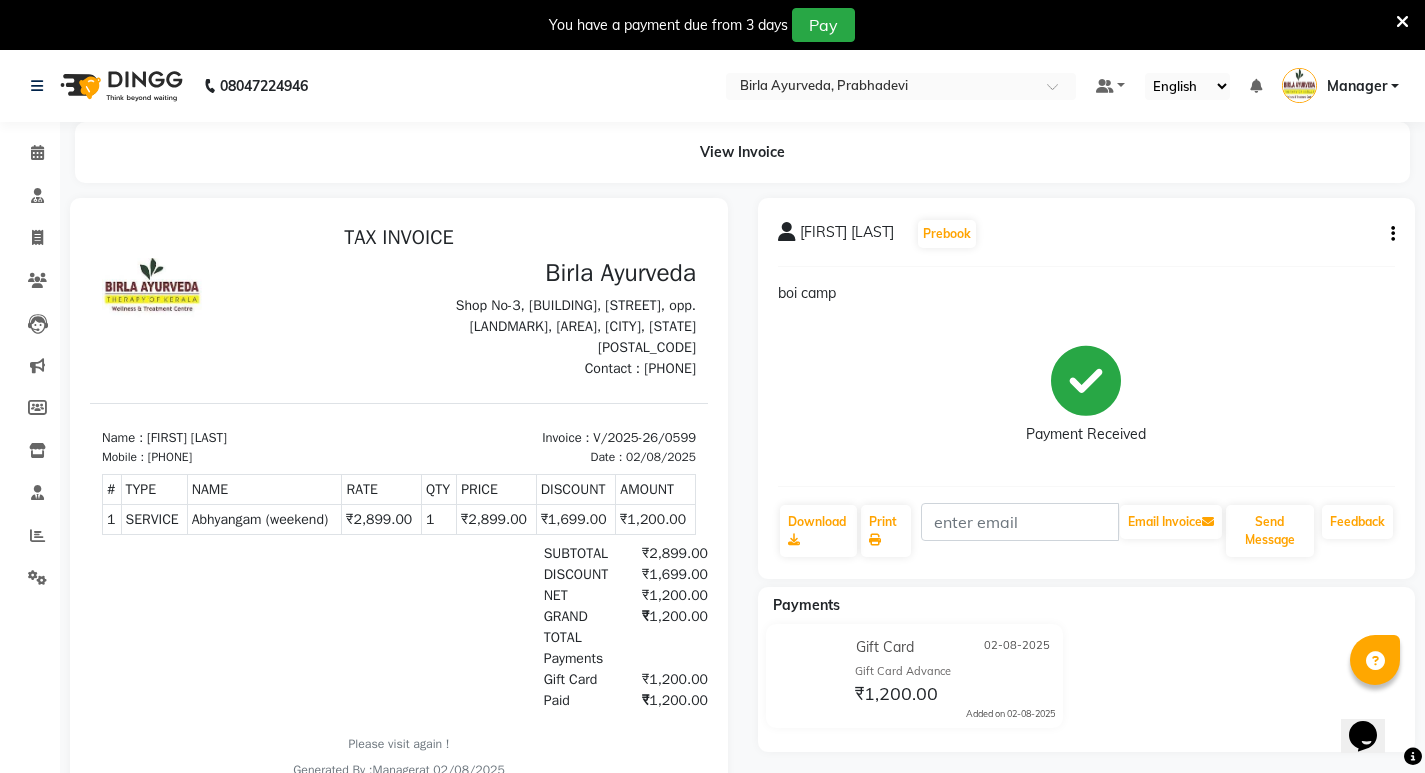 drag, startPoint x: 232, startPoint y: 474, endPoint x: 172, endPoint y: 483, distance: 60.671246 